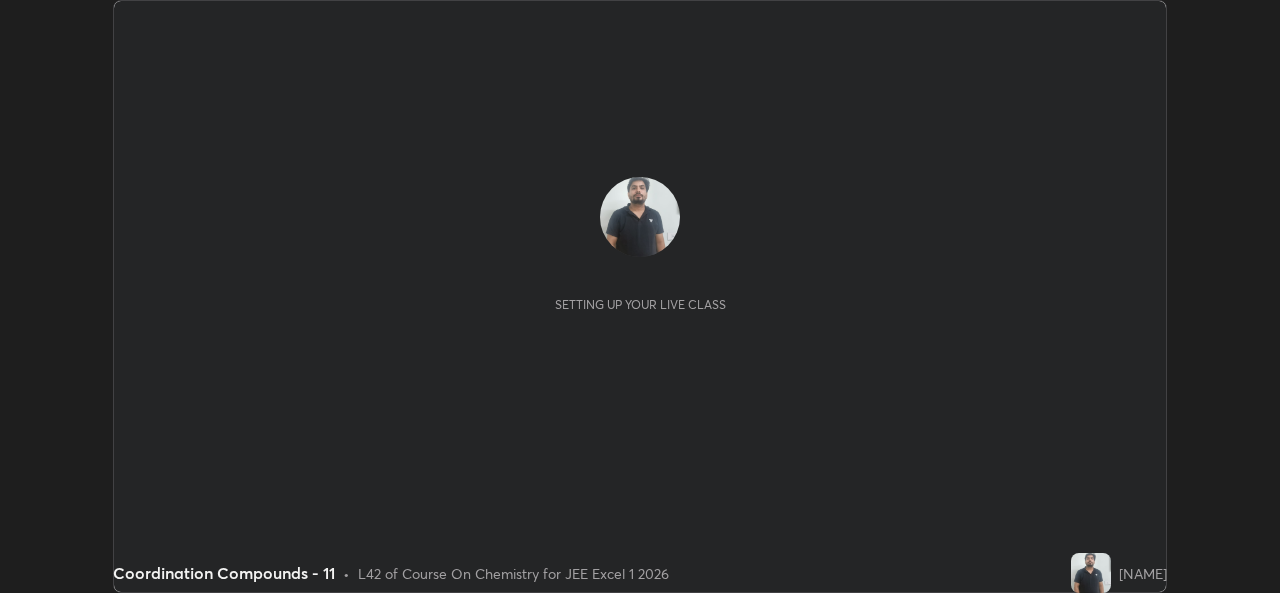scroll, scrollTop: 0, scrollLeft: 0, axis: both 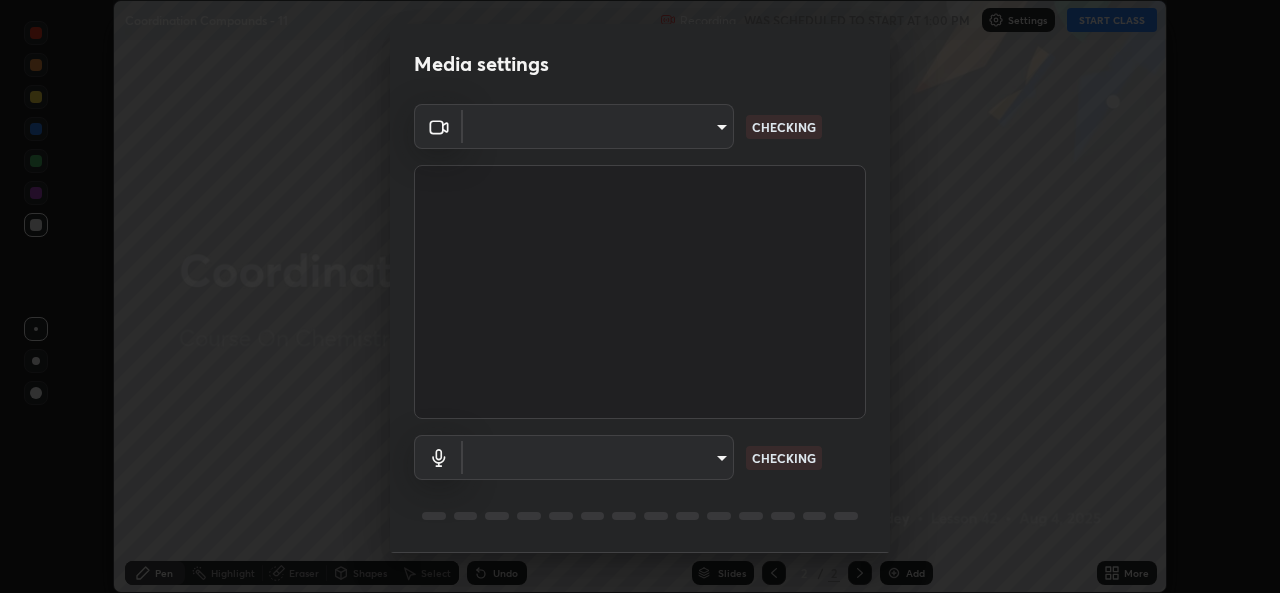 type on "7782a15b5501a514bfe648ece045007bd442f83437d397bf9c3fc663f0680d58" 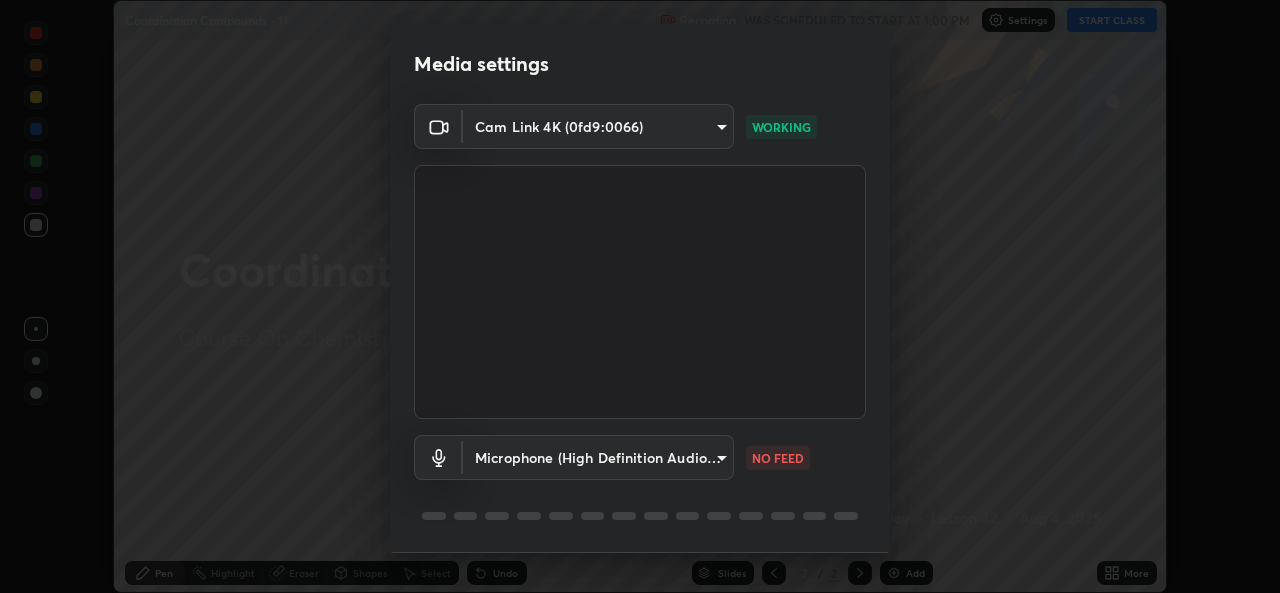 click on "Erase all Coordination Compounds - 11 Recording WAS SCHEDULED TO START AT  1:00 PM Settings START CLASS Setting up your live class Coordination Compounds - 11 • L42 of Course On Chemistry for JEE Excel 1 2026 Prabhat Pandey Pen Highlight Eraser Shapes Select Undo Slides 2 / 2 Add More No doubts shared Encourage your learners to ask a doubt for better clarity Report an issue Reason for reporting Buffering Chat not working Audio - Video sync issue Educator video quality low ​ Attach an image Report Media settings Cam Link 4K (0fd9:0066) 7782a15b5501a514bfe648ece045007bd442f83437d397bf9c3fc663f0680d58 WORKING Microphone (High Definition Audio Device) 1f9b2b7b856d792cc5f4e166810154640c8dc3d584de9c331c588b9cd70d1665 NO FEED 1 / 5 Next" at bounding box center (640, 296) 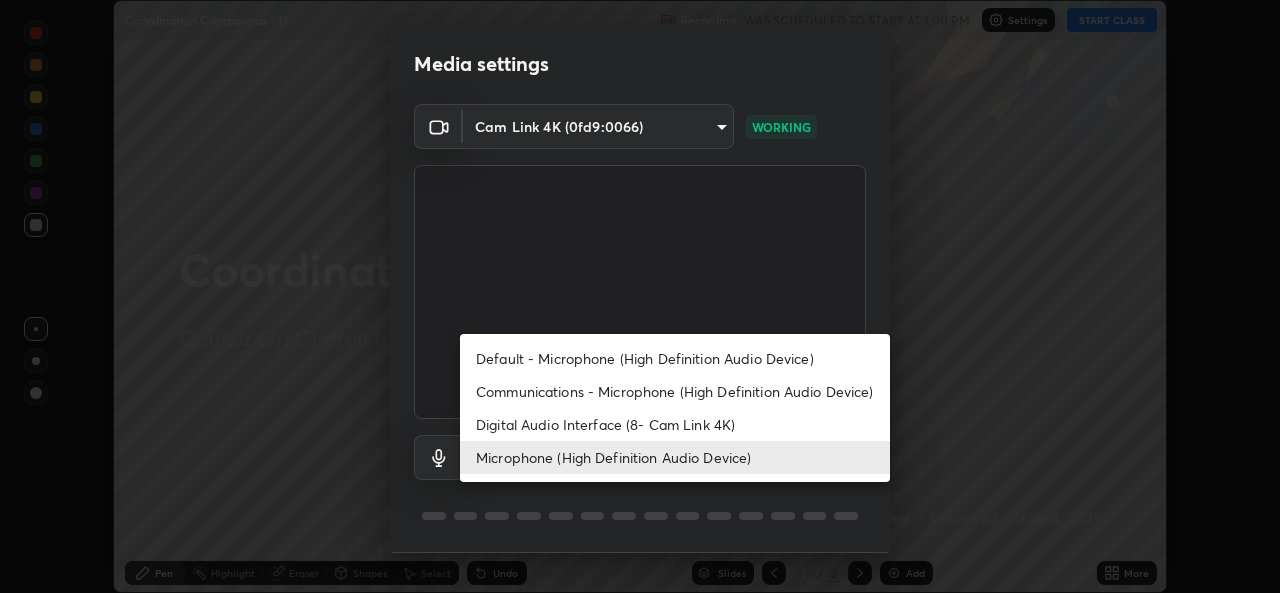 click on "Default - Microphone (High Definition Audio Device)" at bounding box center [675, 358] 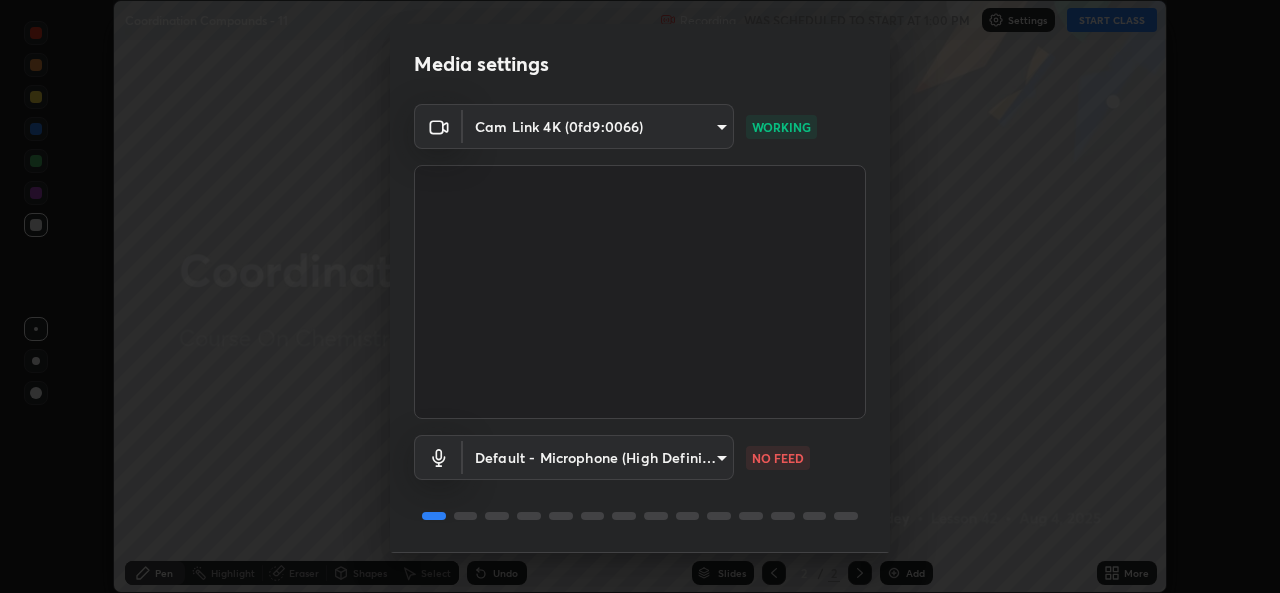 click on "Erase all Coordination Compounds - 11 Recording WAS SCHEDULED TO START AT  1:00 PM Settings START CLASS Setting up your live class Coordination Compounds - 11 • L42 of Course On Chemistry for JEE Excel 1 2026 Prabhat Pandey Pen Highlight Eraser Shapes Select Undo Slides 2 / 2 Add More No doubts shared Encourage your learners to ask a doubt for better clarity Report an issue Reason for reporting Buffering Chat not working Audio - Video sync issue Educator video quality low ​ Attach an image Report Media settings Cam Link 4K (0fd9:0066) 7782a15b5501a514bfe648ece045007bd442f83437d397bf9c3fc663f0680d58 WORKING Default - Microphone (High Definition Audio Device) default NO FEED 1 / 5 Next" at bounding box center (640, 296) 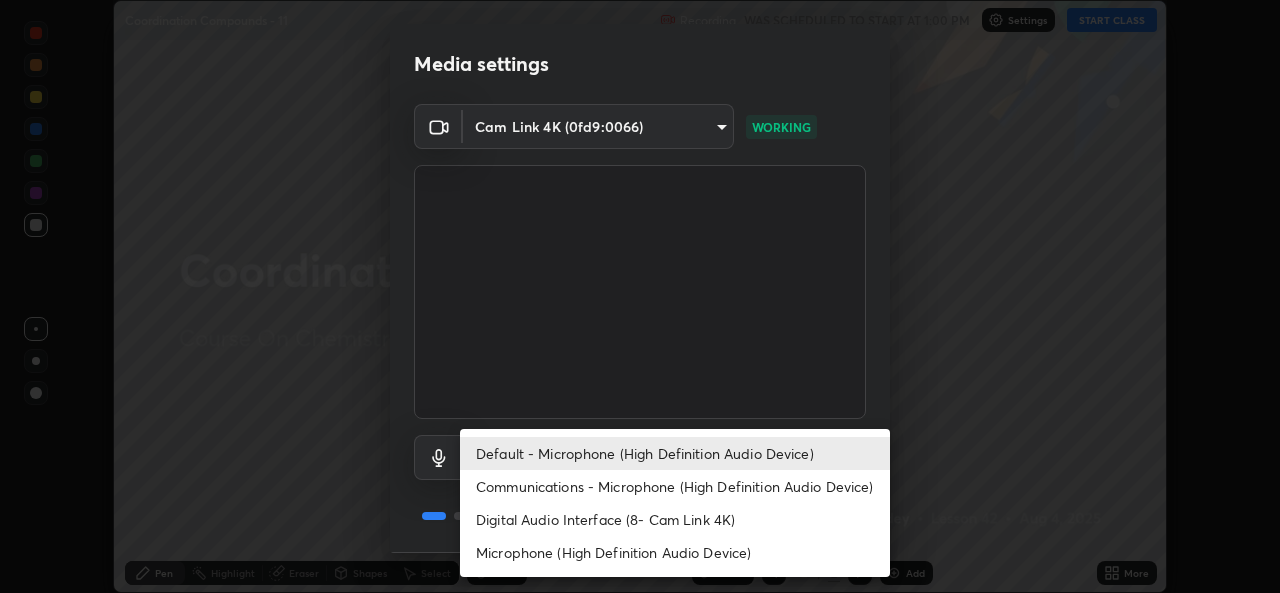 click on "Microphone (High Definition Audio Device)" at bounding box center [675, 552] 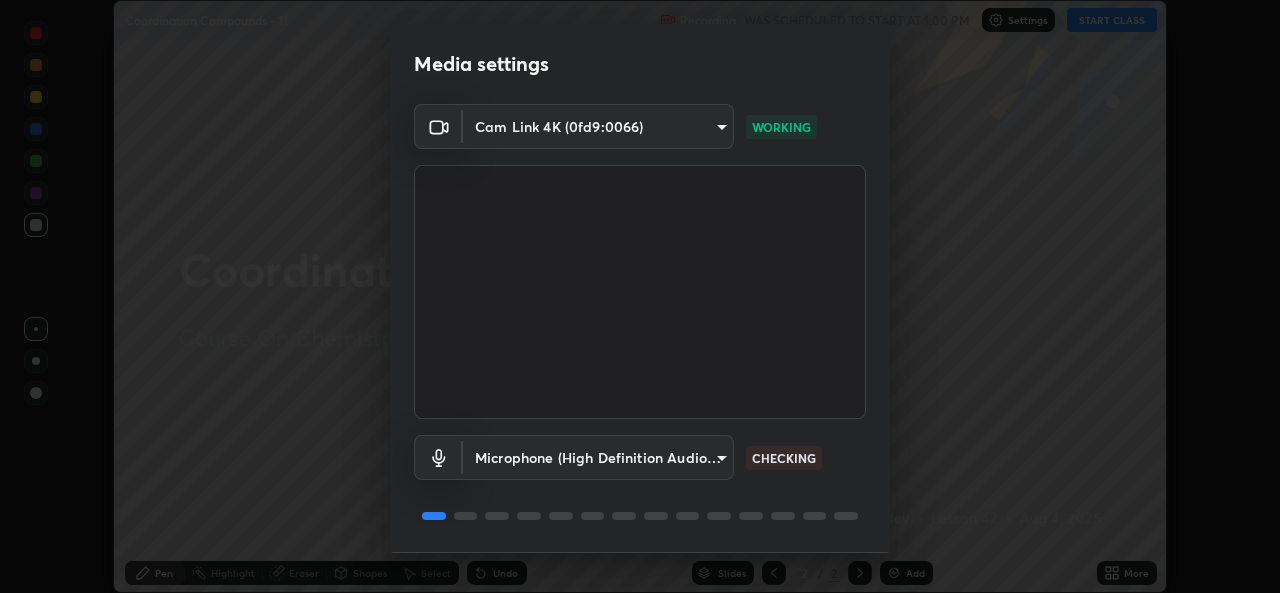 scroll, scrollTop: 63, scrollLeft: 0, axis: vertical 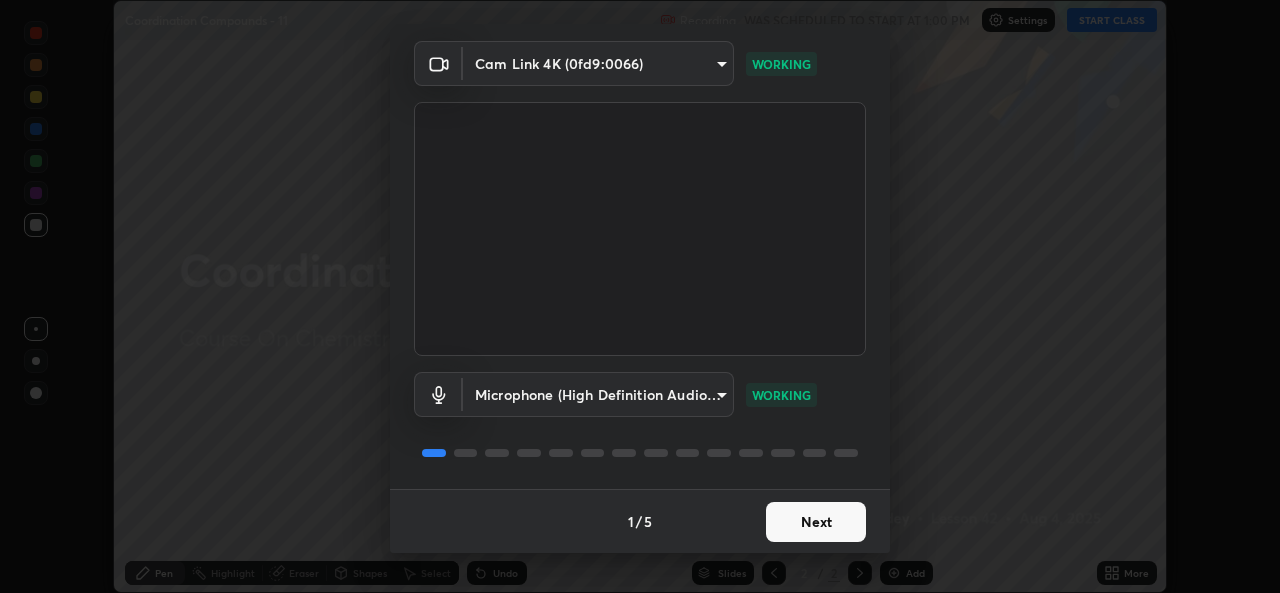 click on "Next" at bounding box center [816, 522] 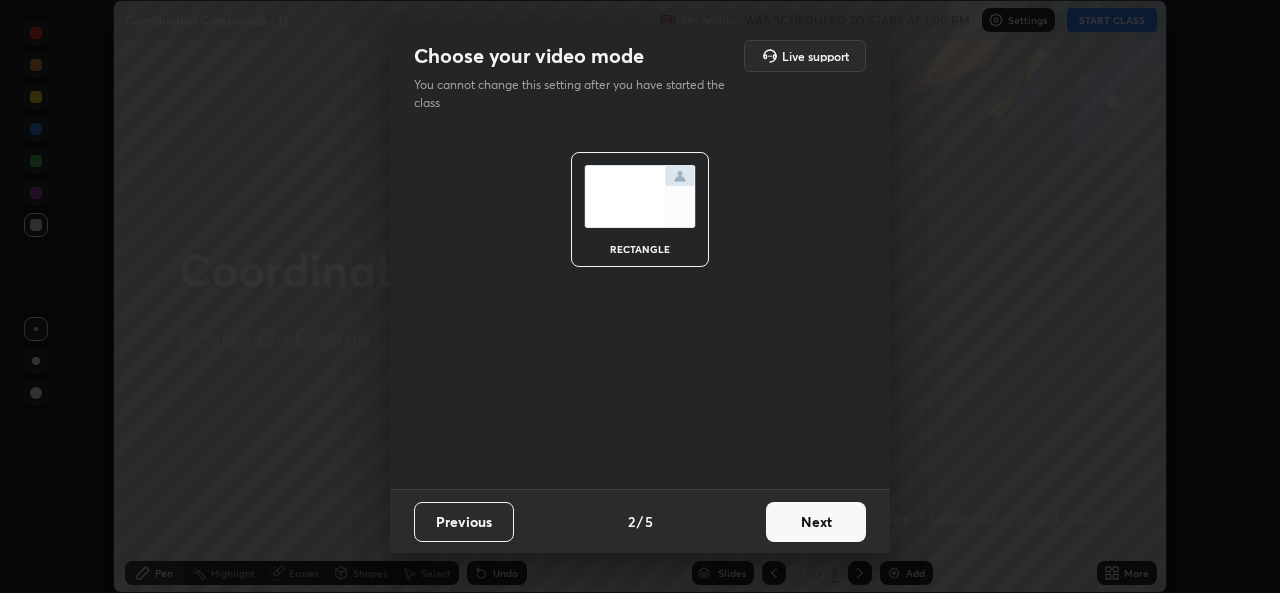 scroll, scrollTop: 0, scrollLeft: 0, axis: both 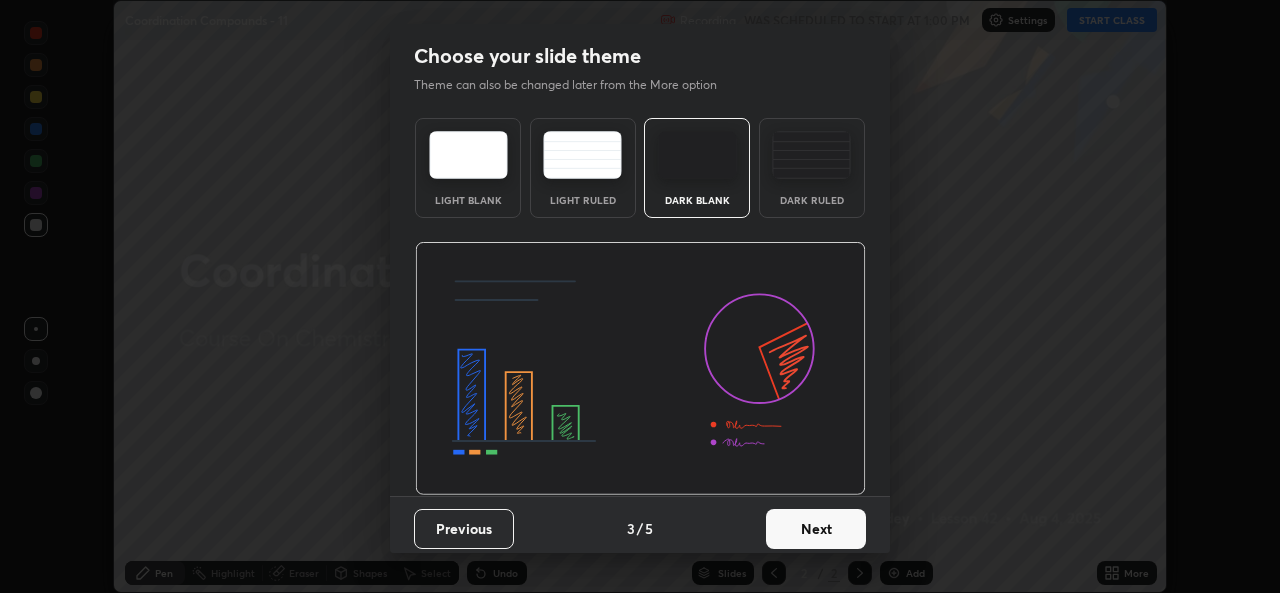 click on "Next" at bounding box center [816, 529] 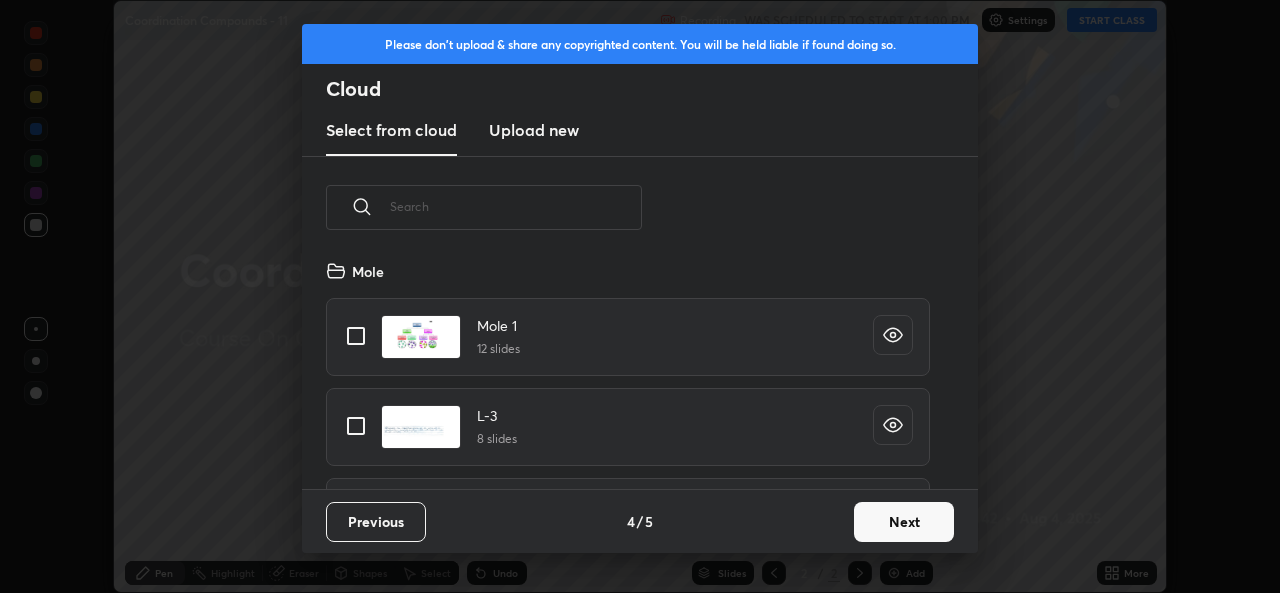 scroll, scrollTop: 7, scrollLeft: 11, axis: both 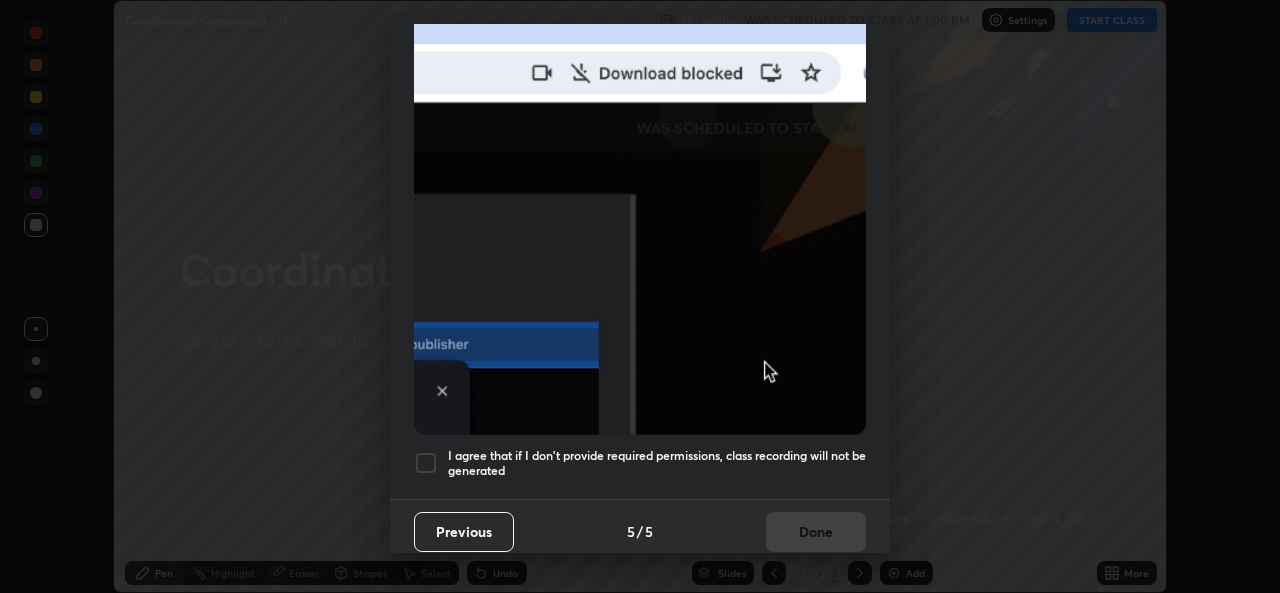 click at bounding box center (426, 463) 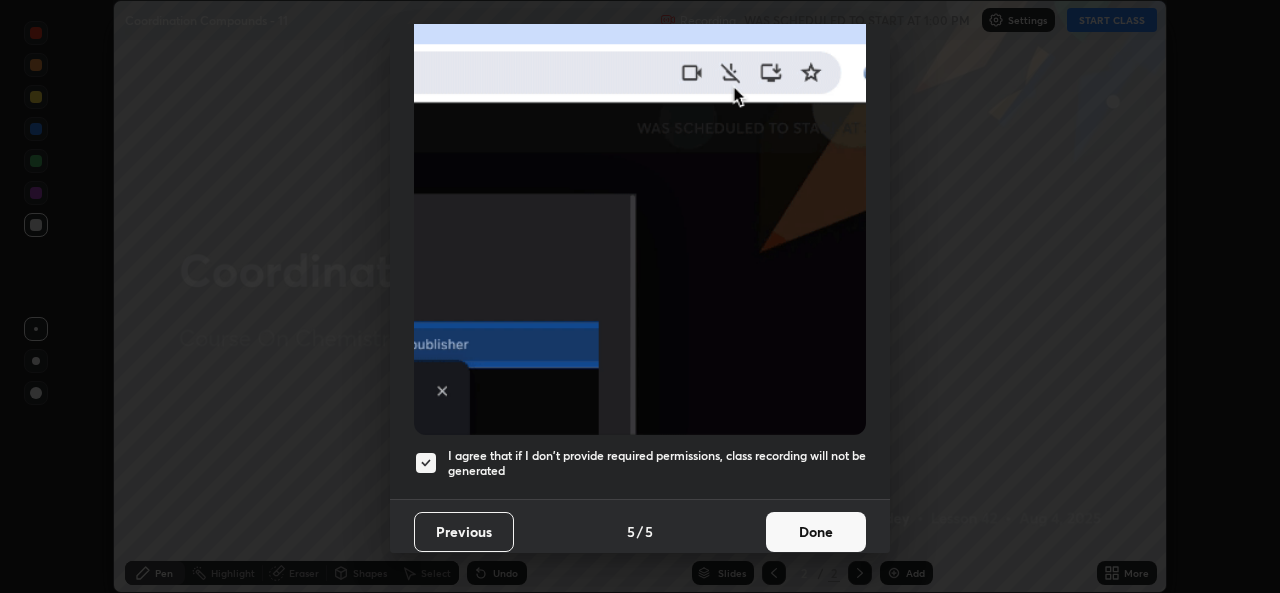 click on "Done" at bounding box center [816, 532] 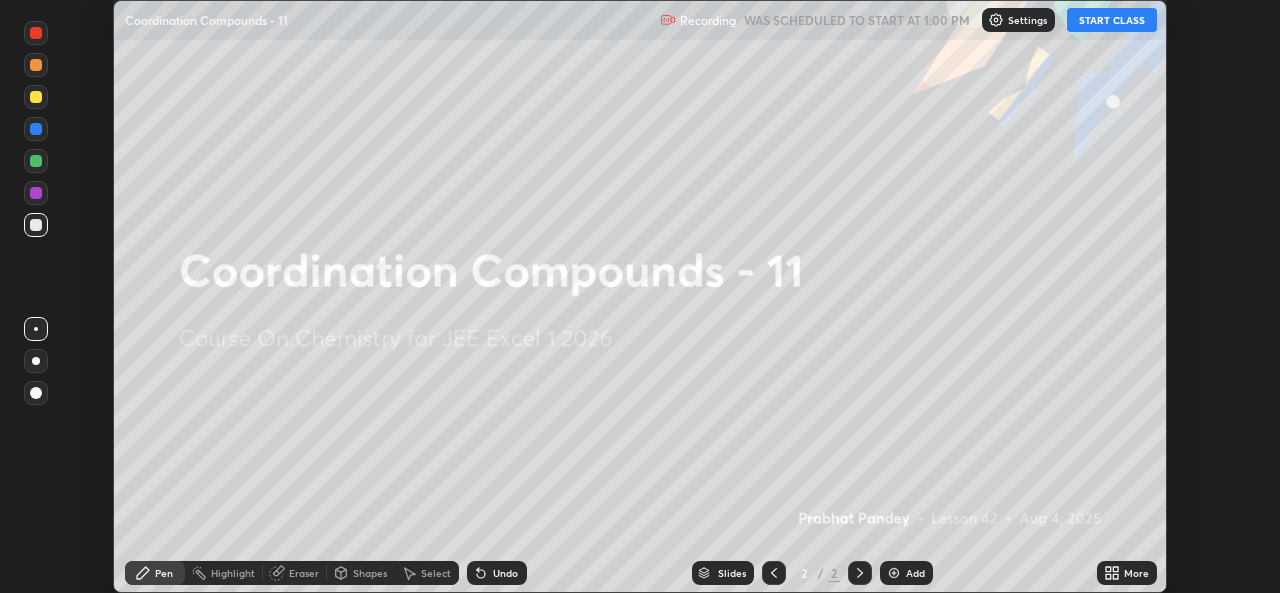 click on "START CLASS" at bounding box center [1112, 20] 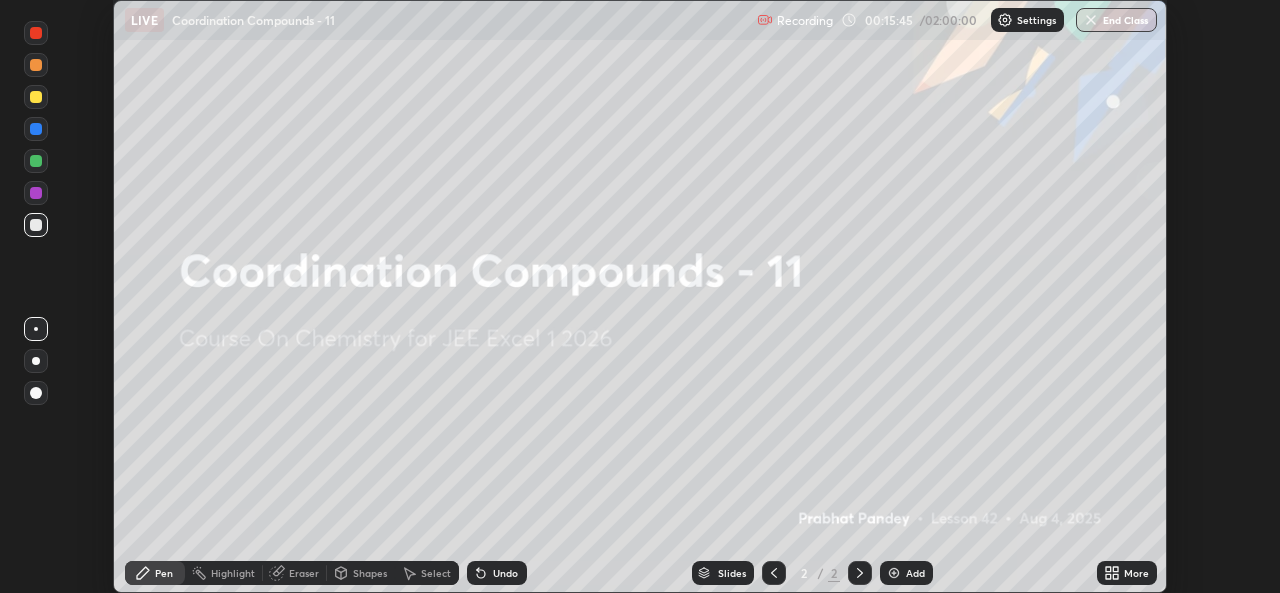 click 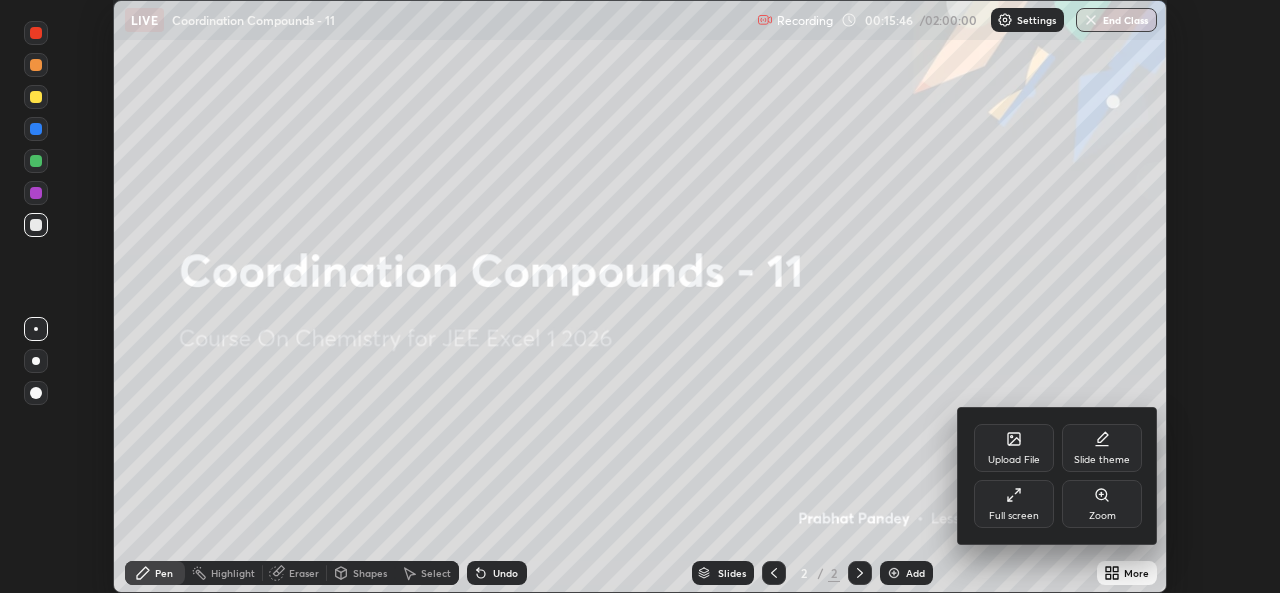 click on "Full screen" at bounding box center [1014, 504] 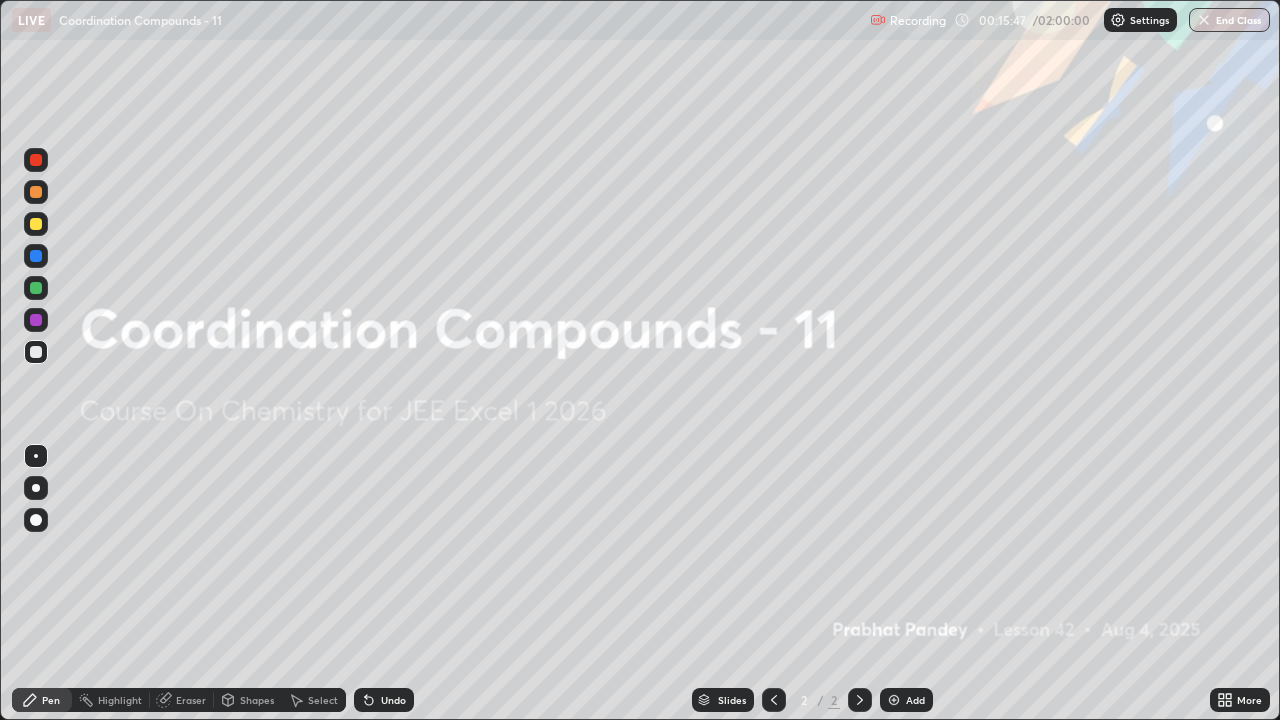 scroll, scrollTop: 99280, scrollLeft: 98720, axis: both 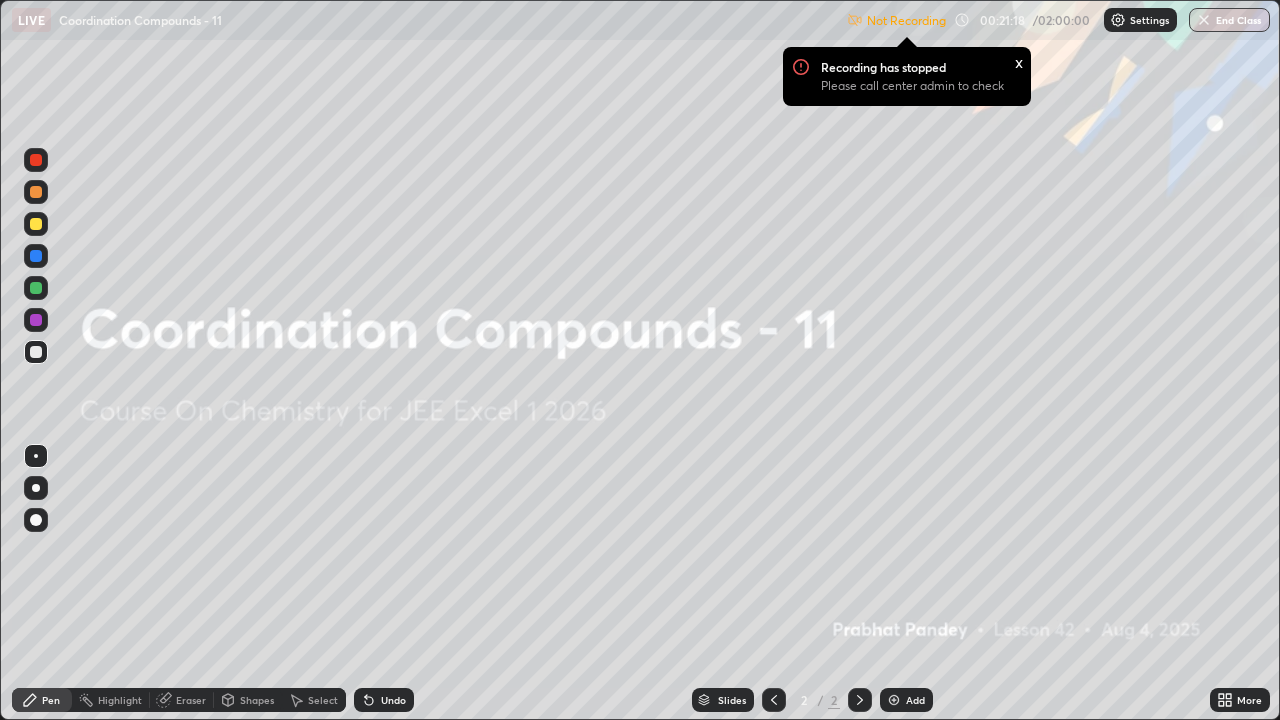 click on "x" at bounding box center [1019, 61] 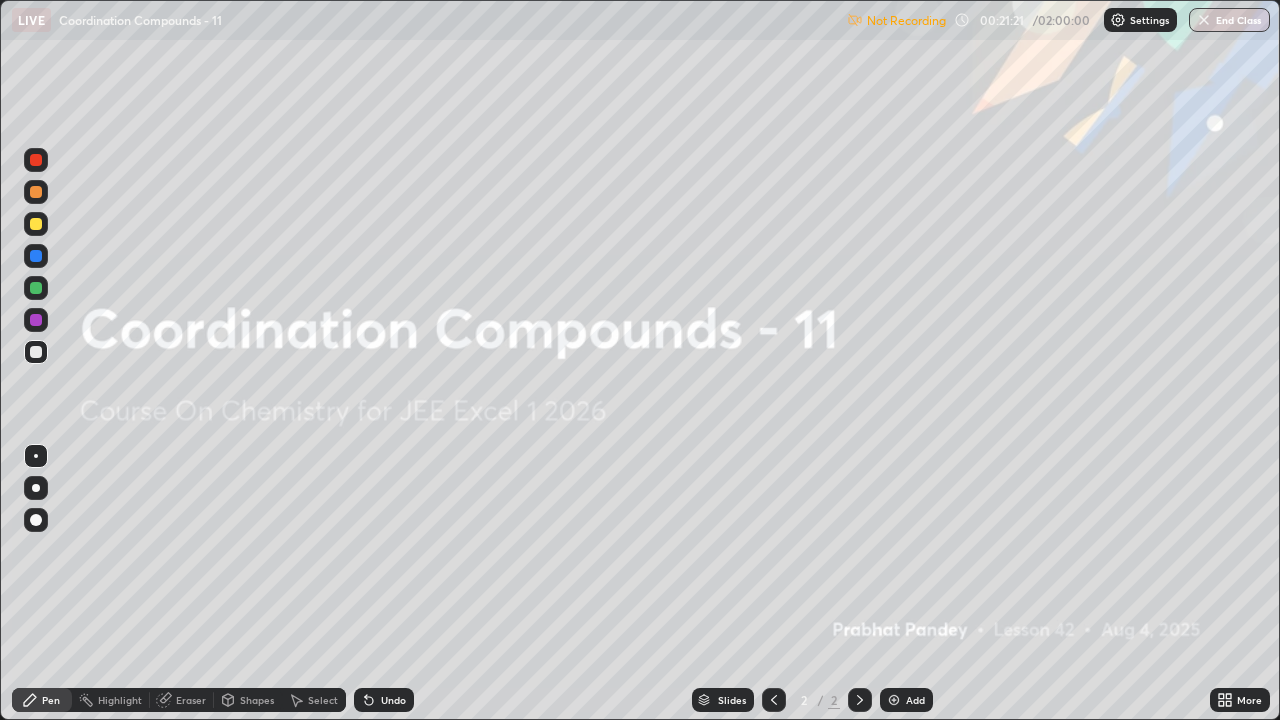 click on "Settings" at bounding box center (1149, 20) 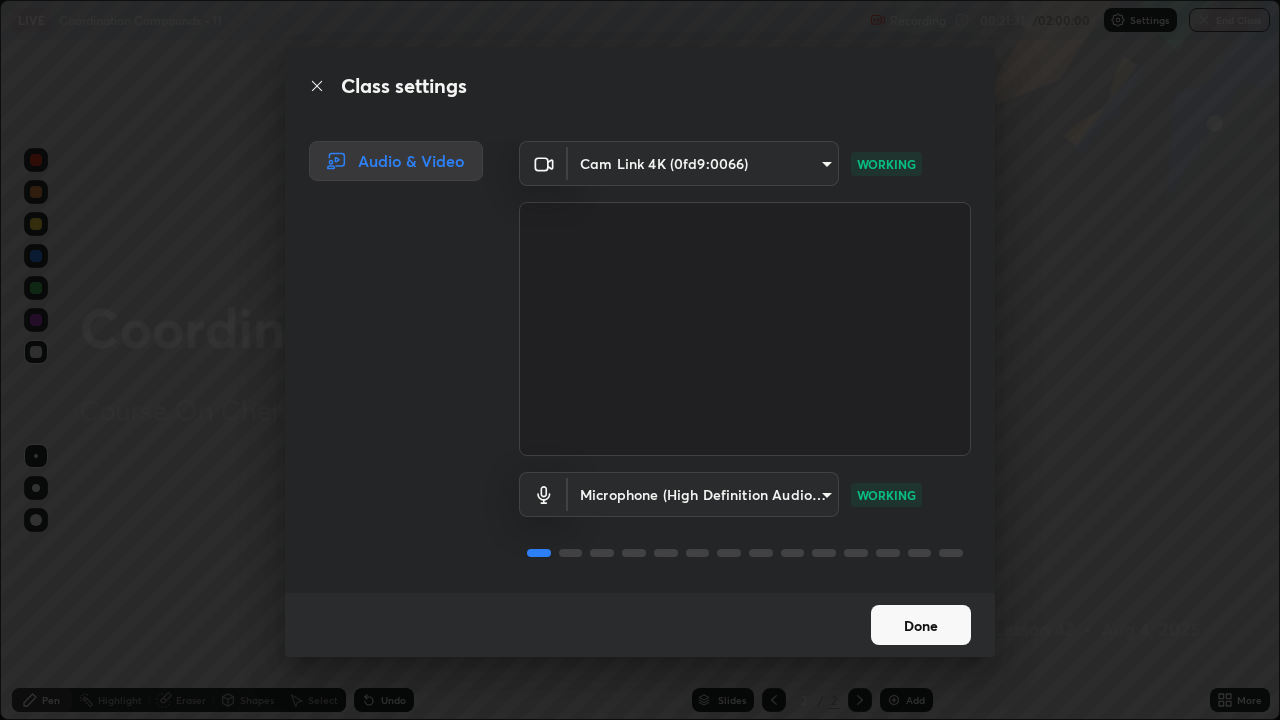 click on "Done" at bounding box center [921, 625] 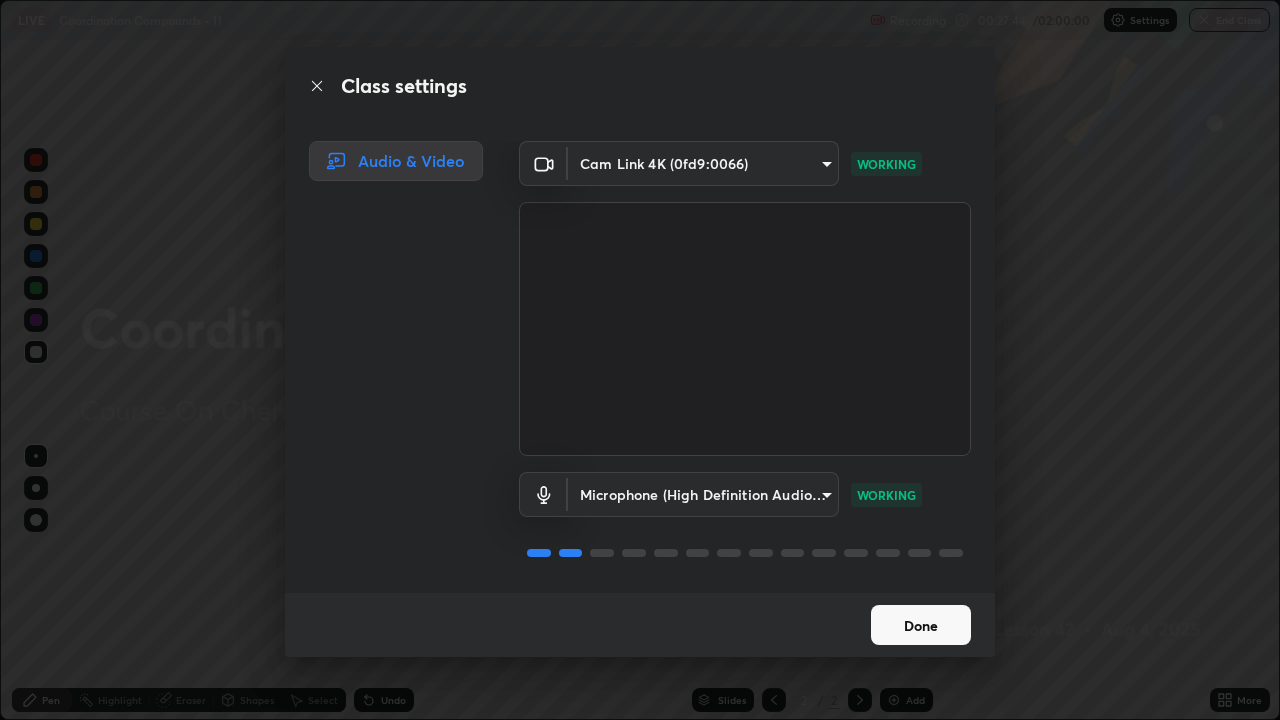 click on "Done" at bounding box center [921, 625] 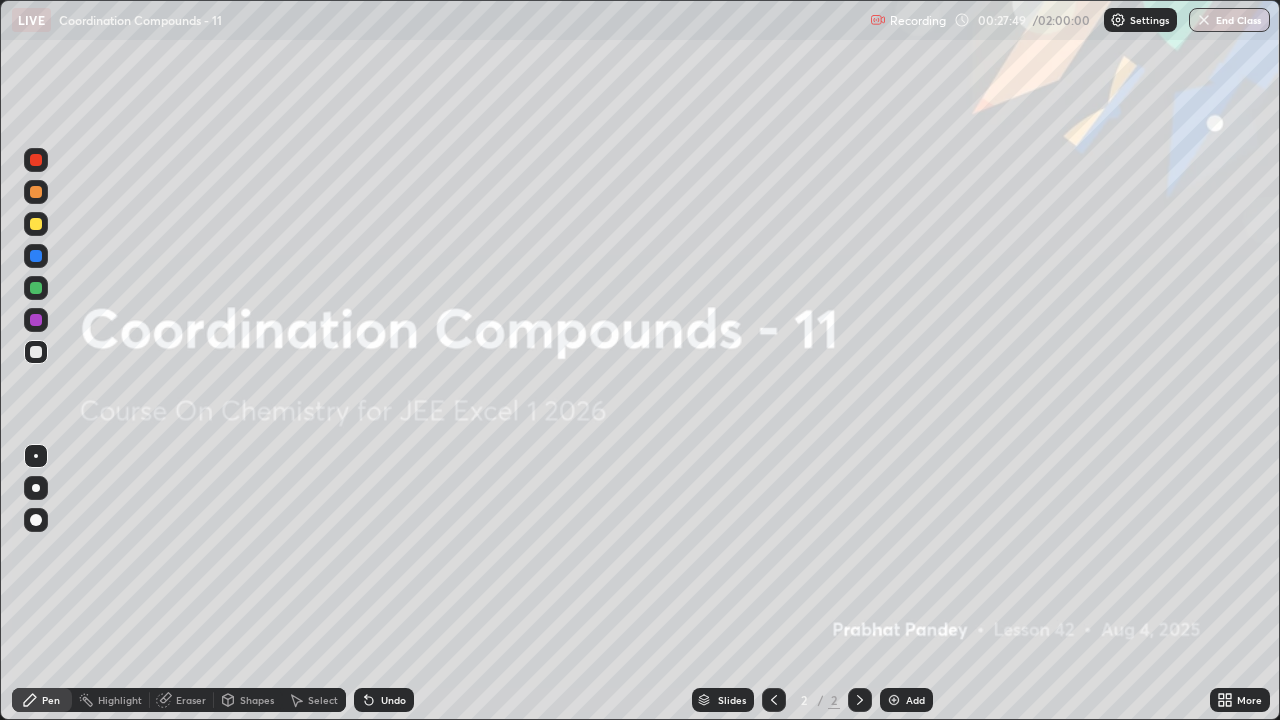 click on "Add" at bounding box center (906, 700) 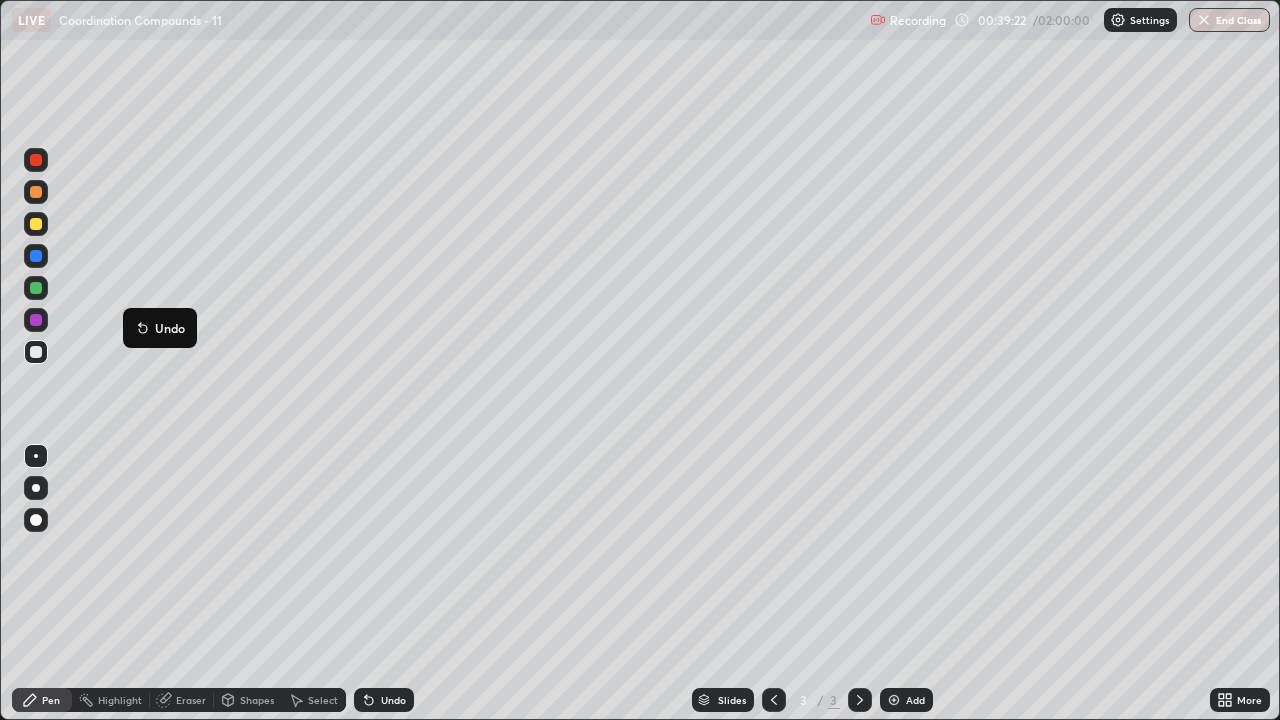 click 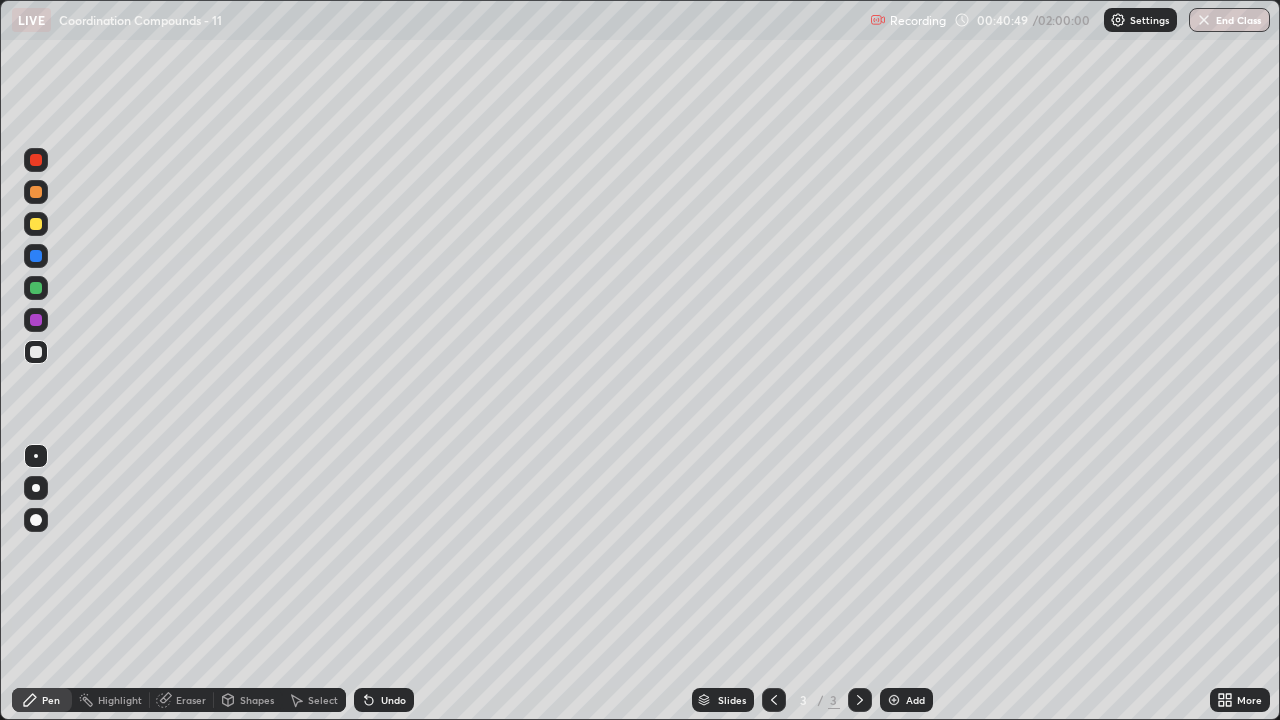 click on "Undo" at bounding box center [393, 700] 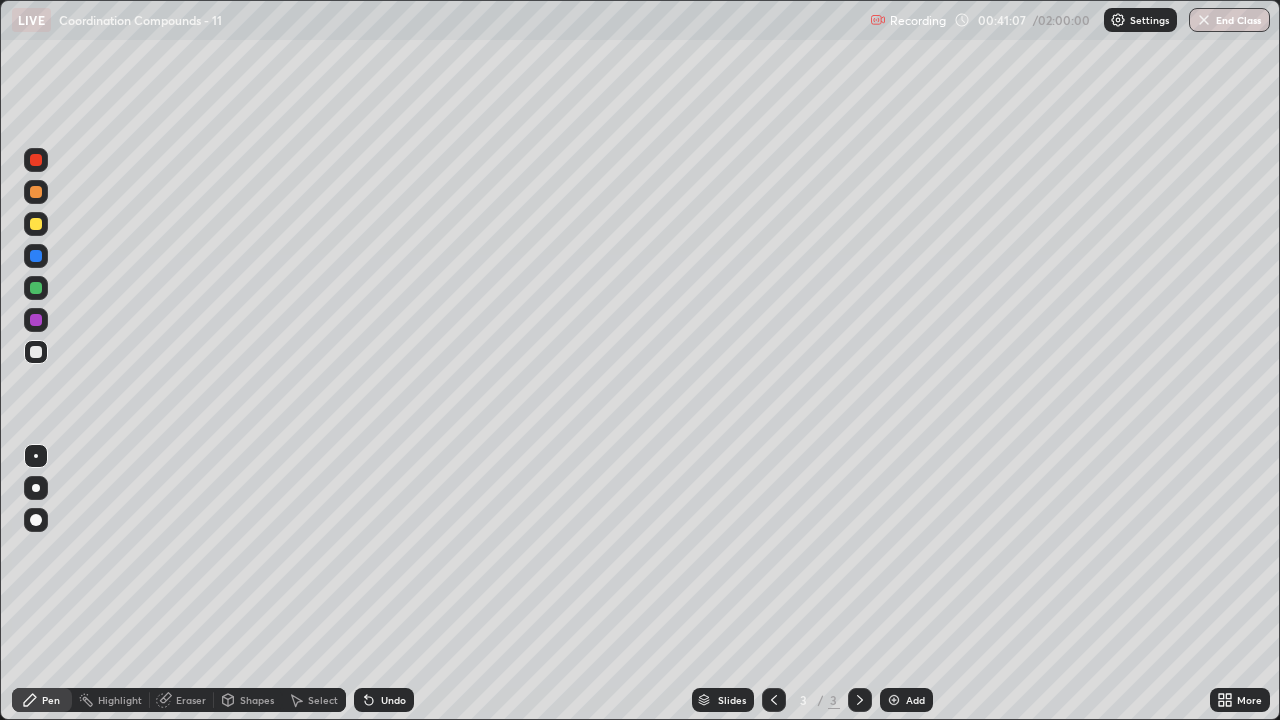 click on "Undo" at bounding box center [384, 700] 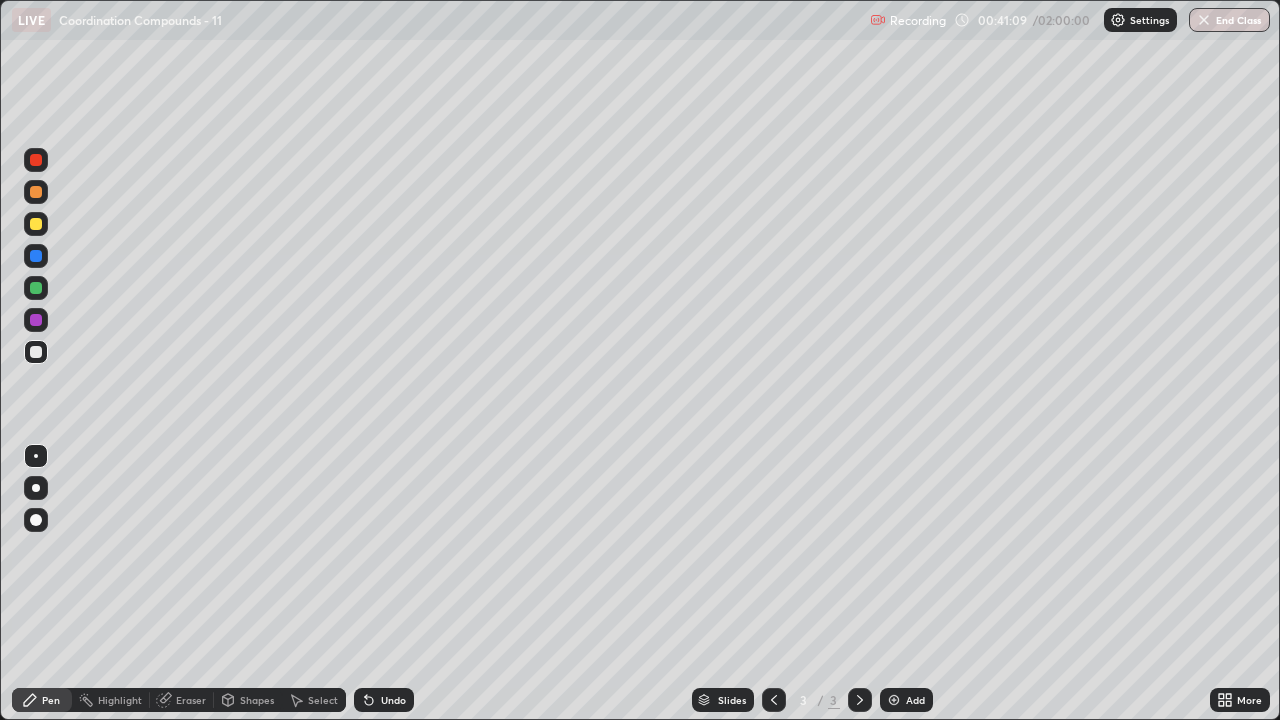click on "Undo" at bounding box center (393, 700) 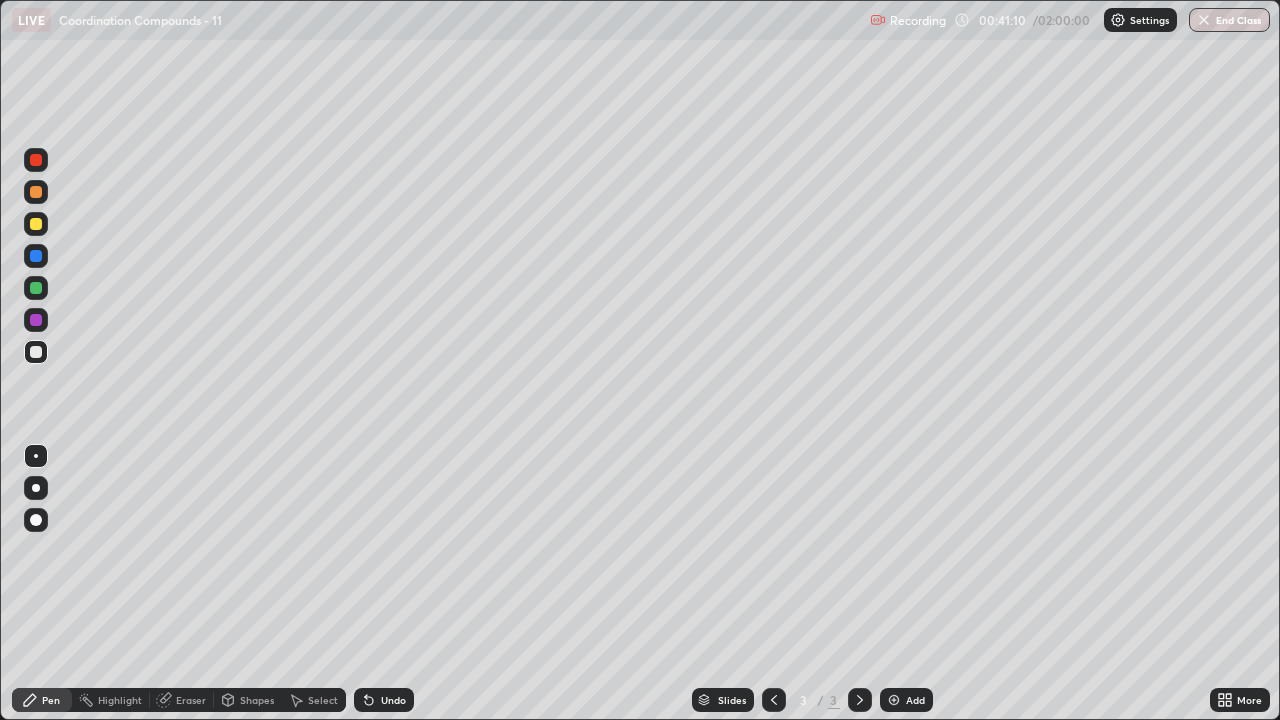 click on "Undo" at bounding box center [393, 700] 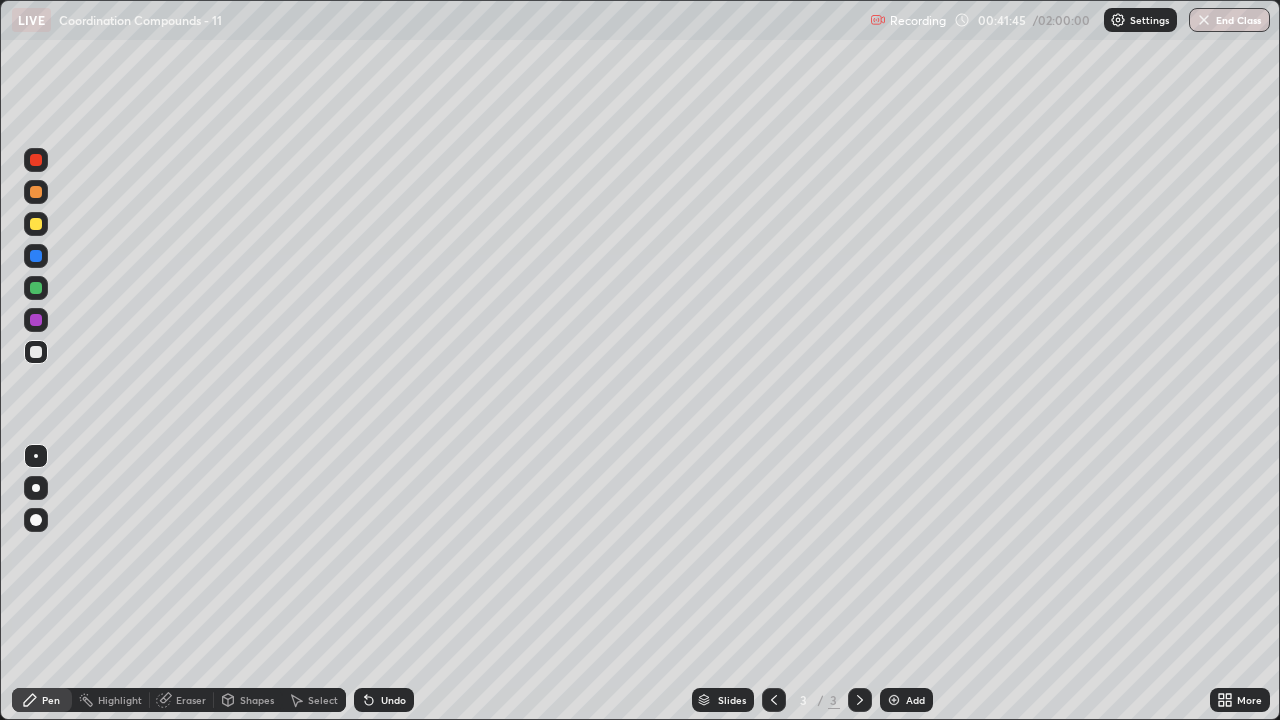 click on "Undo" at bounding box center [393, 700] 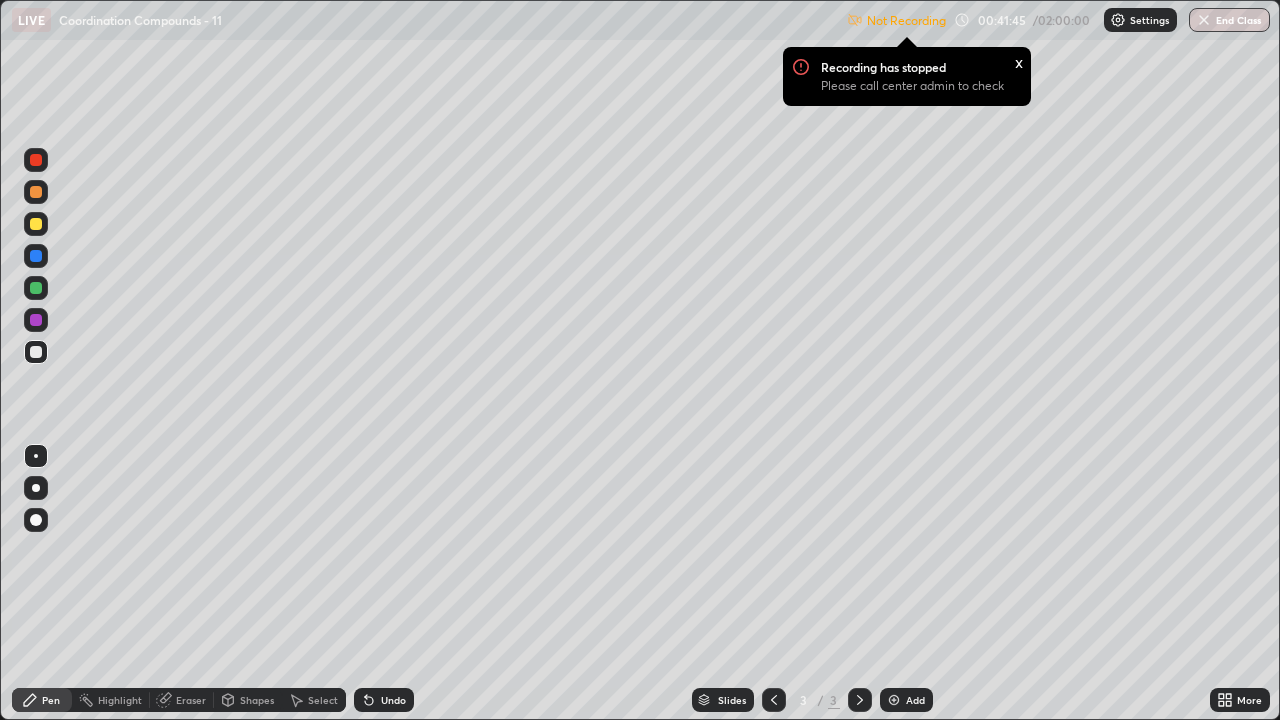 click on "Undo" at bounding box center (393, 700) 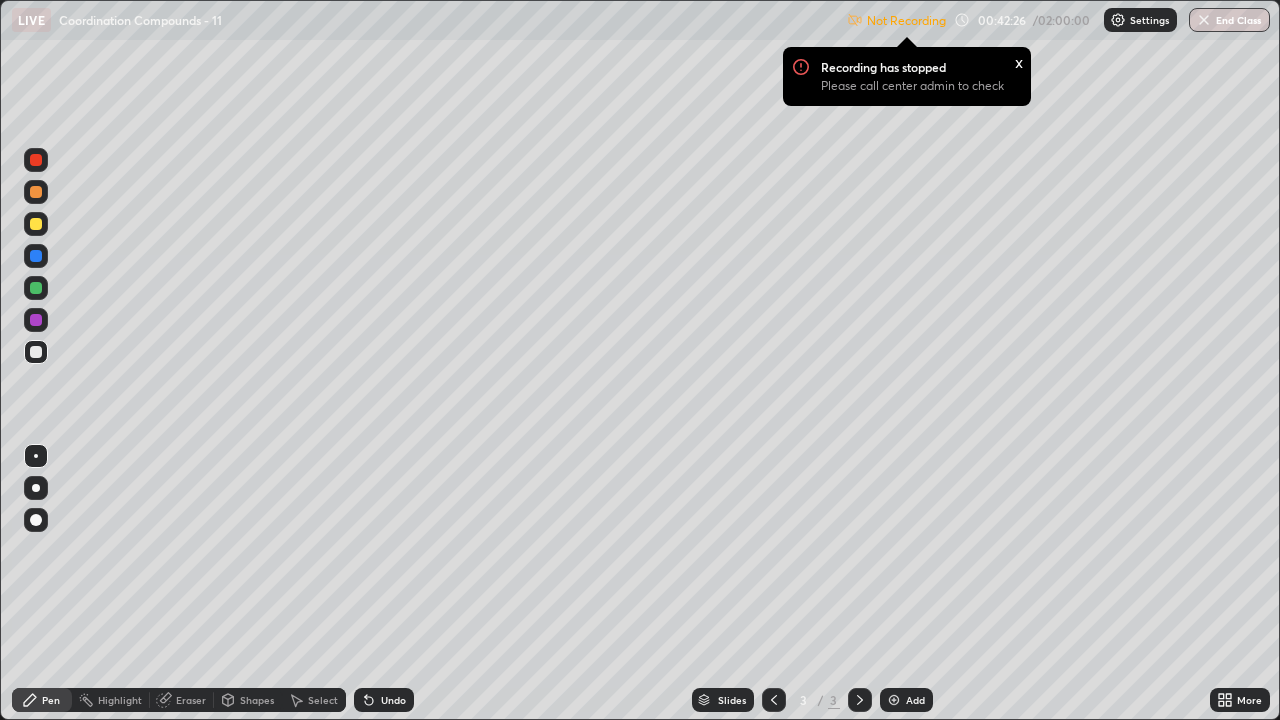 click at bounding box center (894, 700) 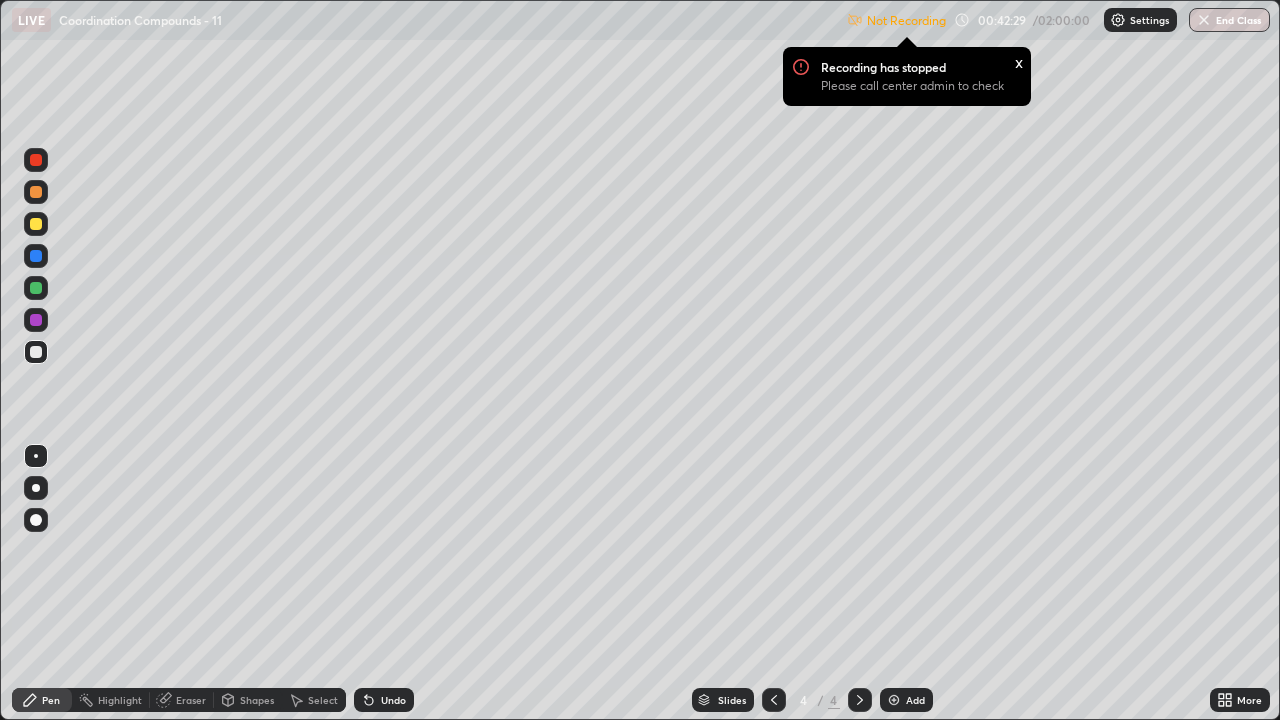 click on "Settings" at bounding box center (1149, 20) 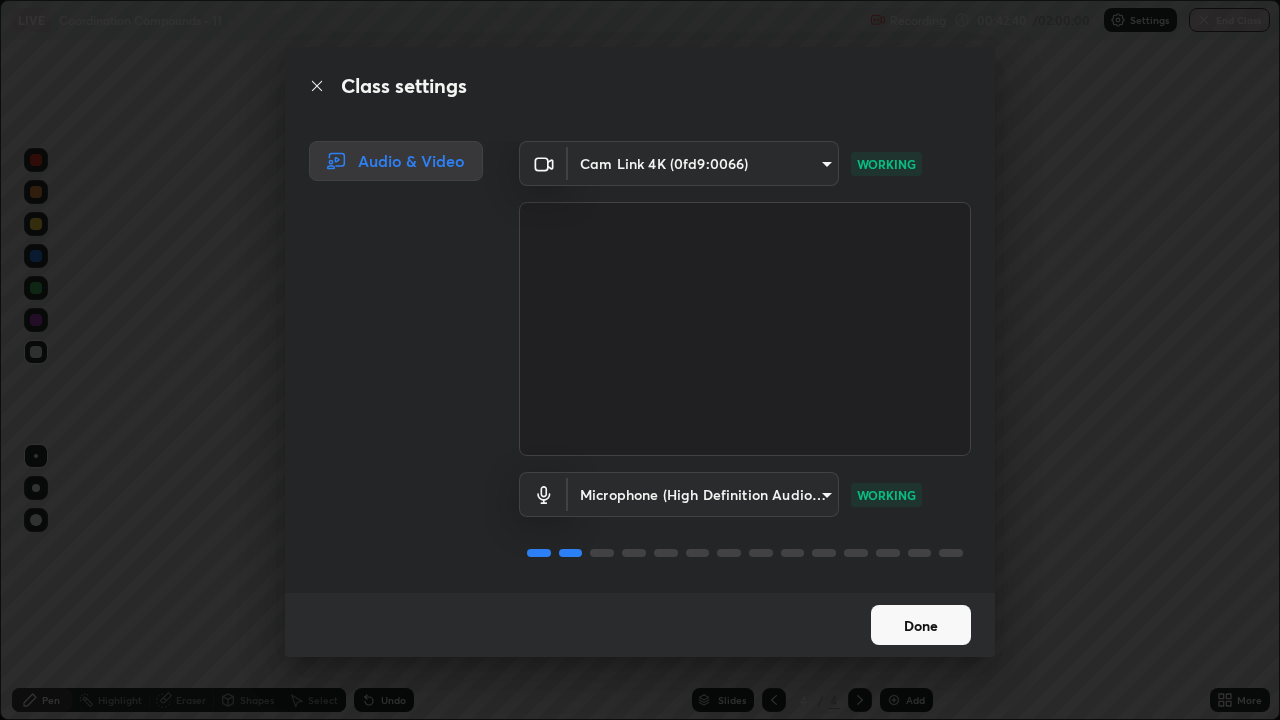 click on "Done" at bounding box center [921, 625] 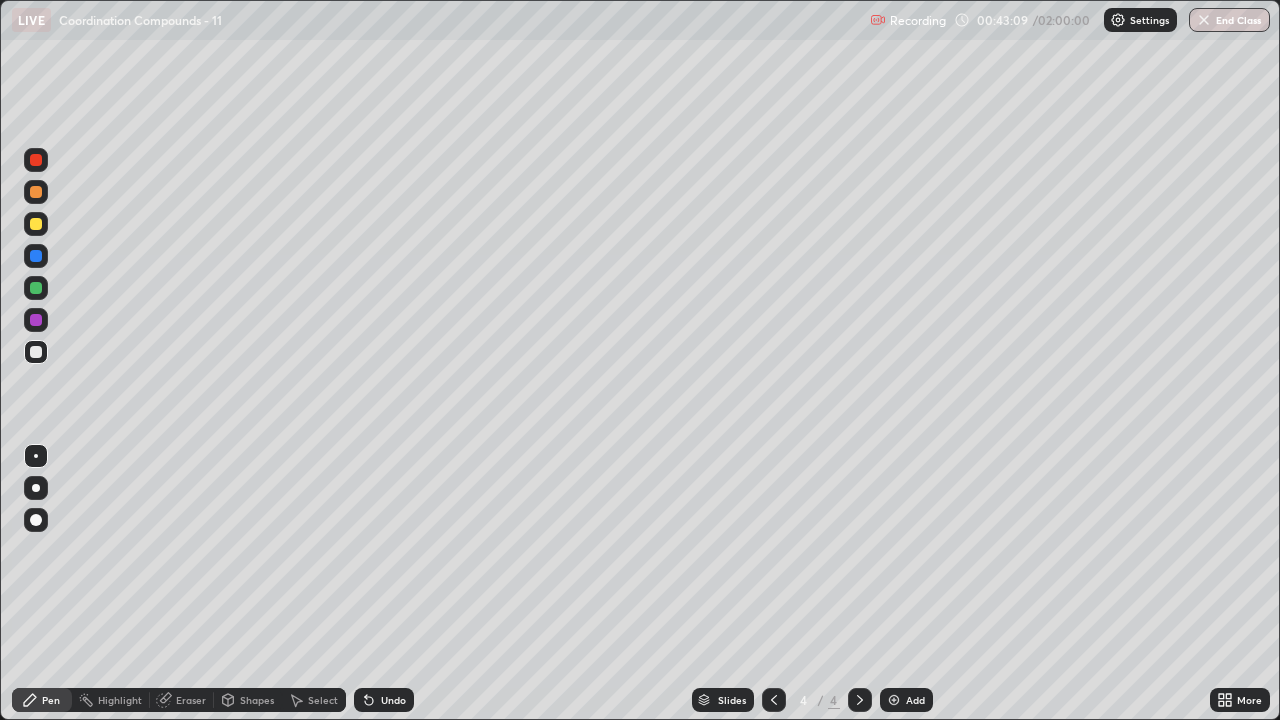 click on "Undo" at bounding box center (393, 700) 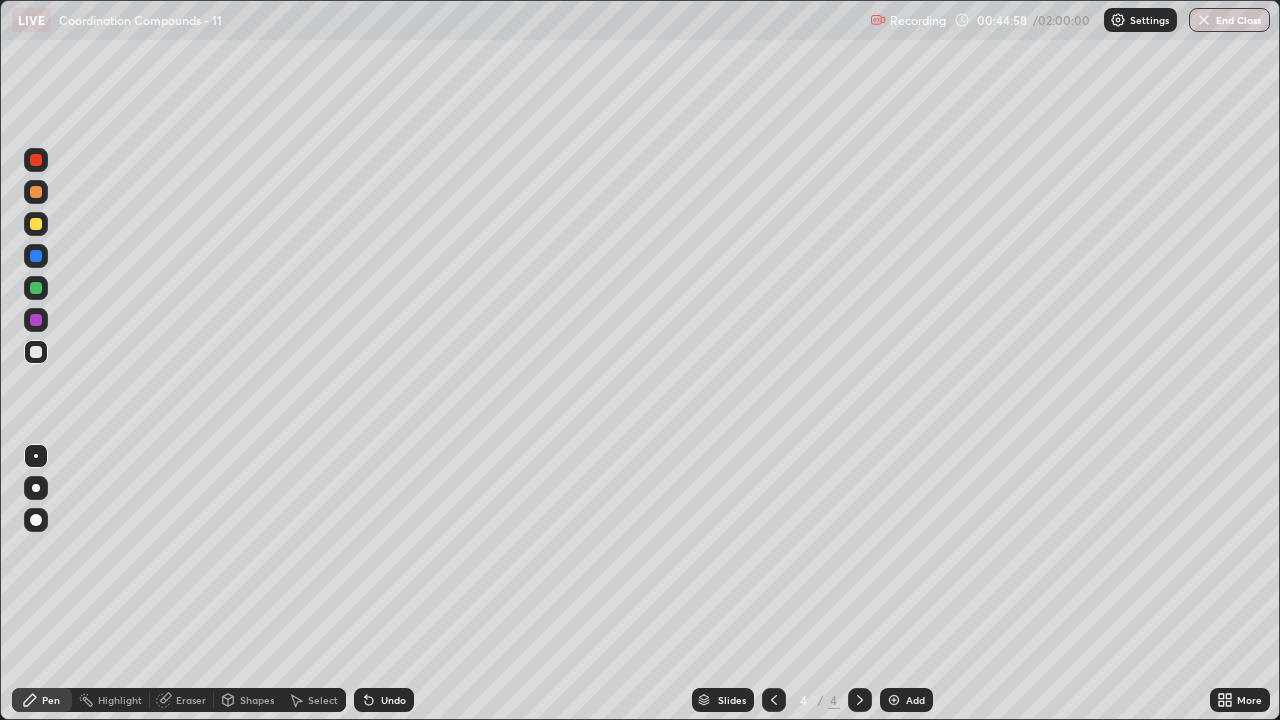 click on "Undo" at bounding box center [393, 700] 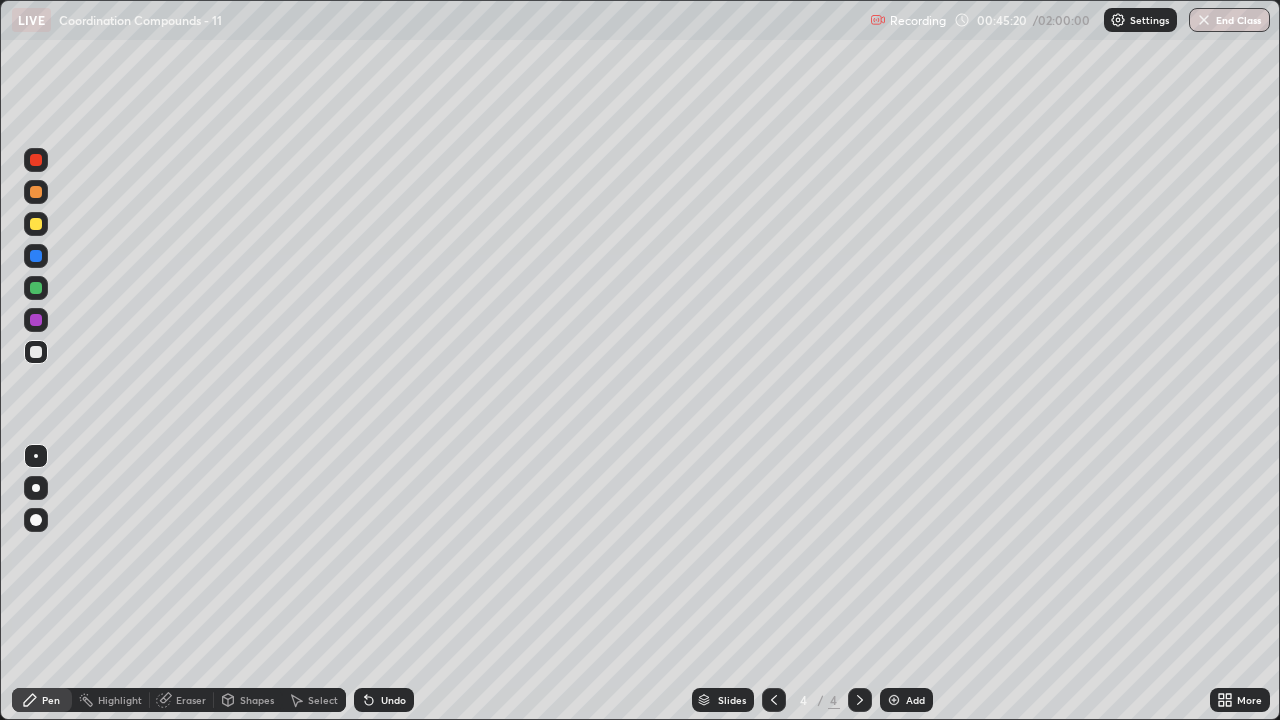 click at bounding box center [36, 192] 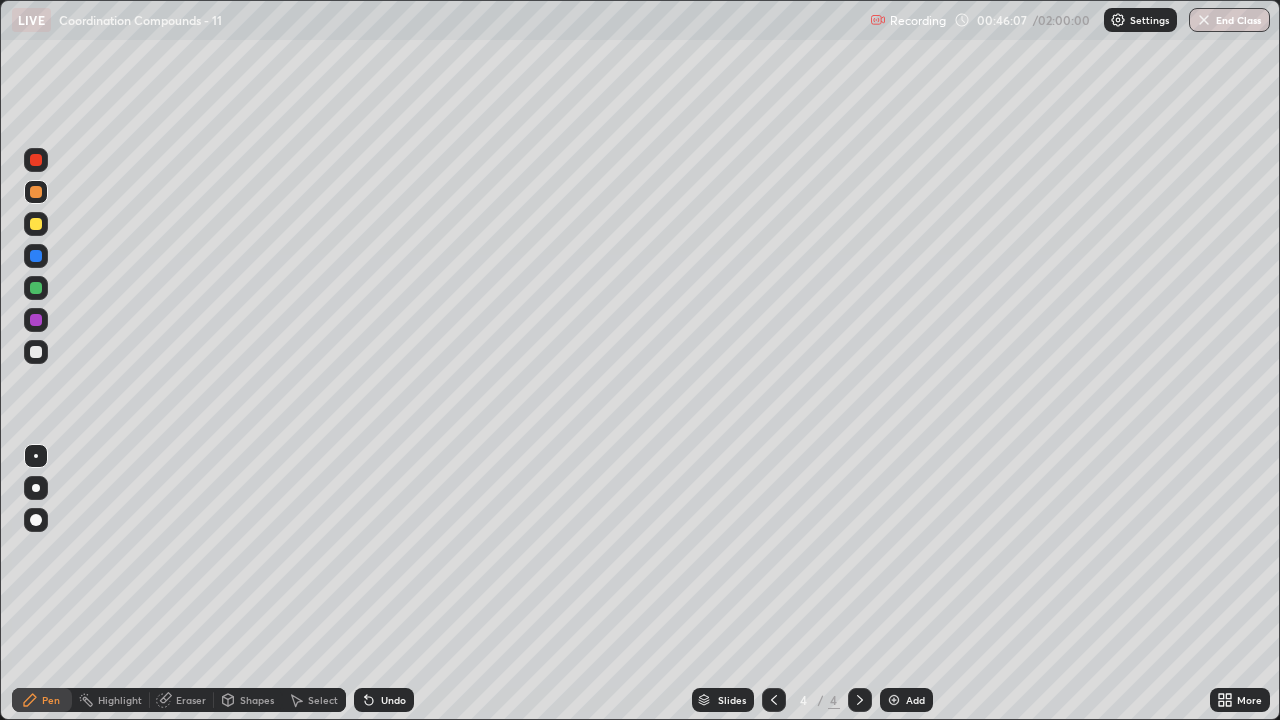 click at bounding box center (36, 352) 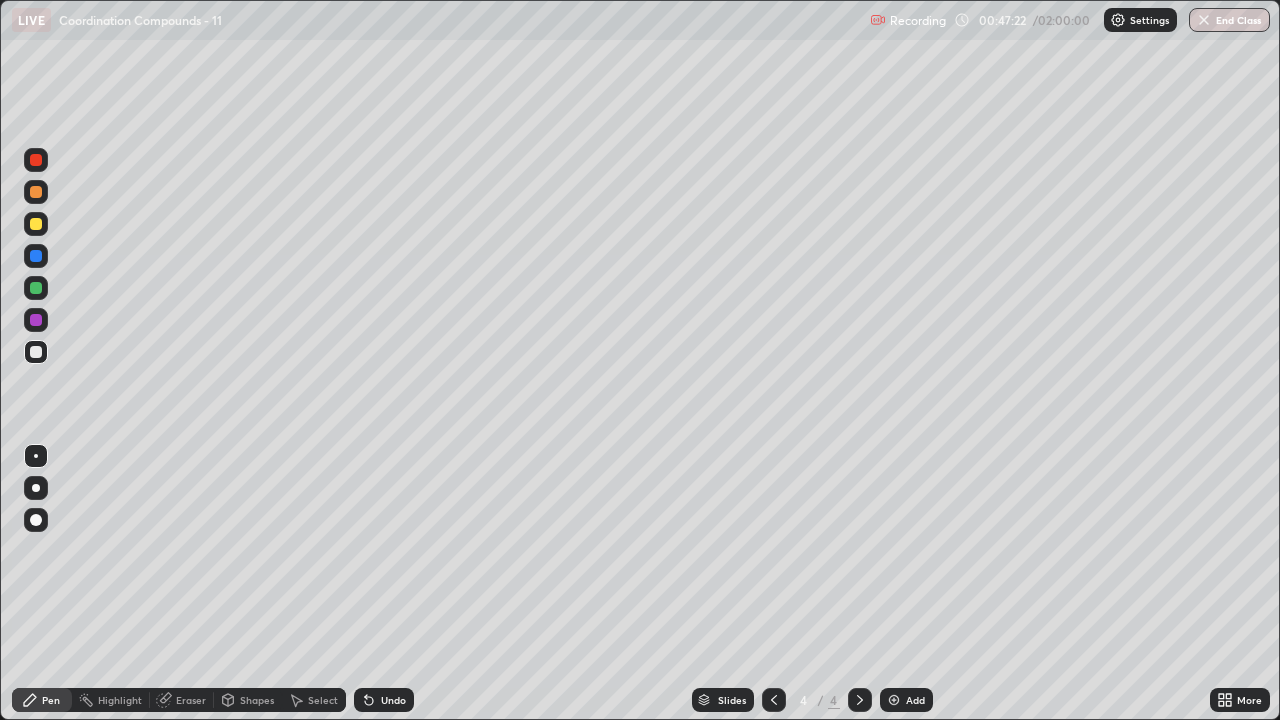 click on "Select" at bounding box center (323, 700) 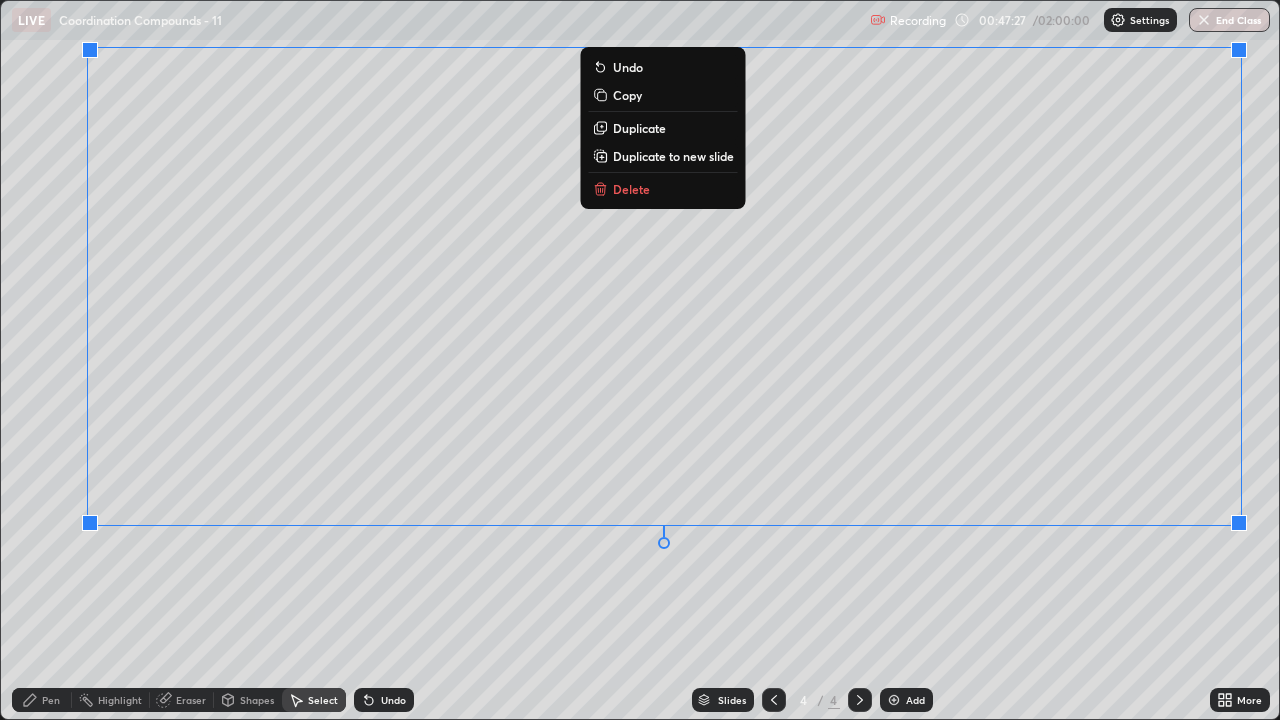 click on "Copy" at bounding box center (627, 95) 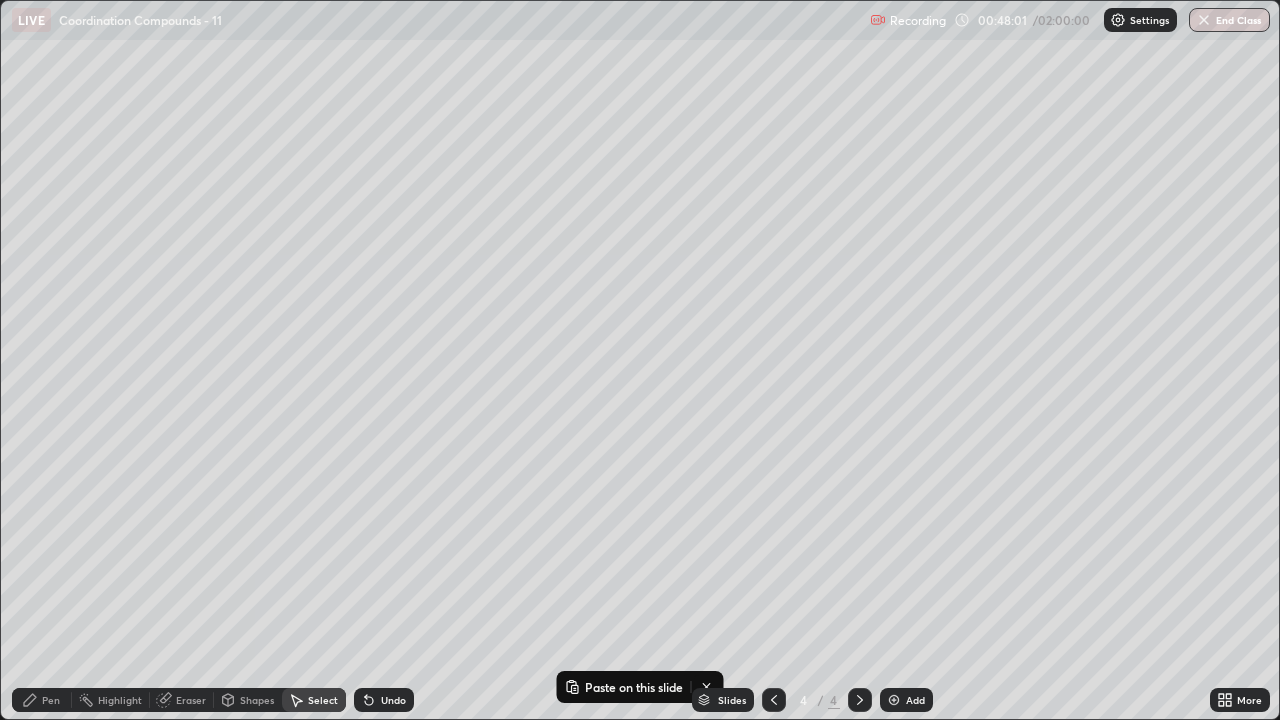 click 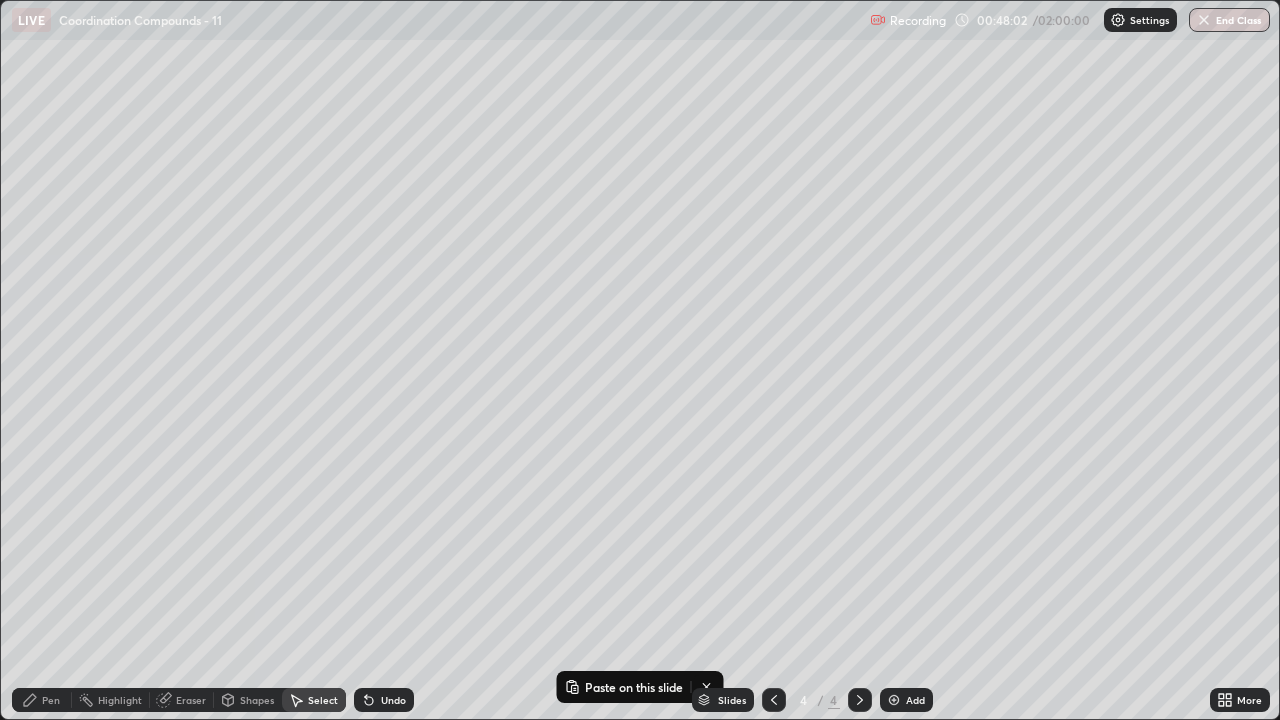 click at bounding box center [894, 700] 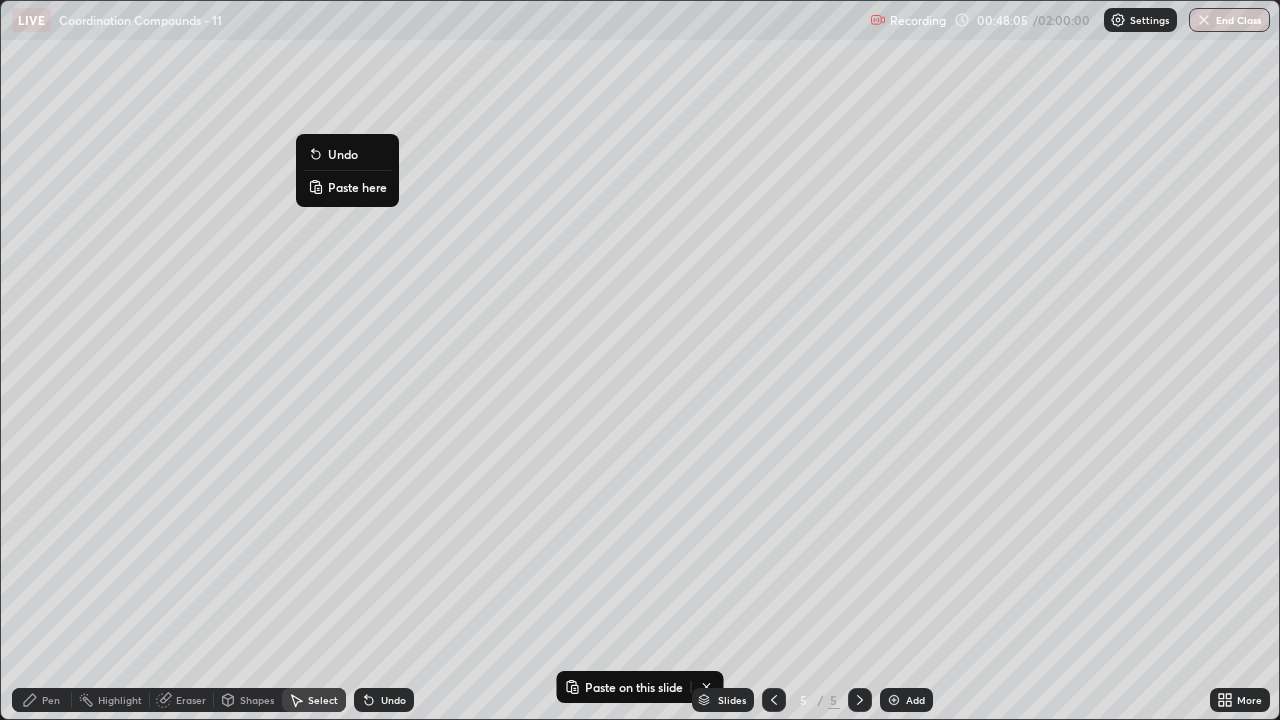 click on "Paste here" at bounding box center [357, 187] 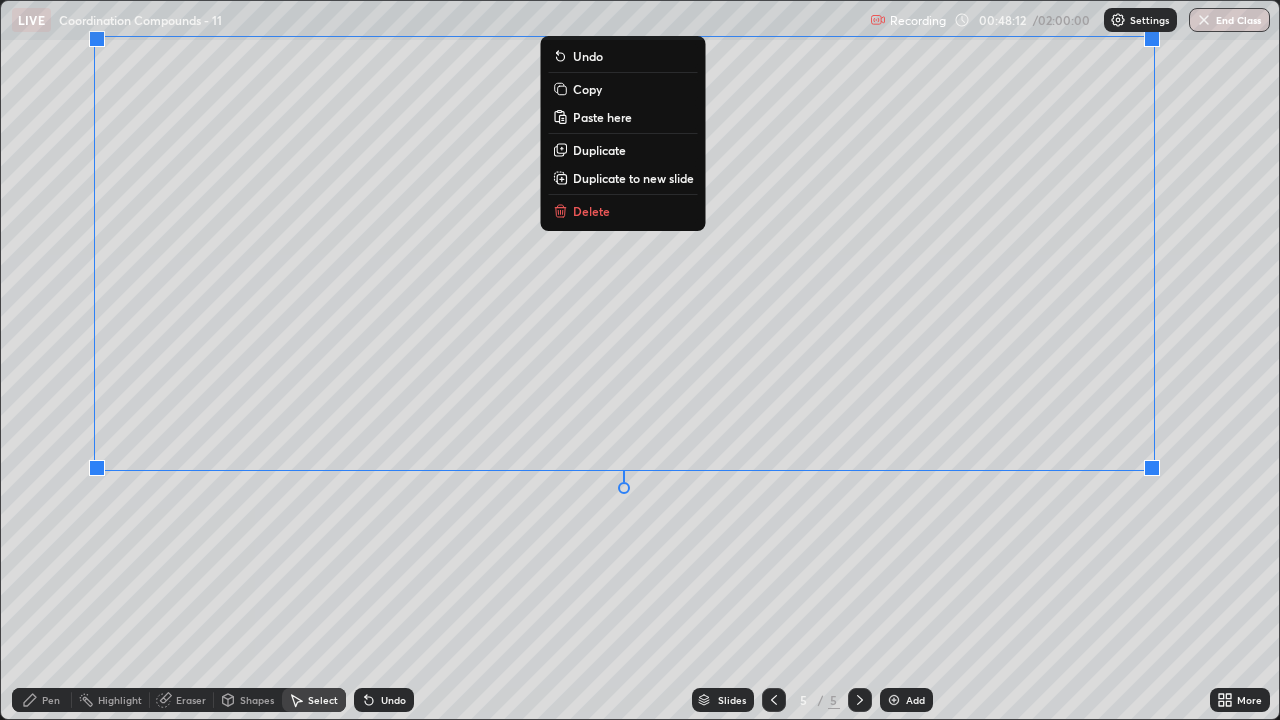 click on "Eraser" at bounding box center [191, 700] 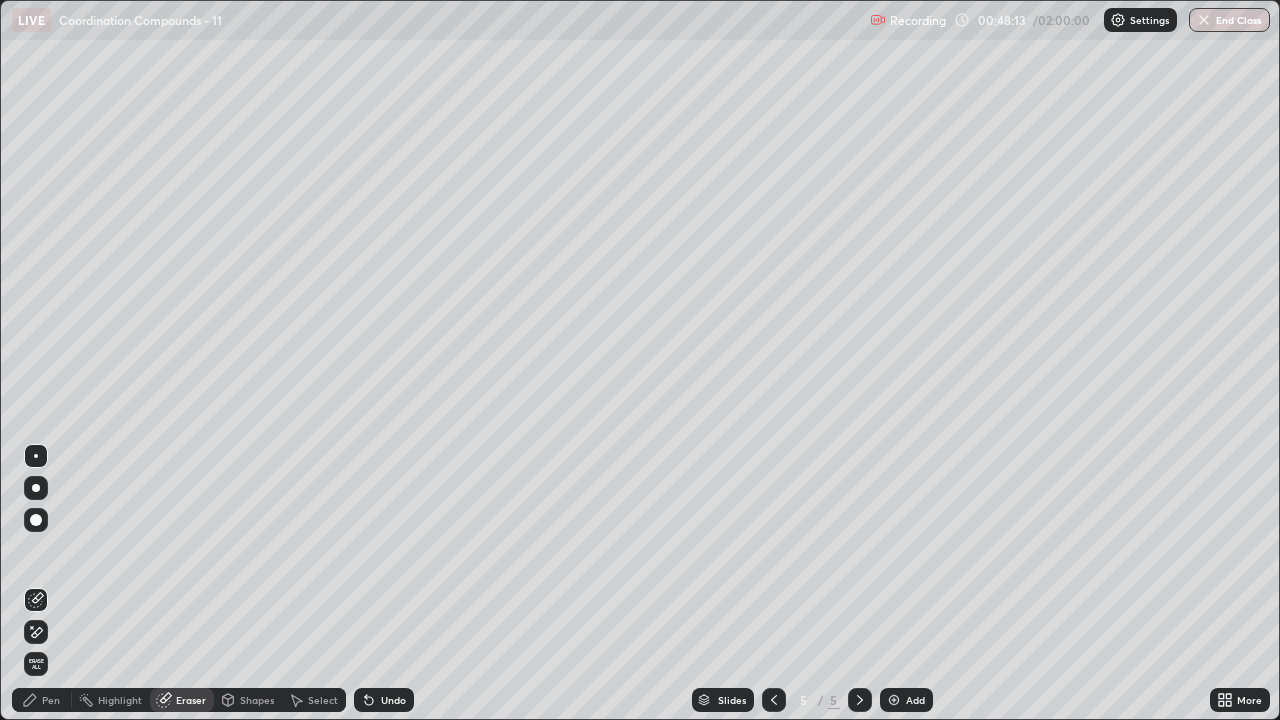click 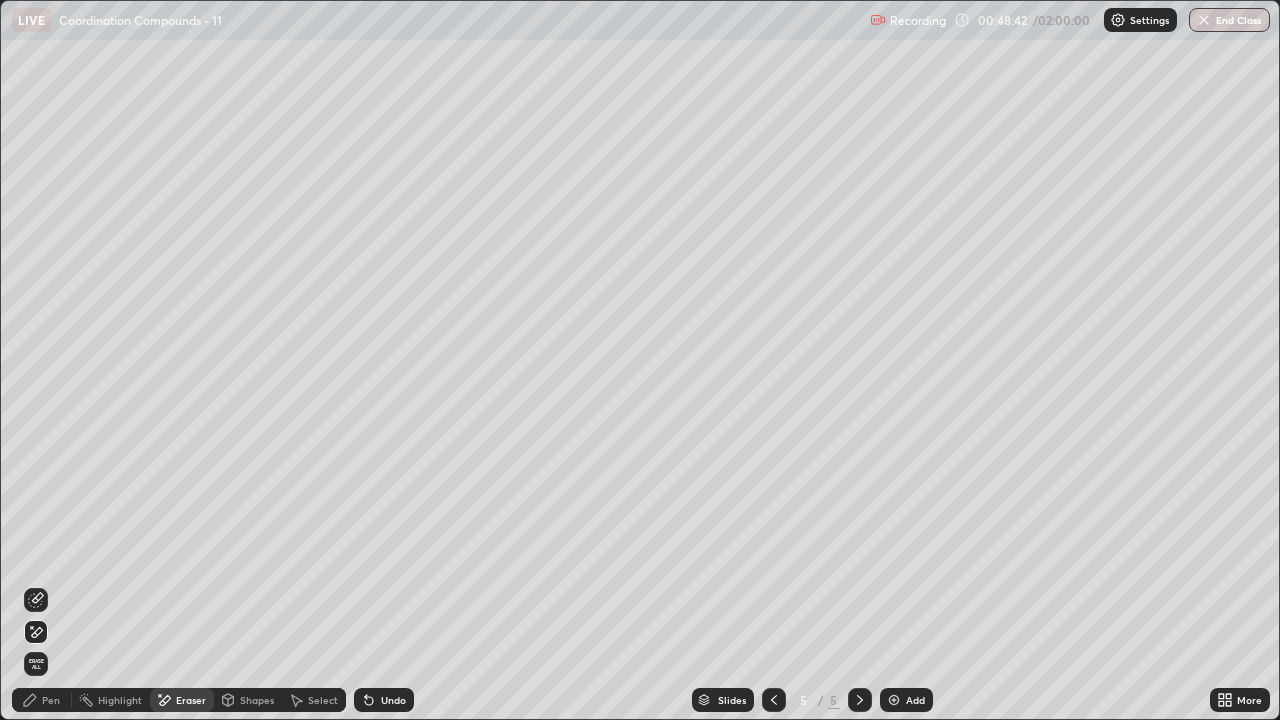 click on "Eraser" at bounding box center [182, 700] 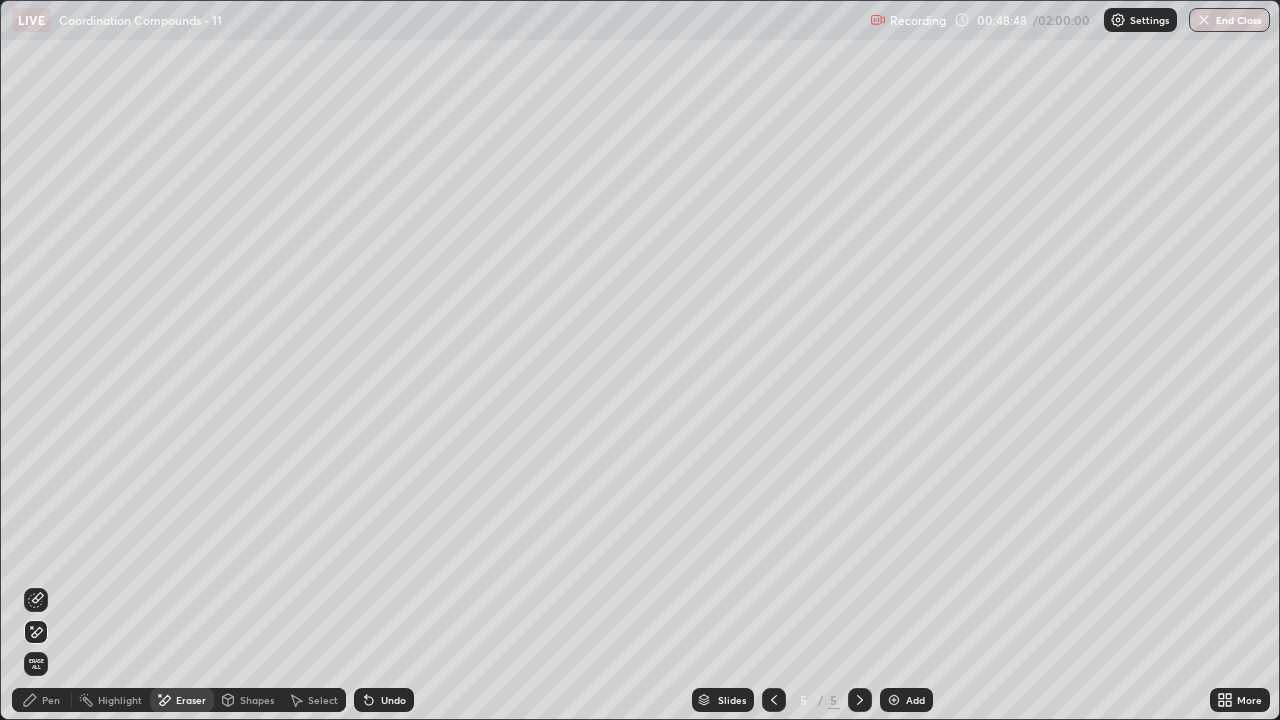 click 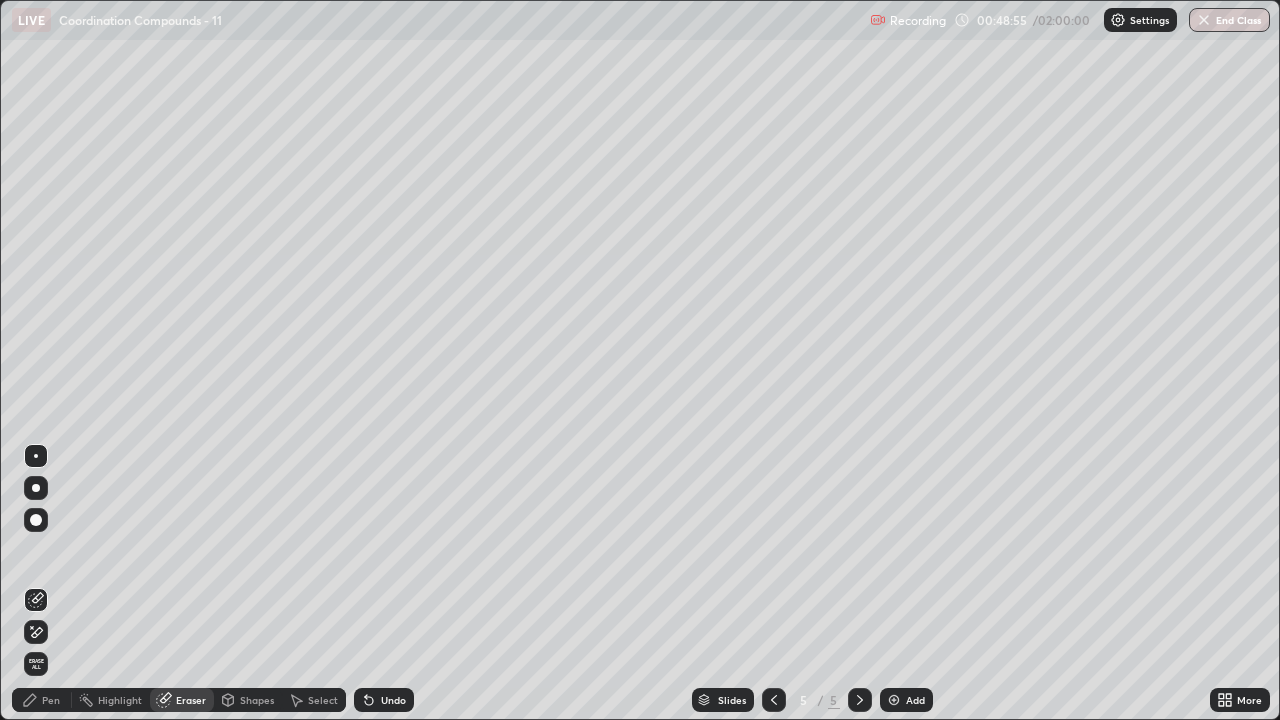 click 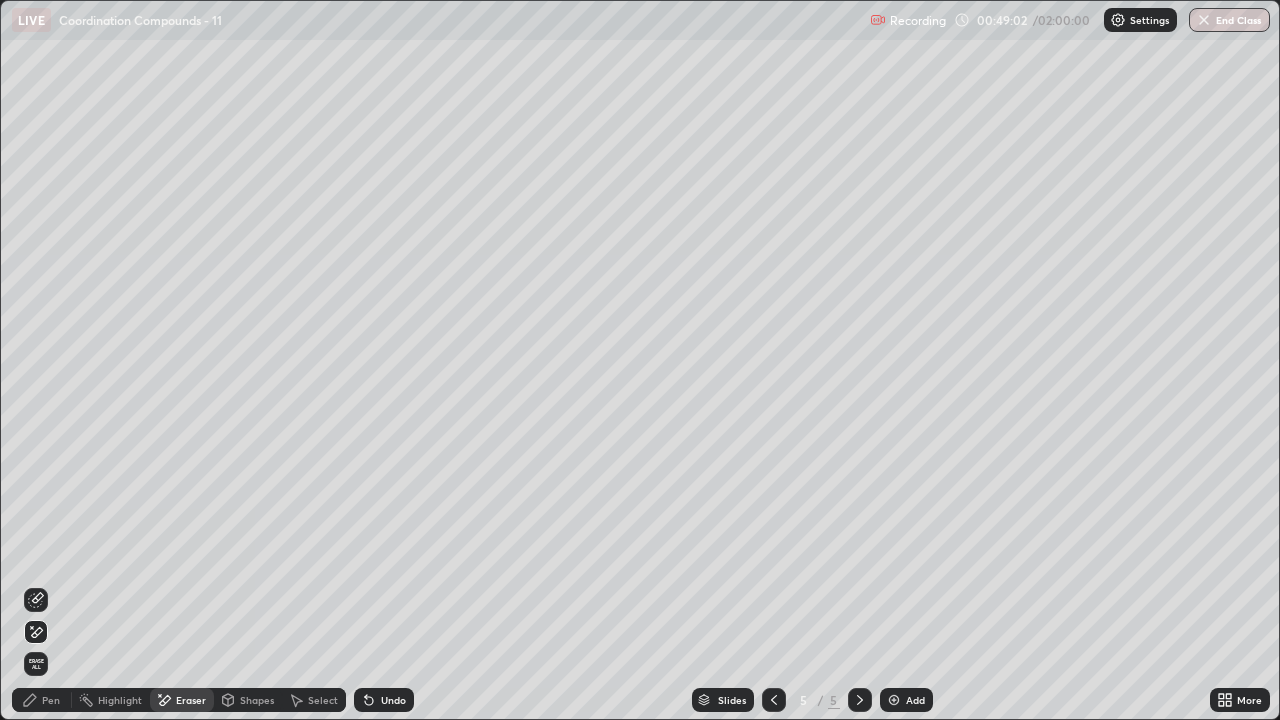 click on "Pen" at bounding box center (51, 700) 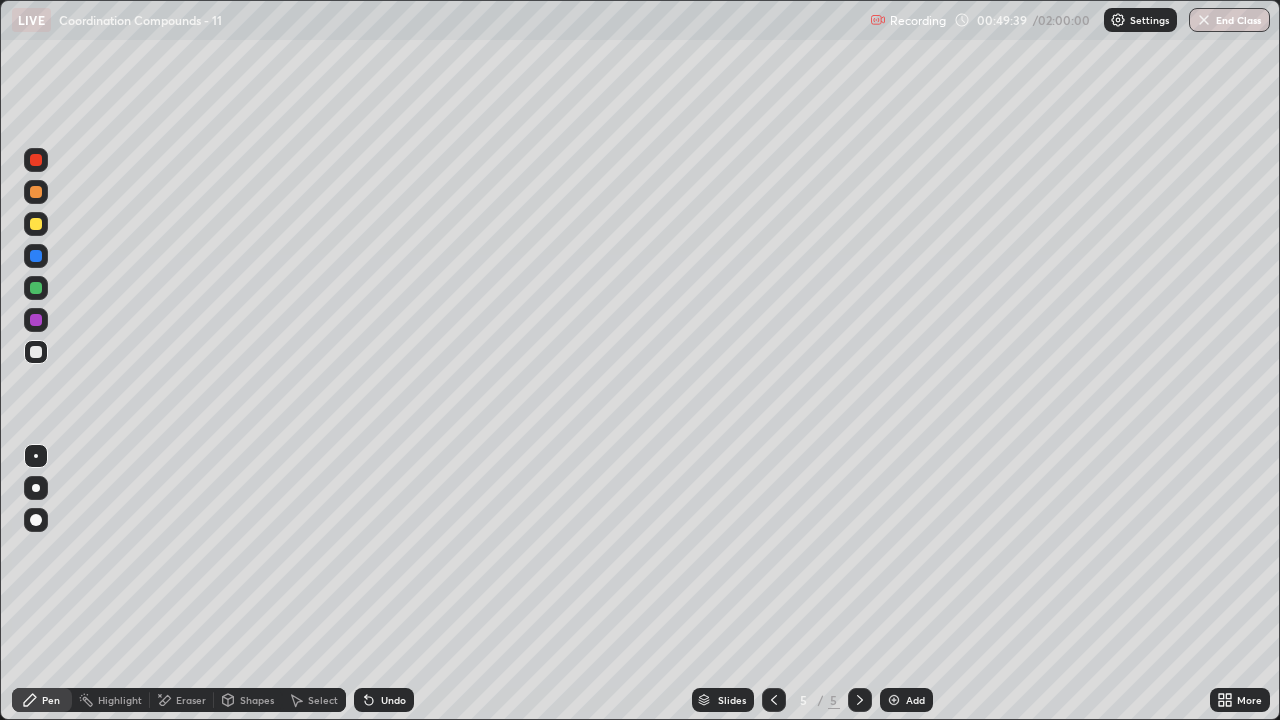 click at bounding box center (36, 288) 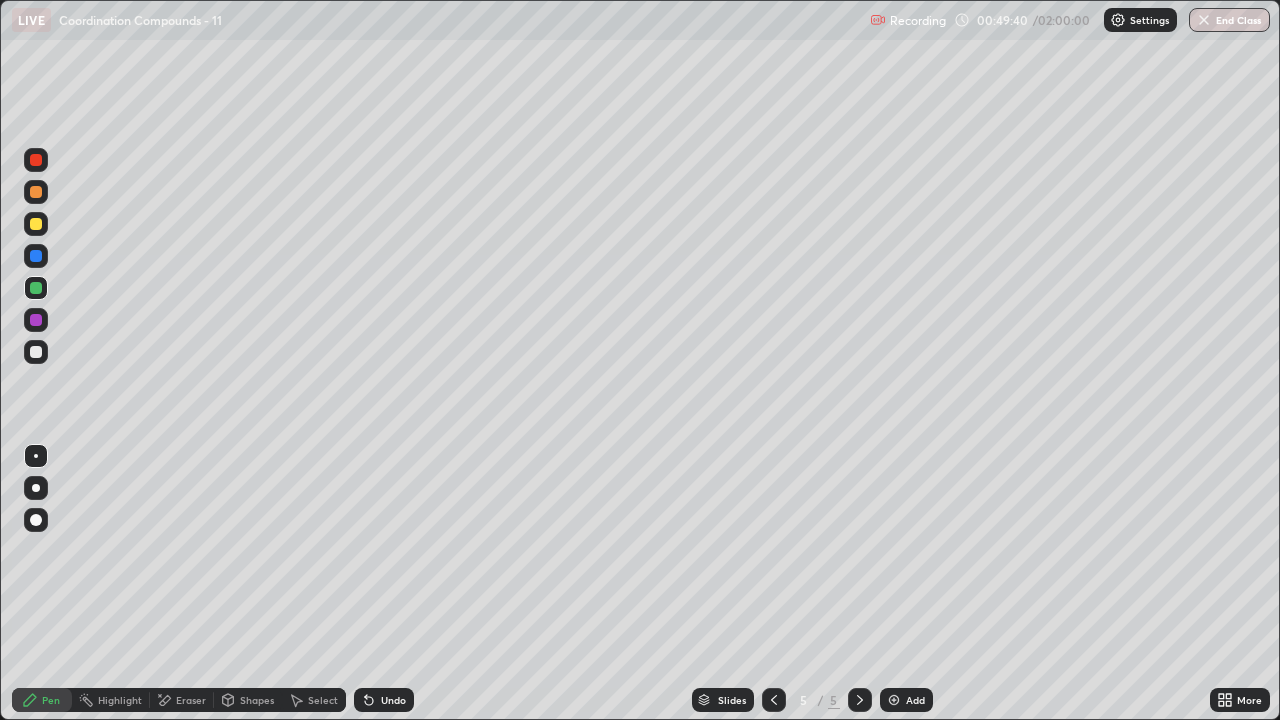 click on "Eraser" at bounding box center (191, 700) 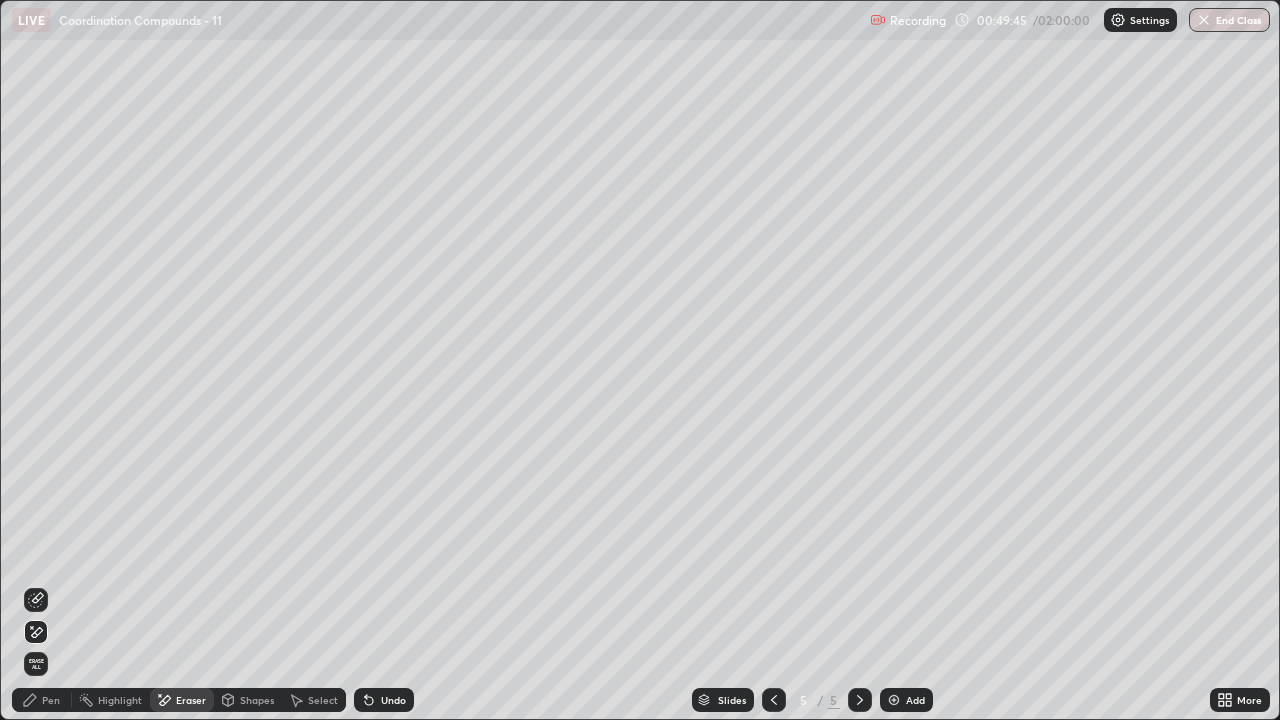 click on "Pen" at bounding box center (42, 700) 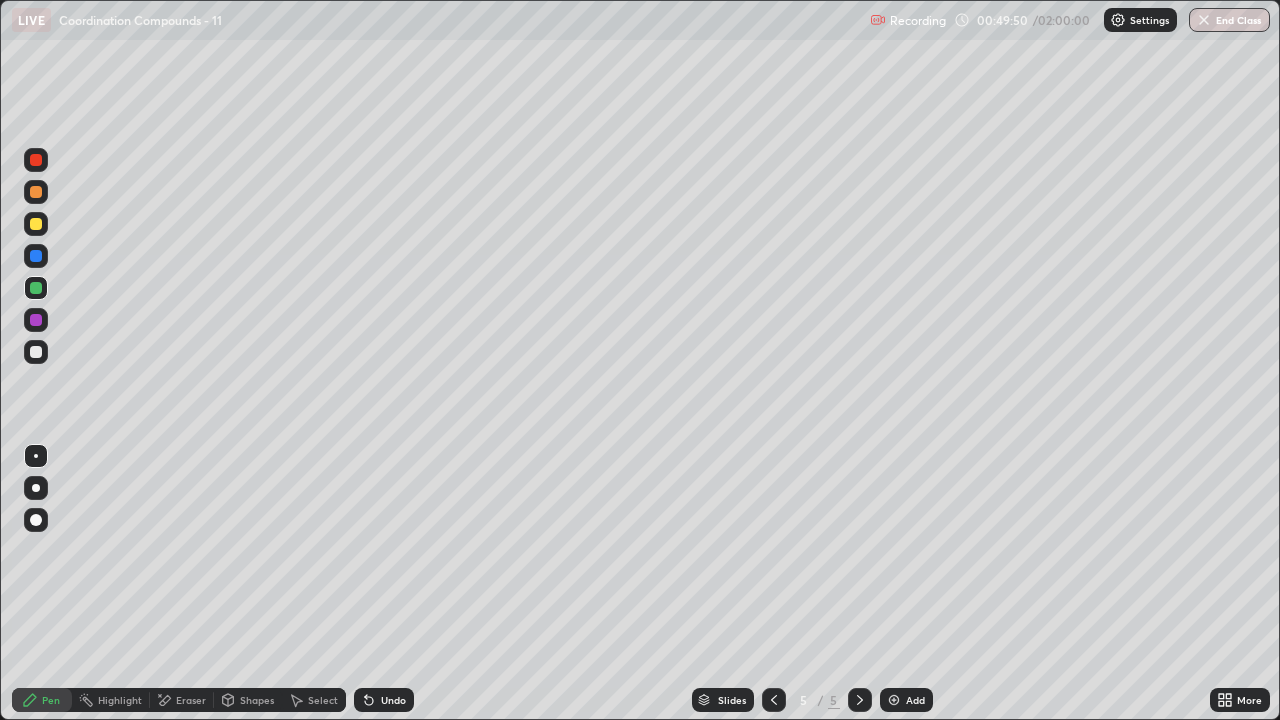 click at bounding box center [36, 352] 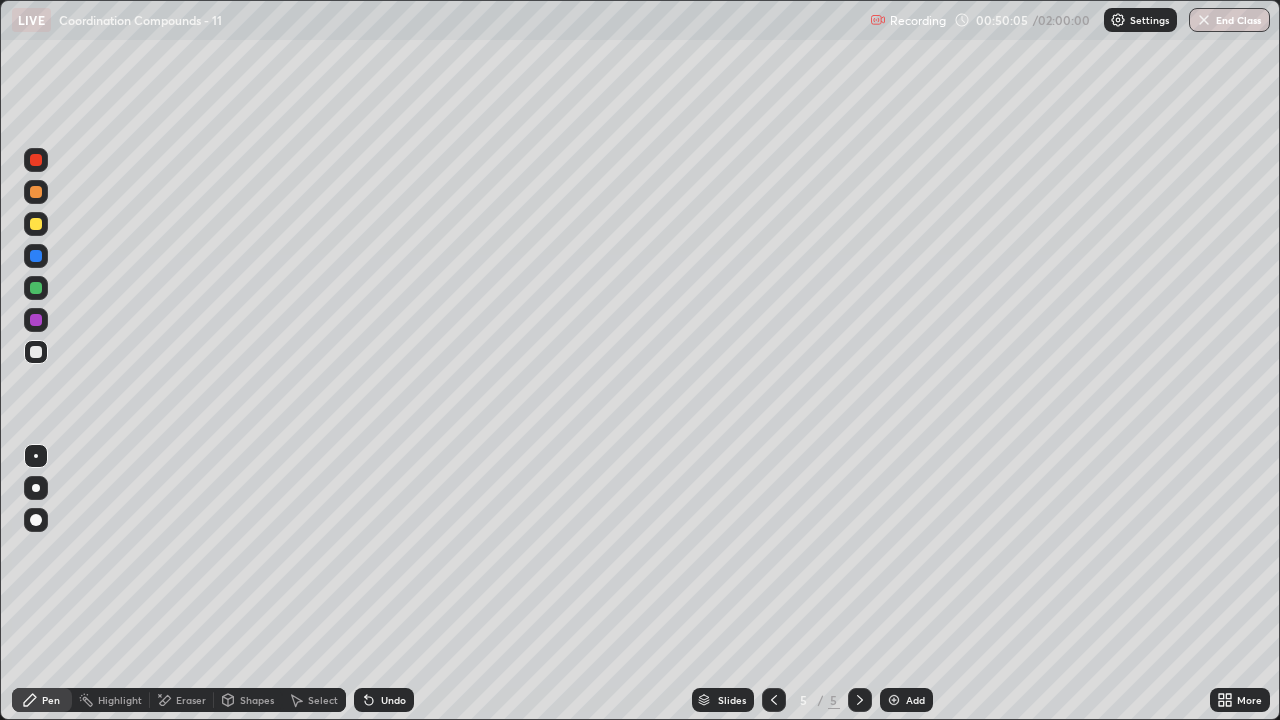 click on "Undo" at bounding box center (393, 700) 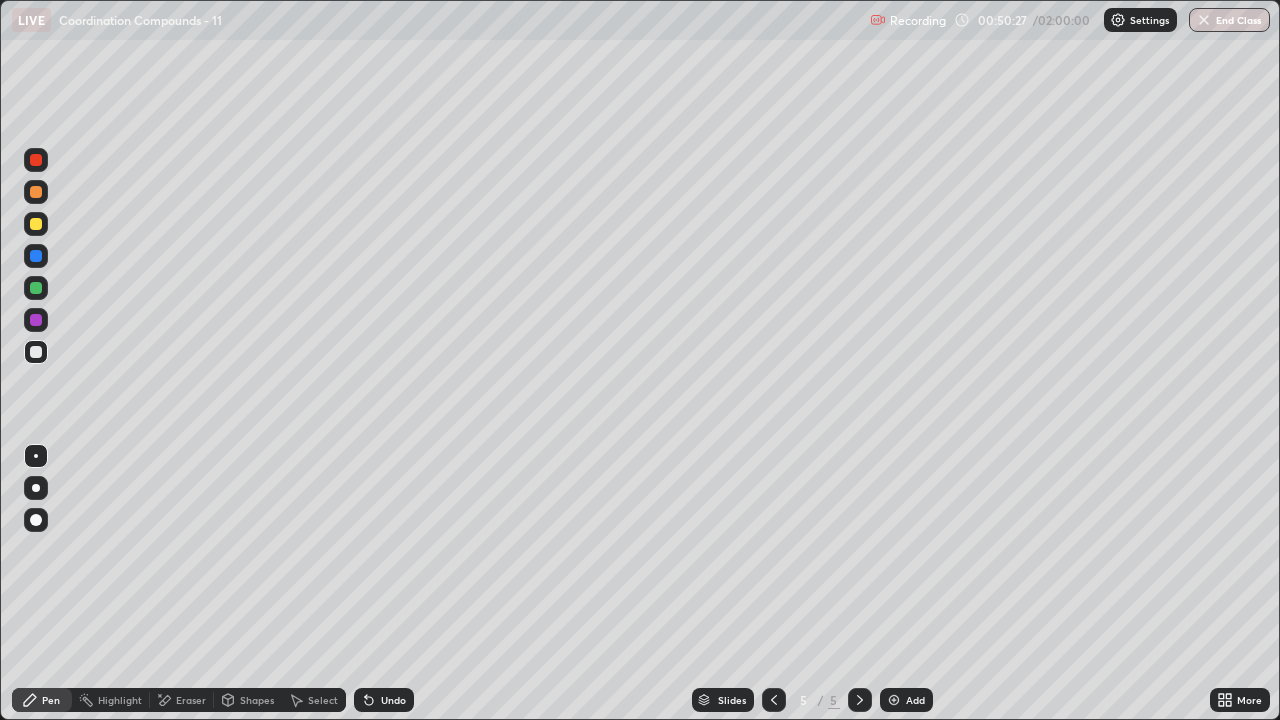 click 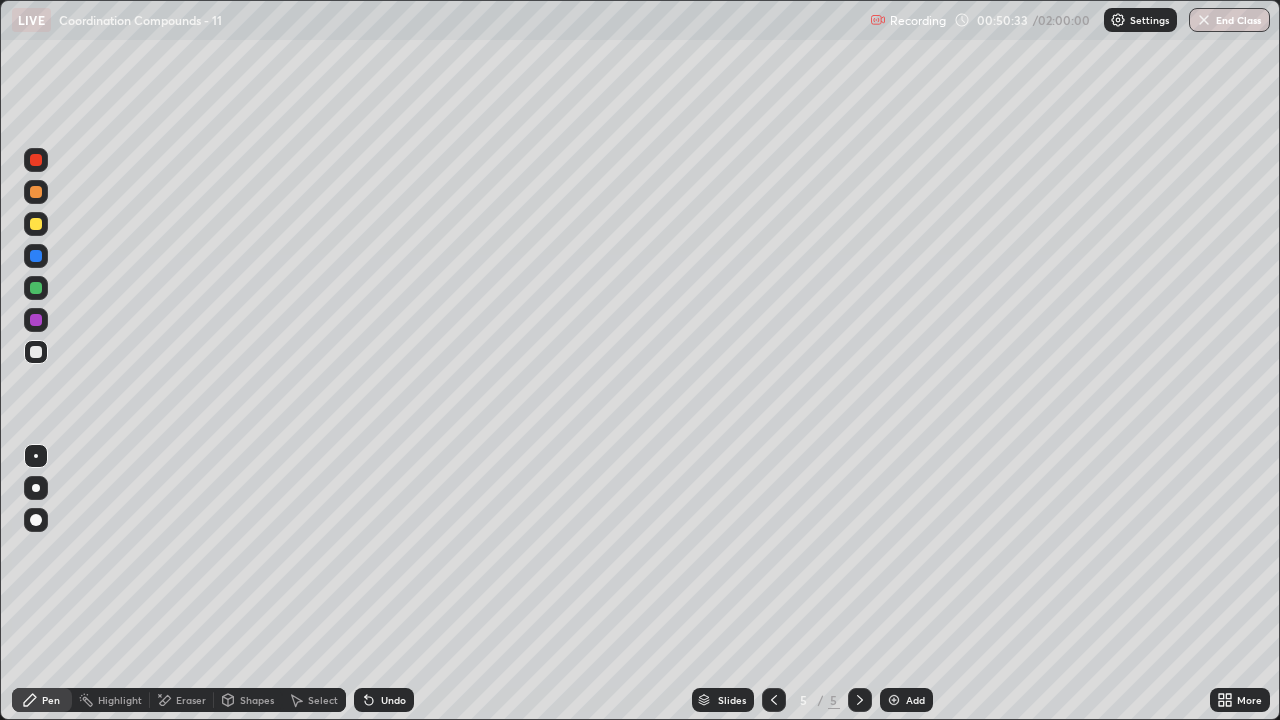 click on "Undo" at bounding box center (384, 700) 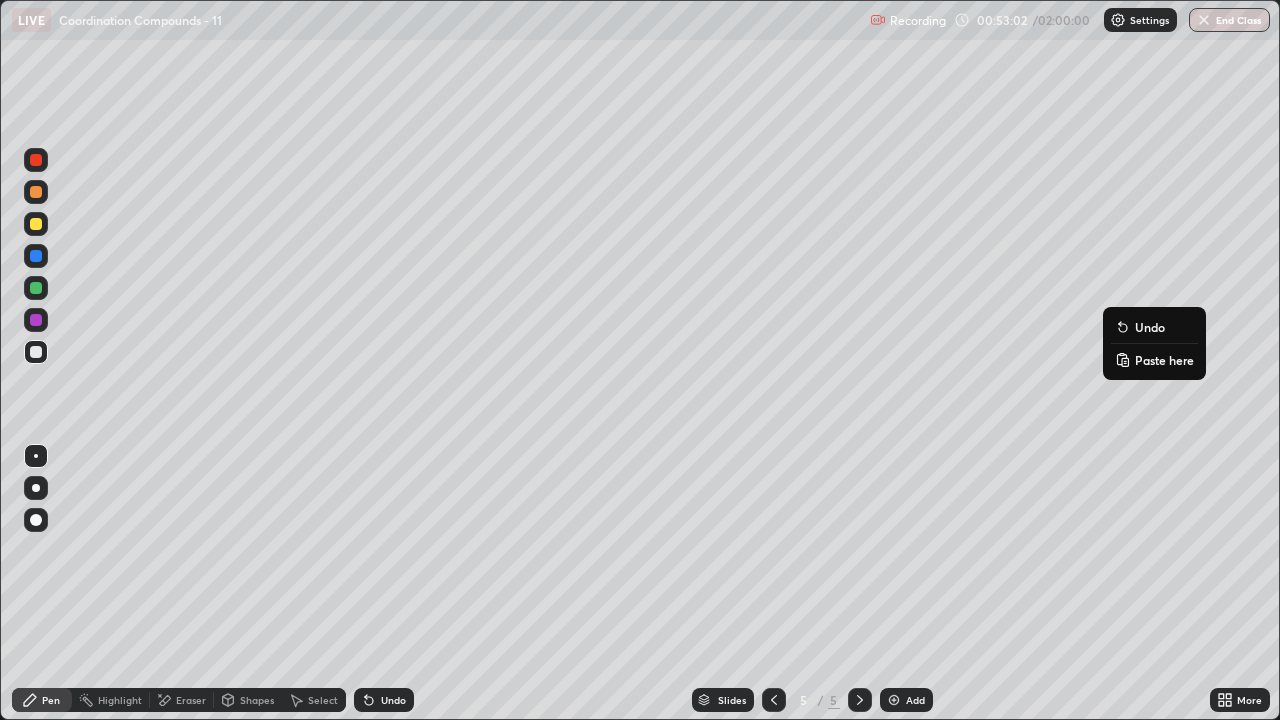 click 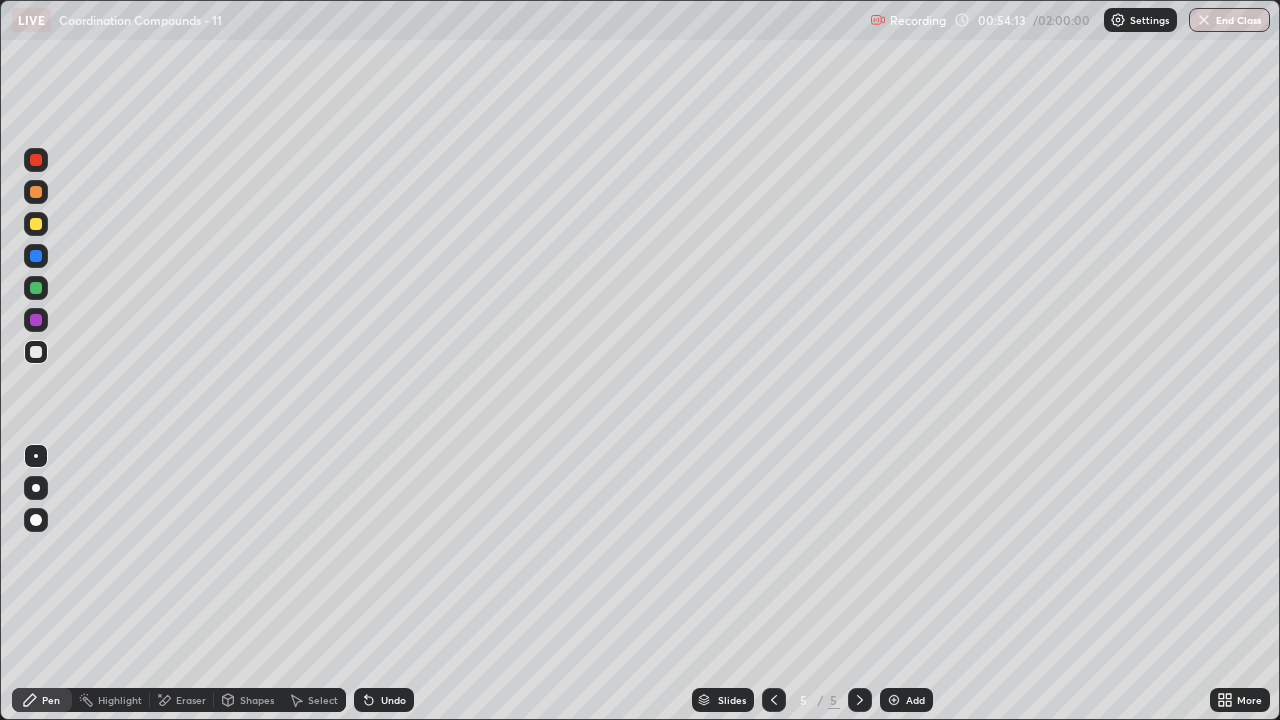 click on "Eraser" at bounding box center (191, 700) 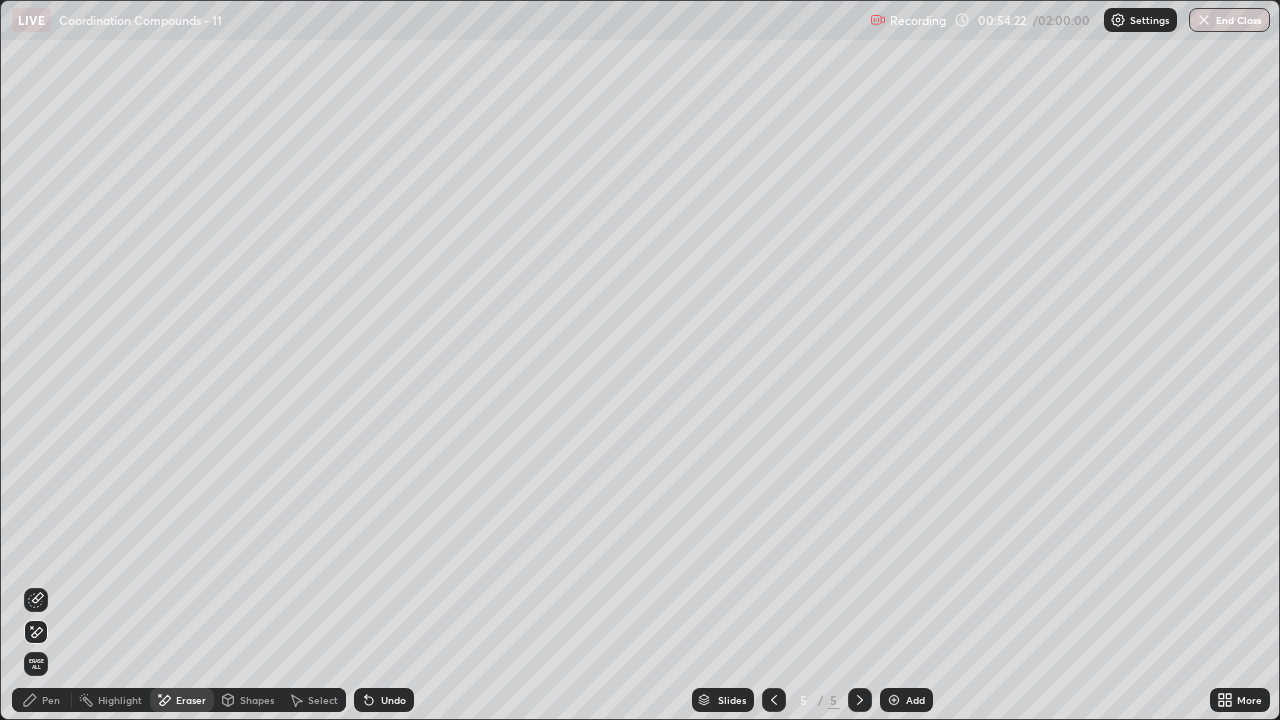 click on "Pen" at bounding box center (42, 700) 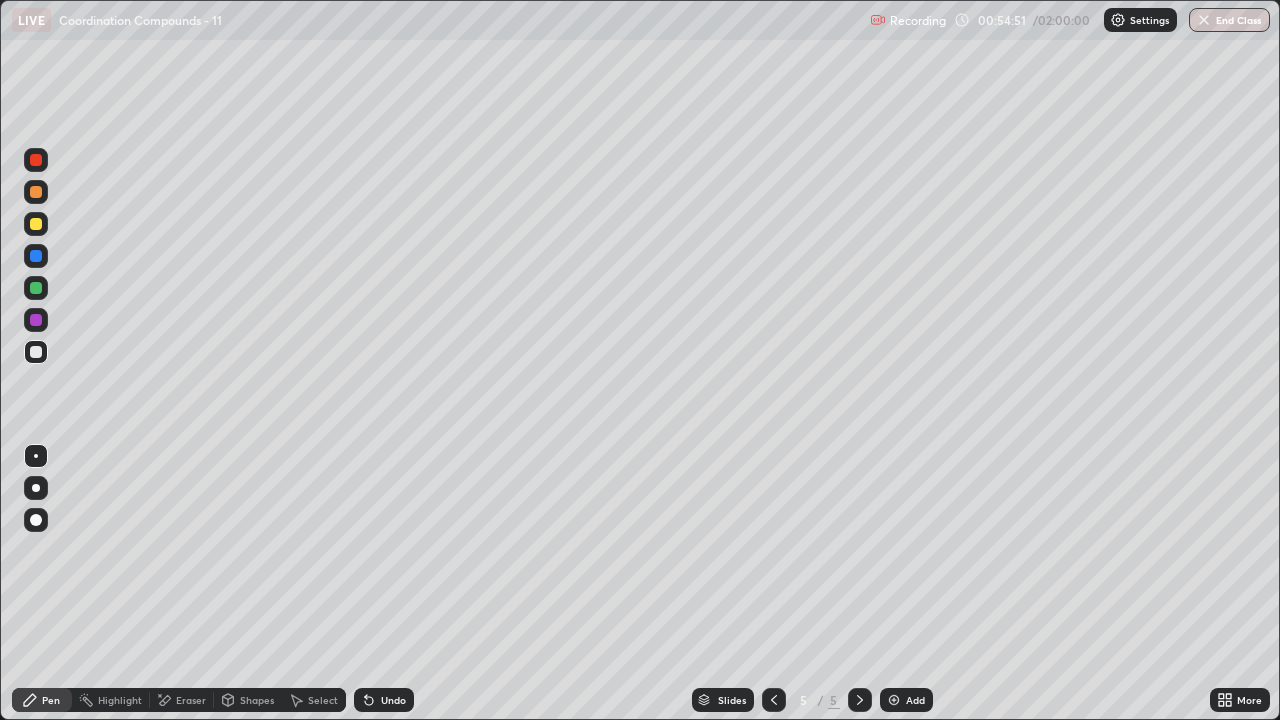click on "Undo" at bounding box center [384, 700] 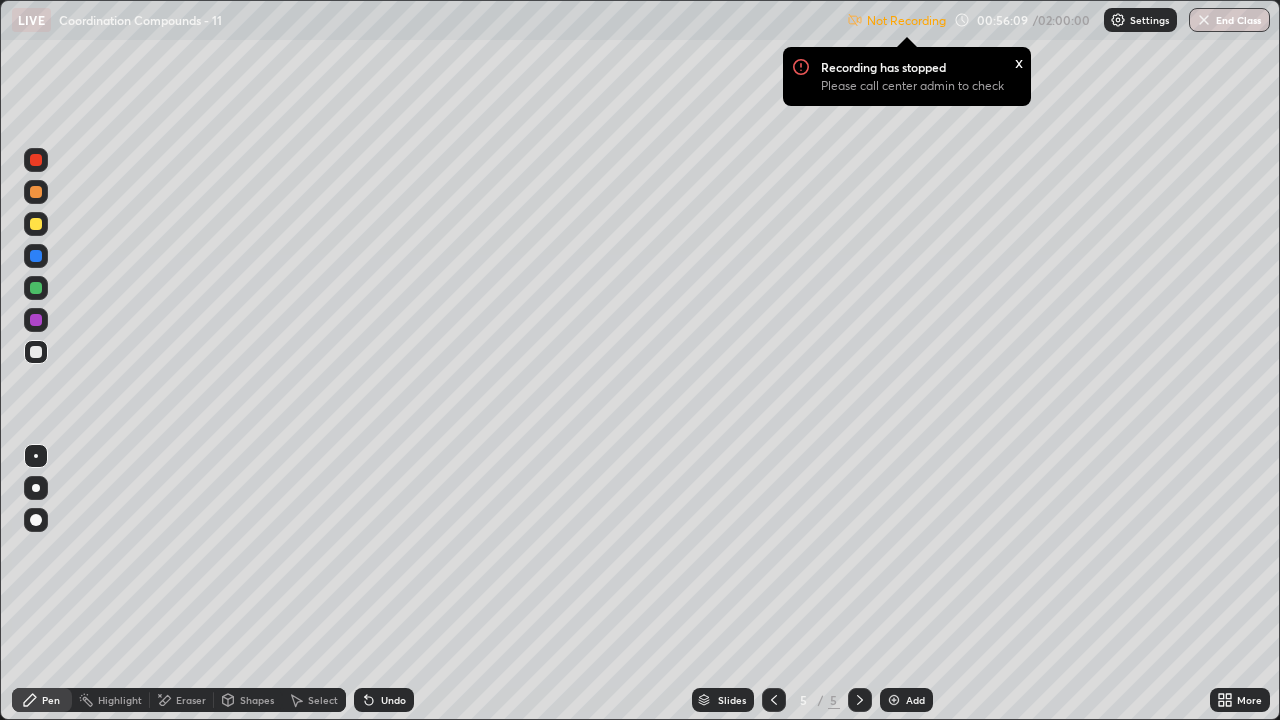 click on "Add" at bounding box center [915, 700] 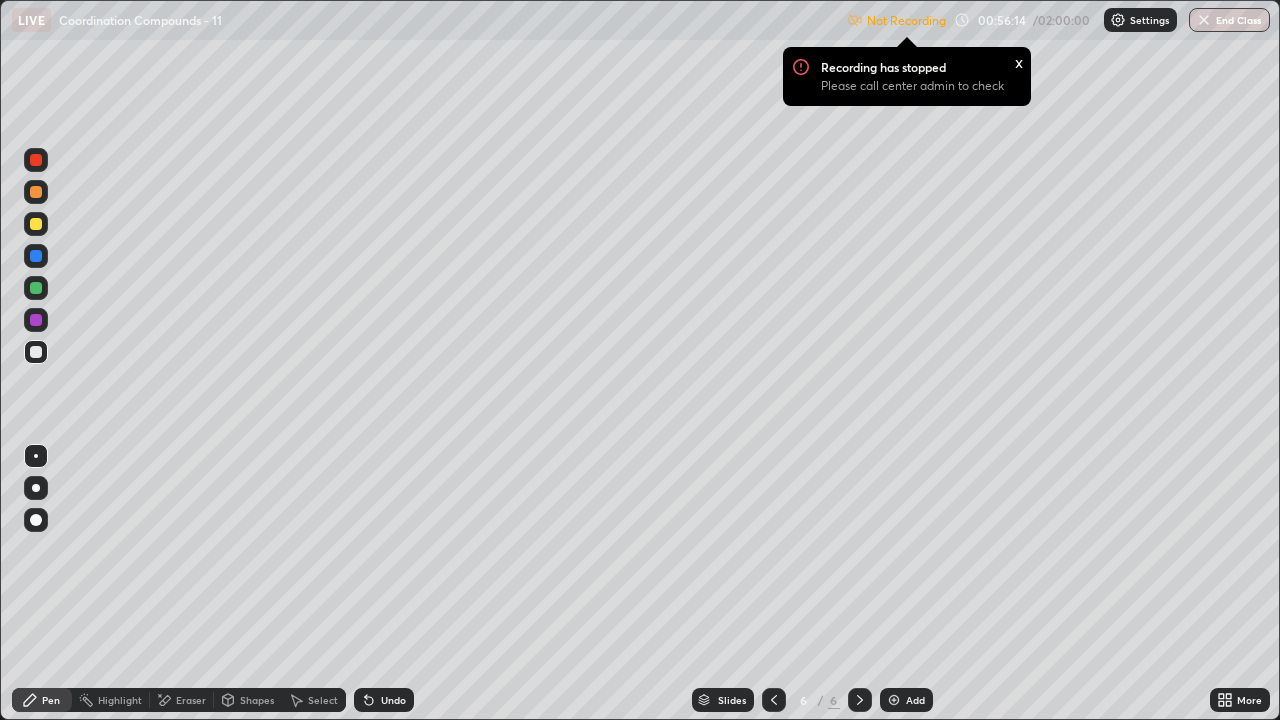 click on "Settings" at bounding box center (1149, 20) 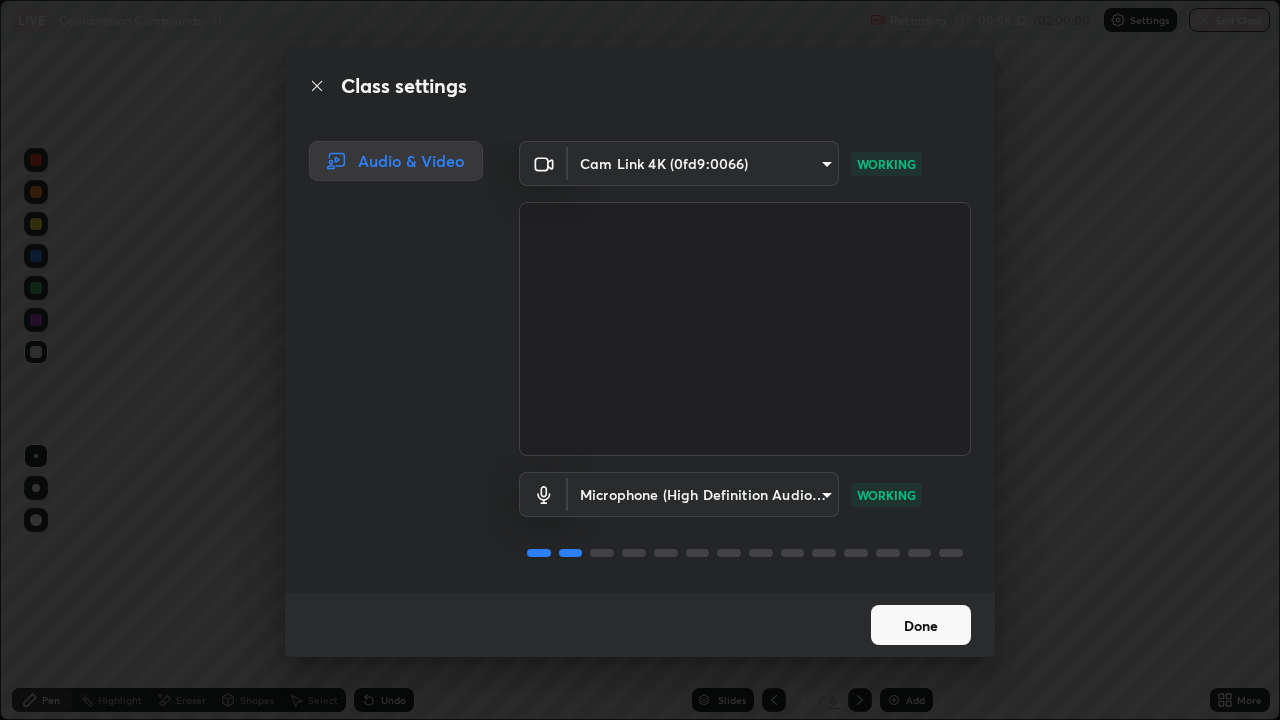 click on "Done" at bounding box center [921, 625] 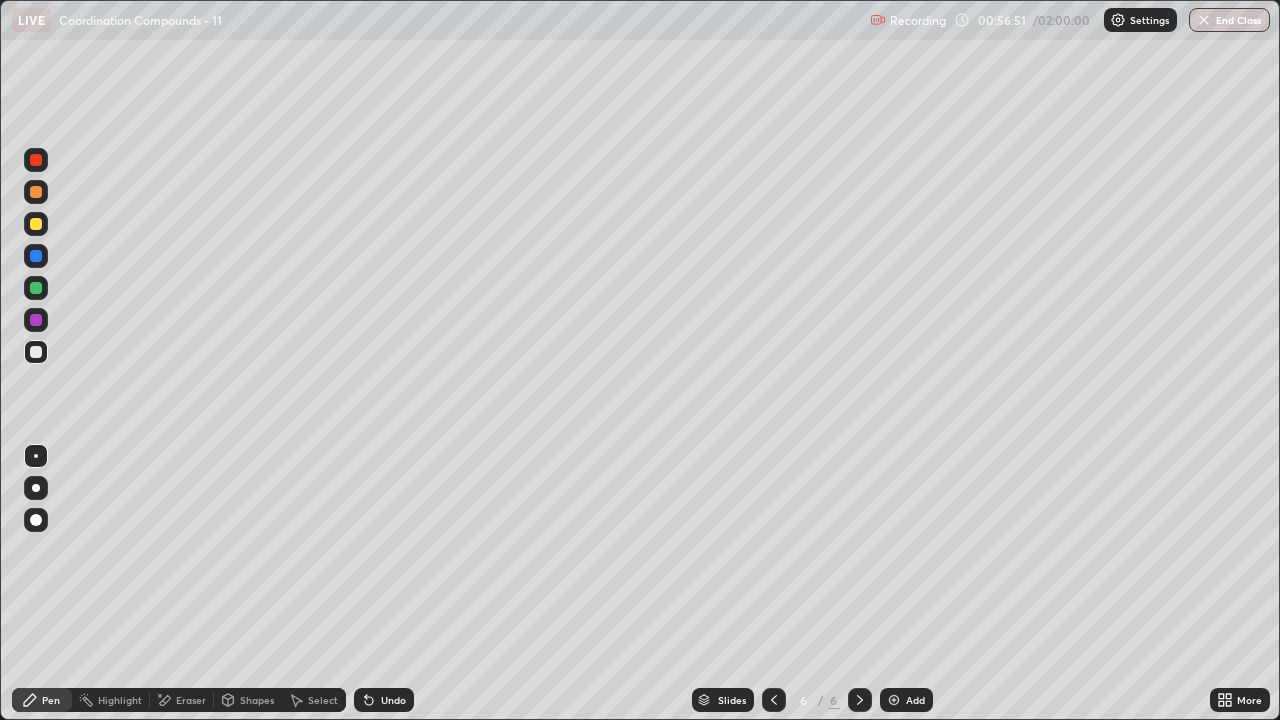 click 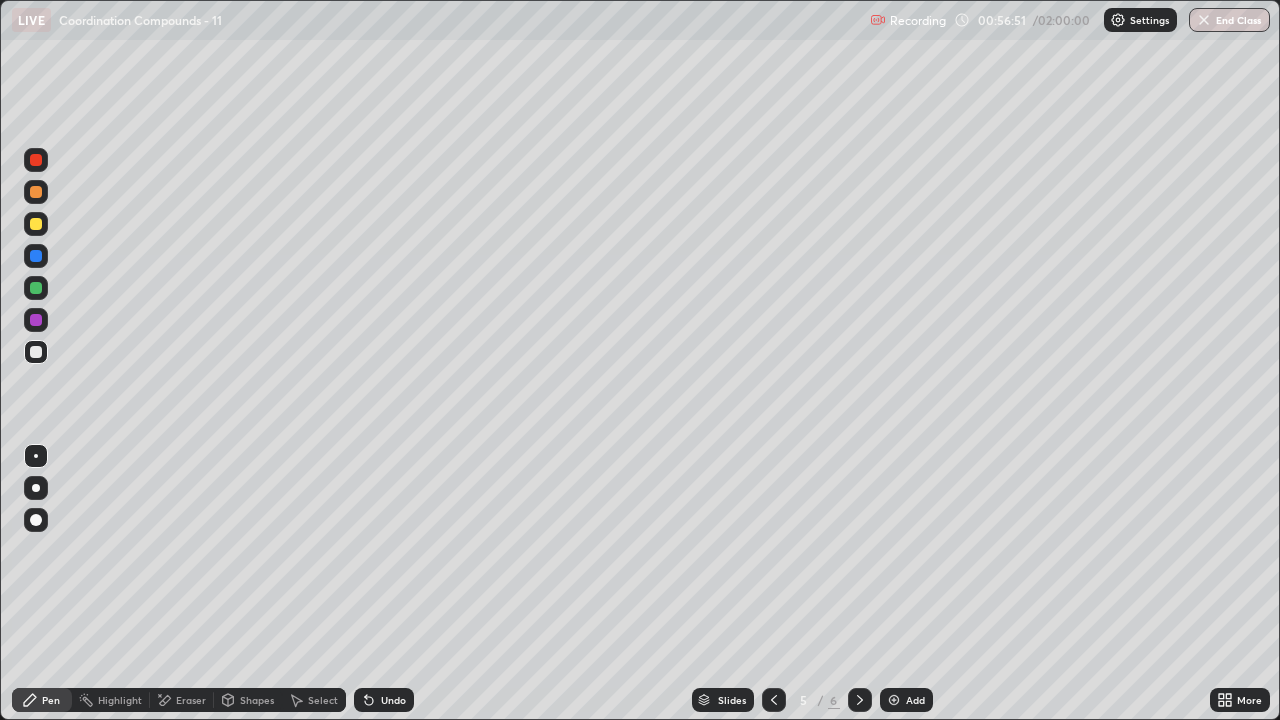 click 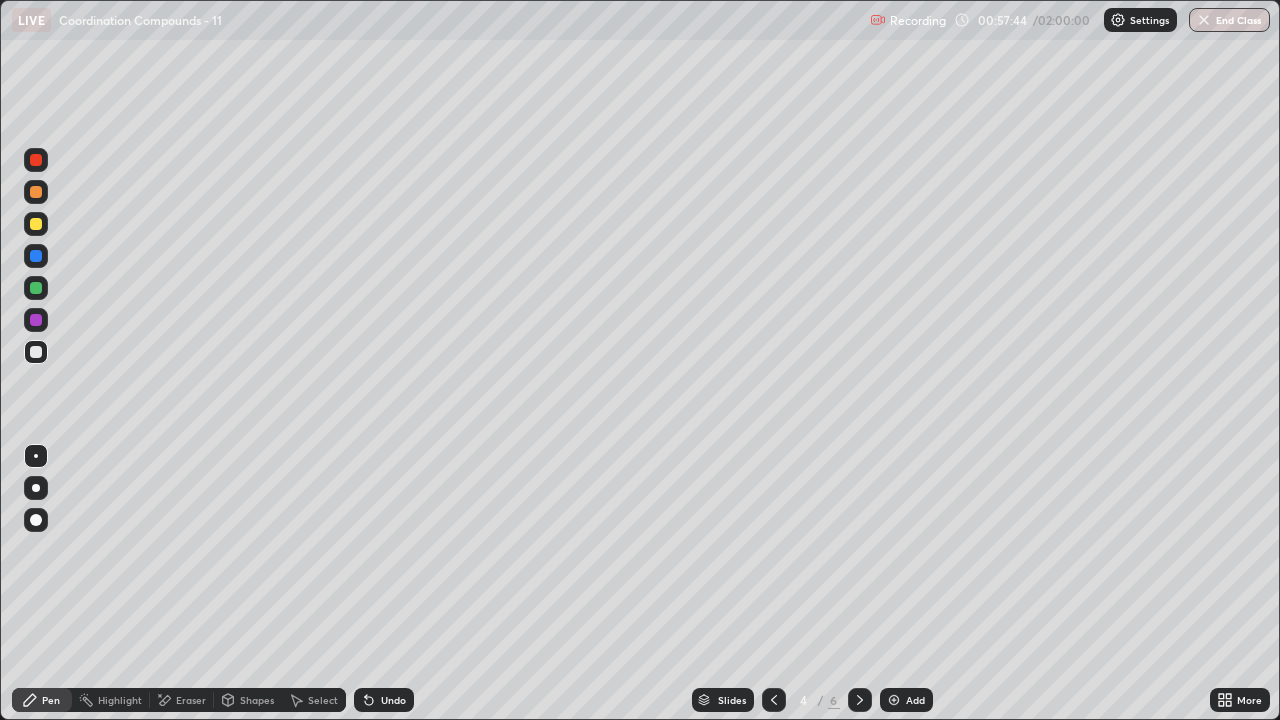 click 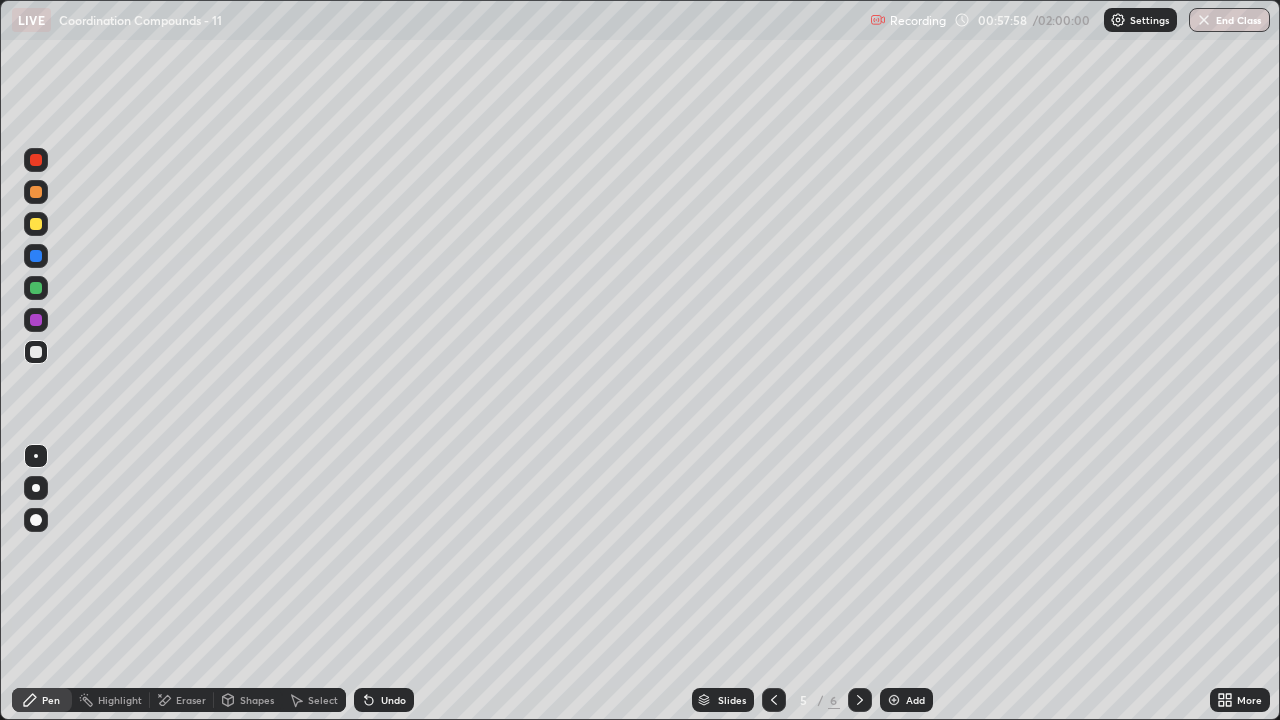 click at bounding box center (774, 700) 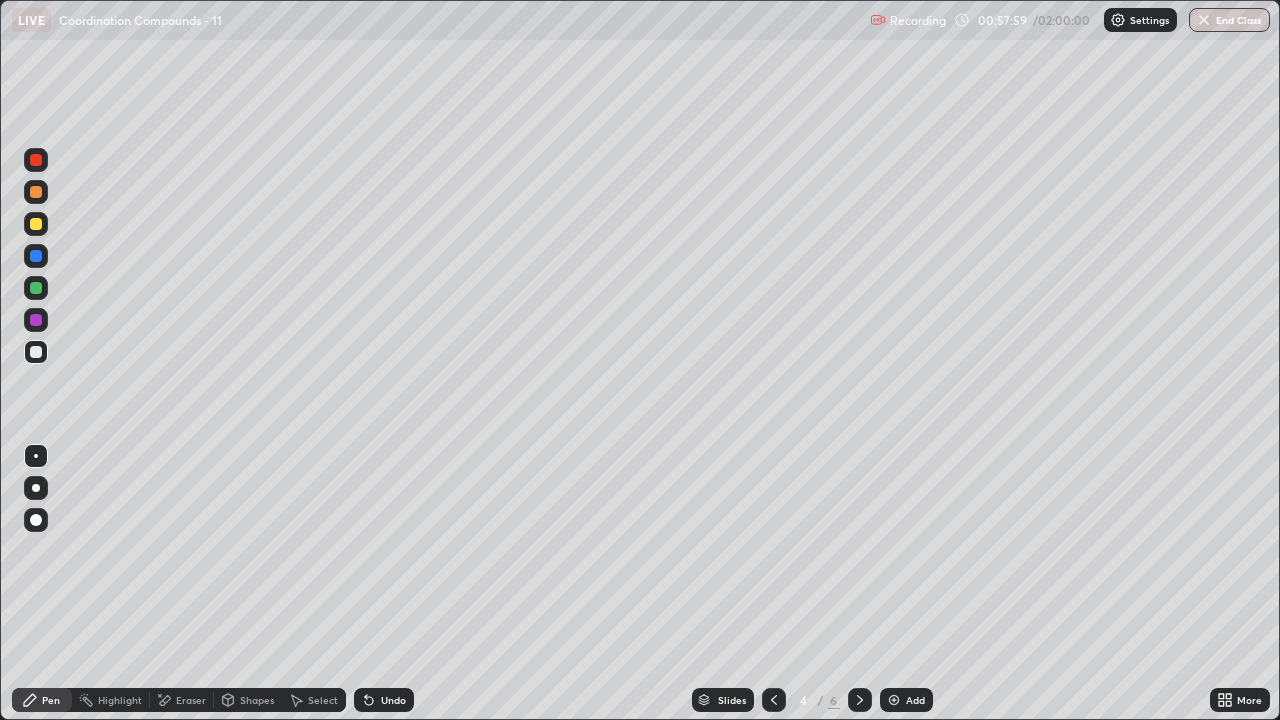 click at bounding box center (774, 700) 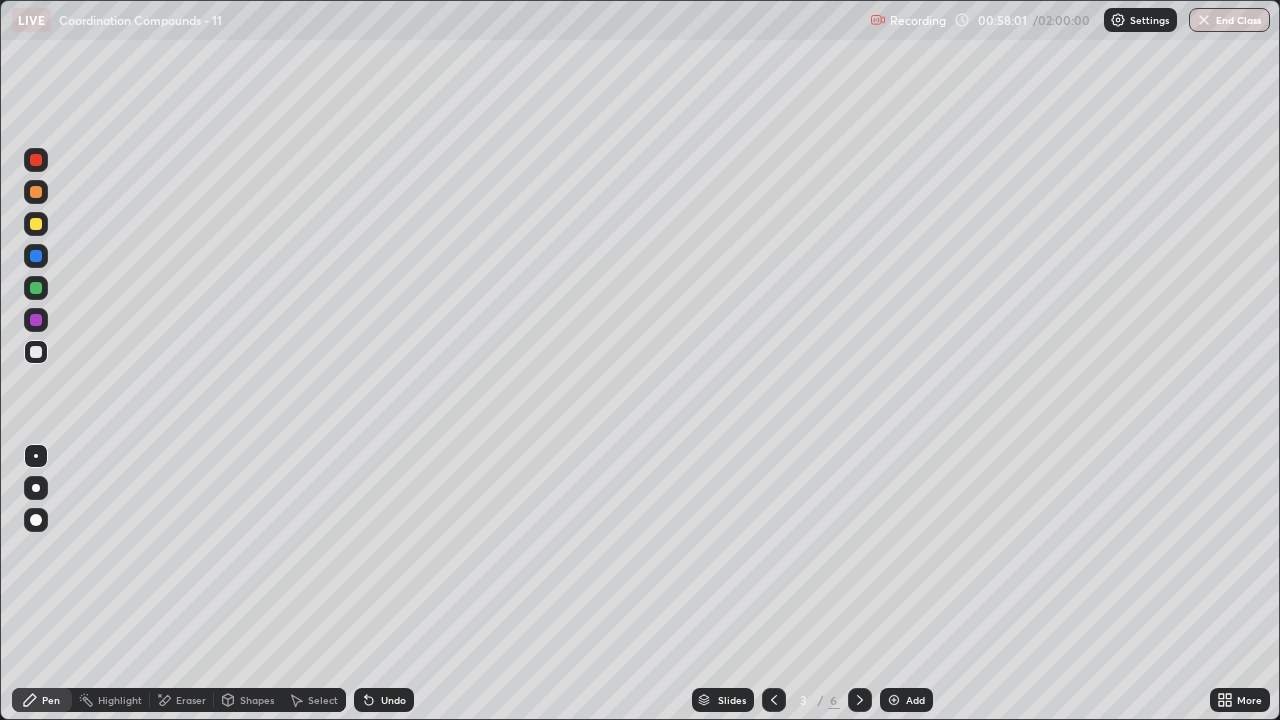 click 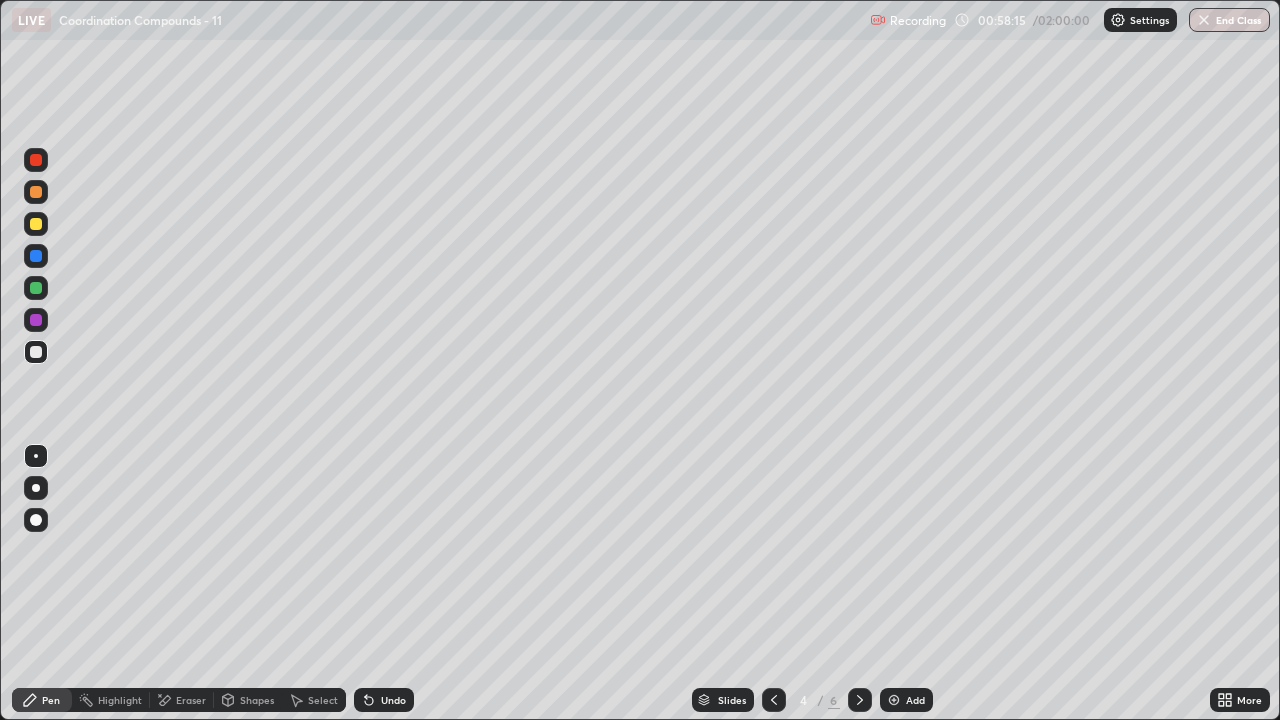 click at bounding box center [860, 700] 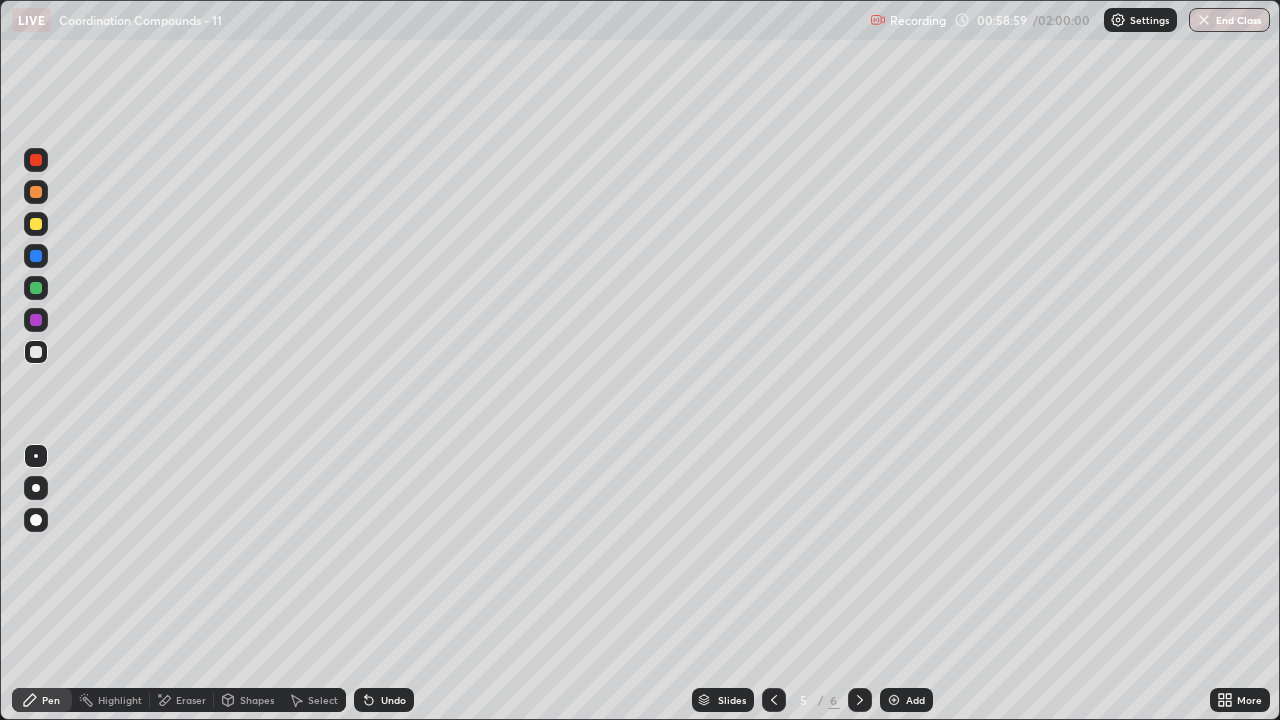 click at bounding box center [894, 700] 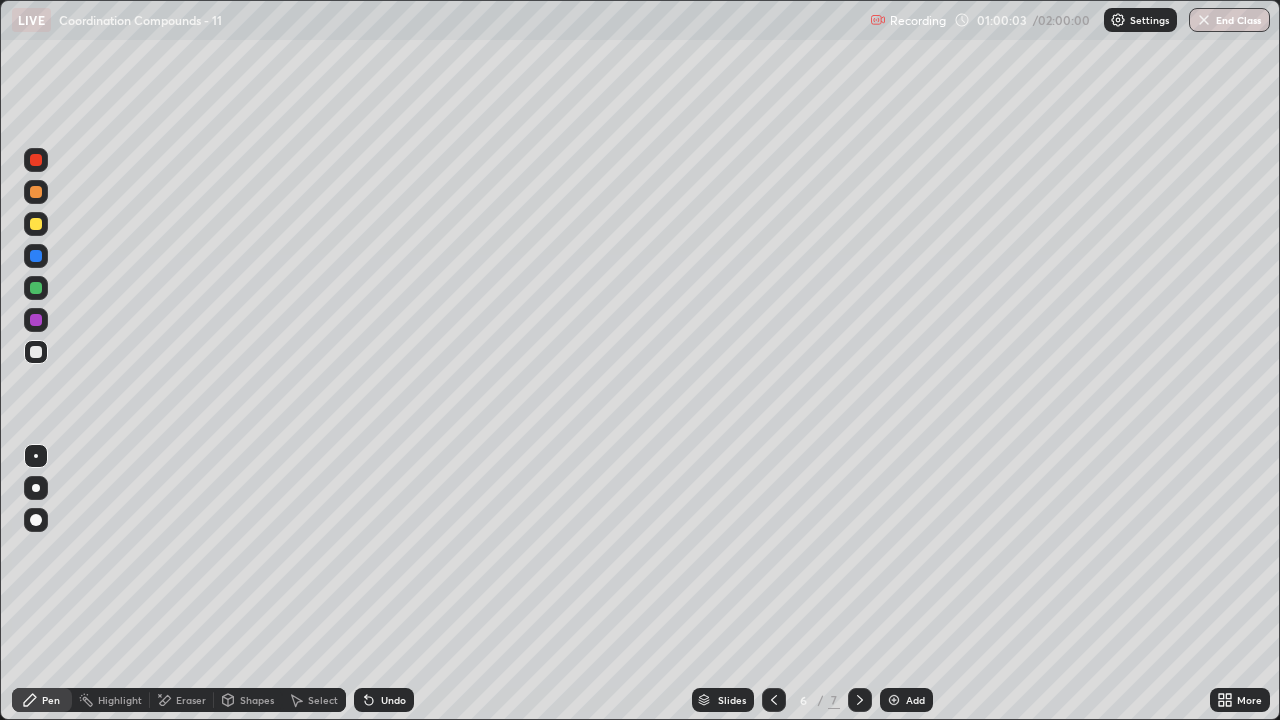 click on "Undo" at bounding box center (393, 700) 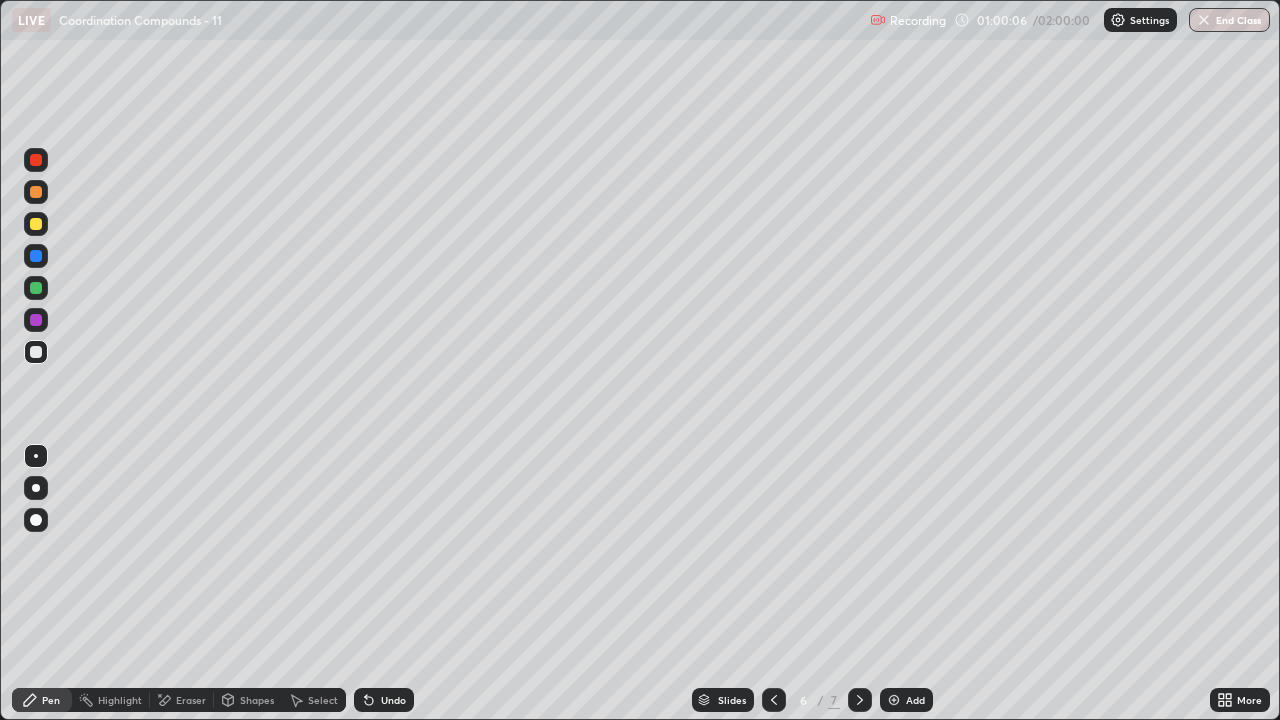 click on "Undo" at bounding box center [380, 700] 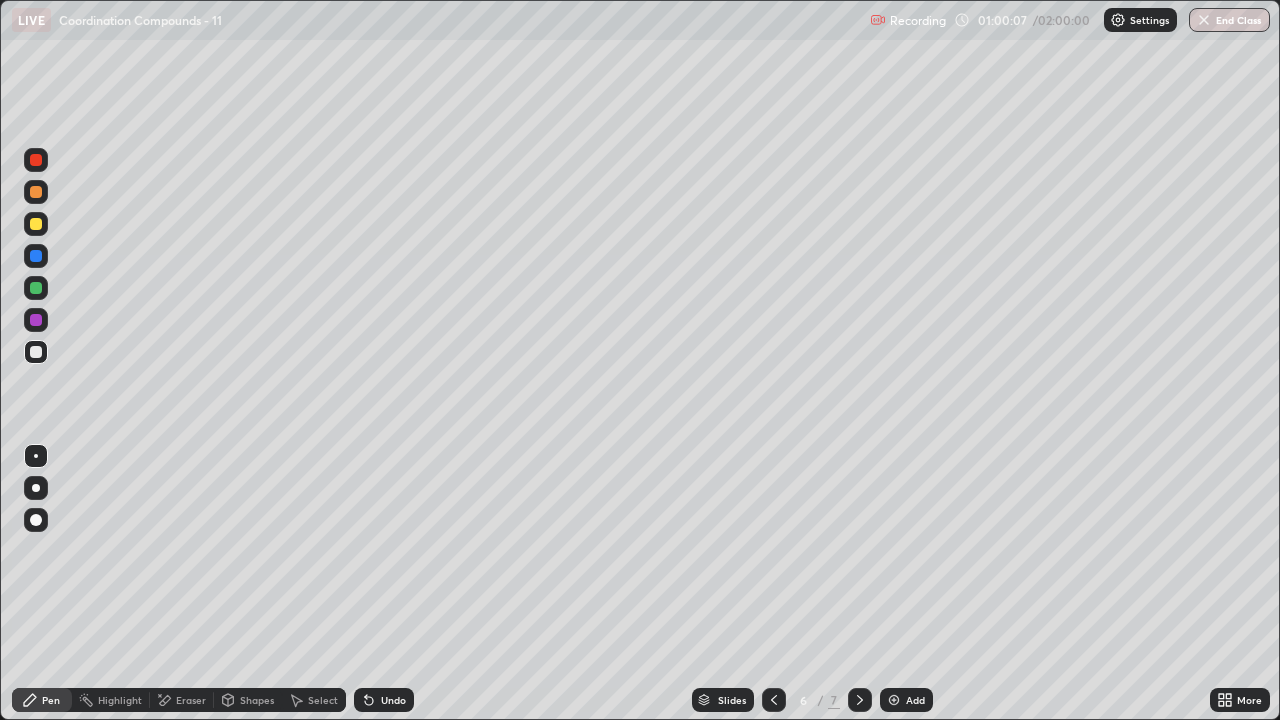 click on "Undo" at bounding box center [384, 700] 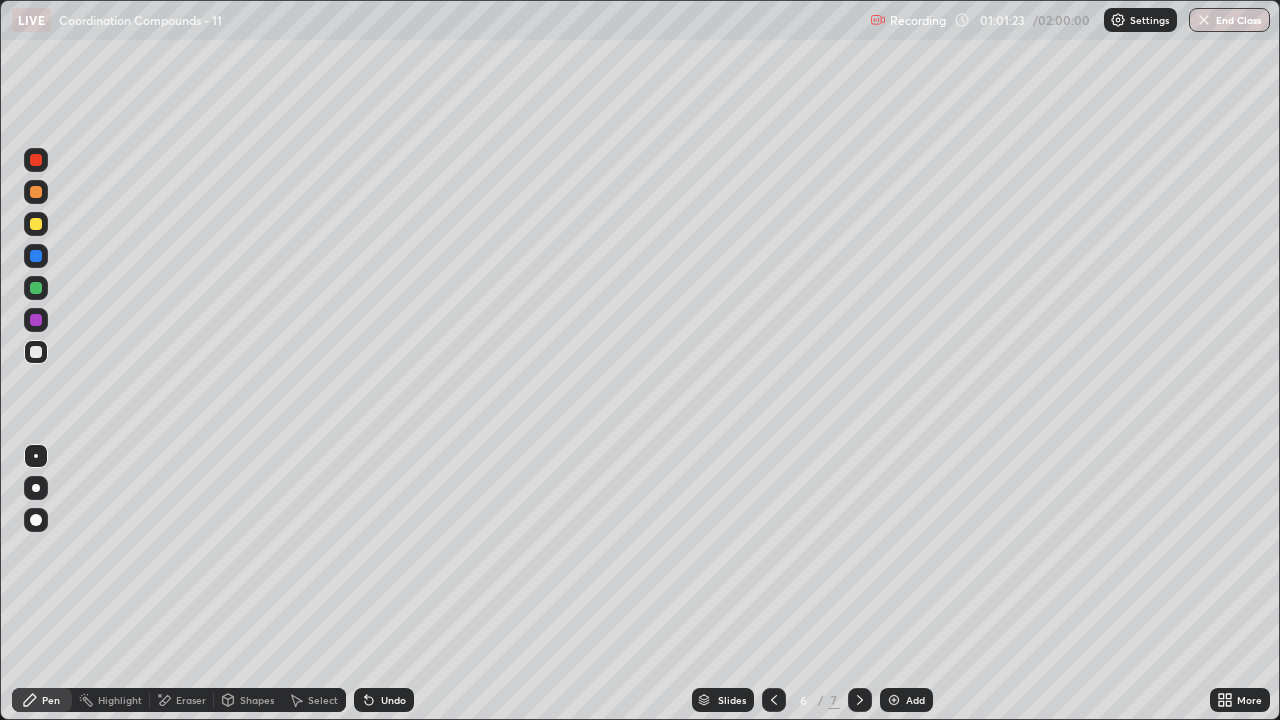 click on "Undo" at bounding box center (384, 700) 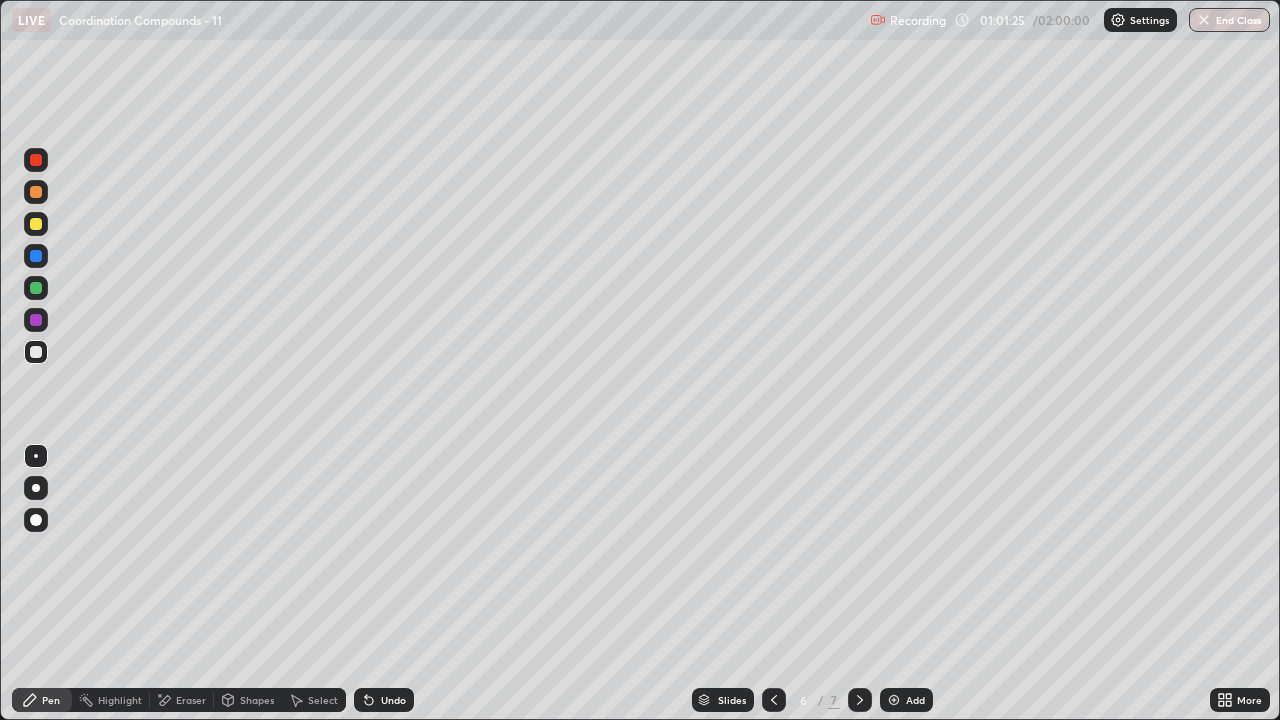 click on "Eraser" at bounding box center [191, 700] 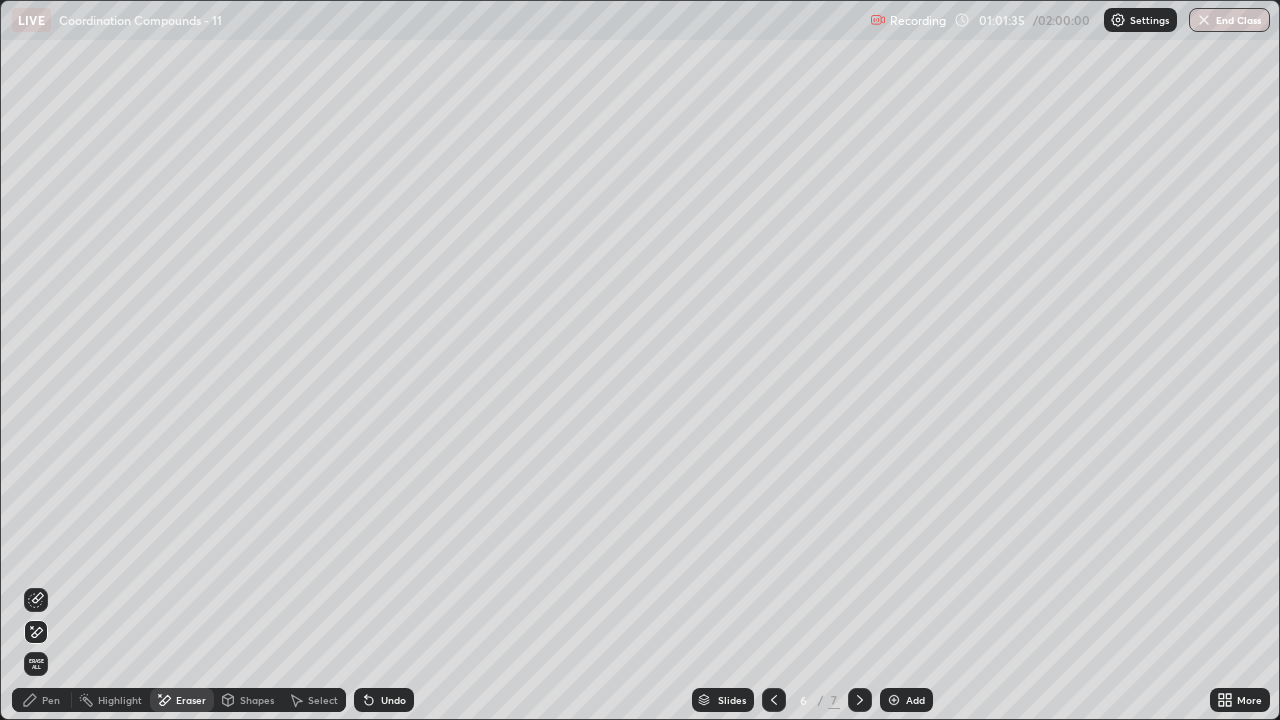 click on "Pen" at bounding box center (42, 700) 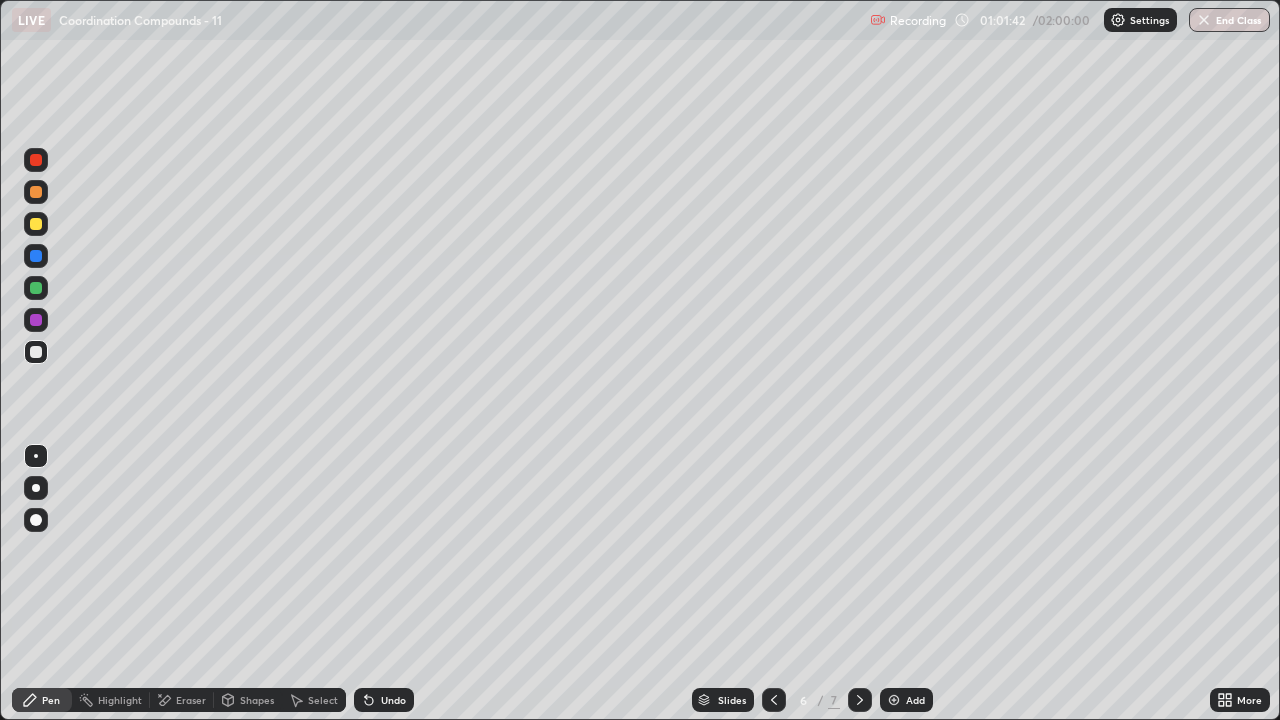 click 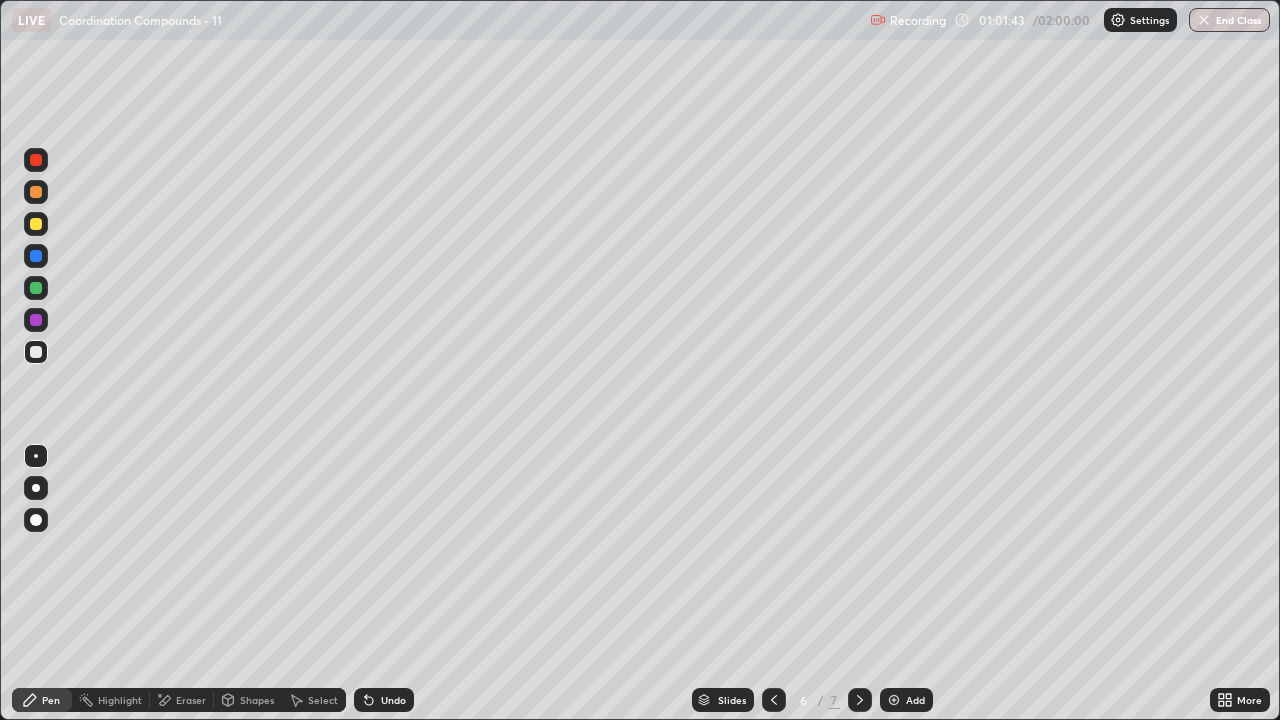 click on "Eraser" at bounding box center (191, 700) 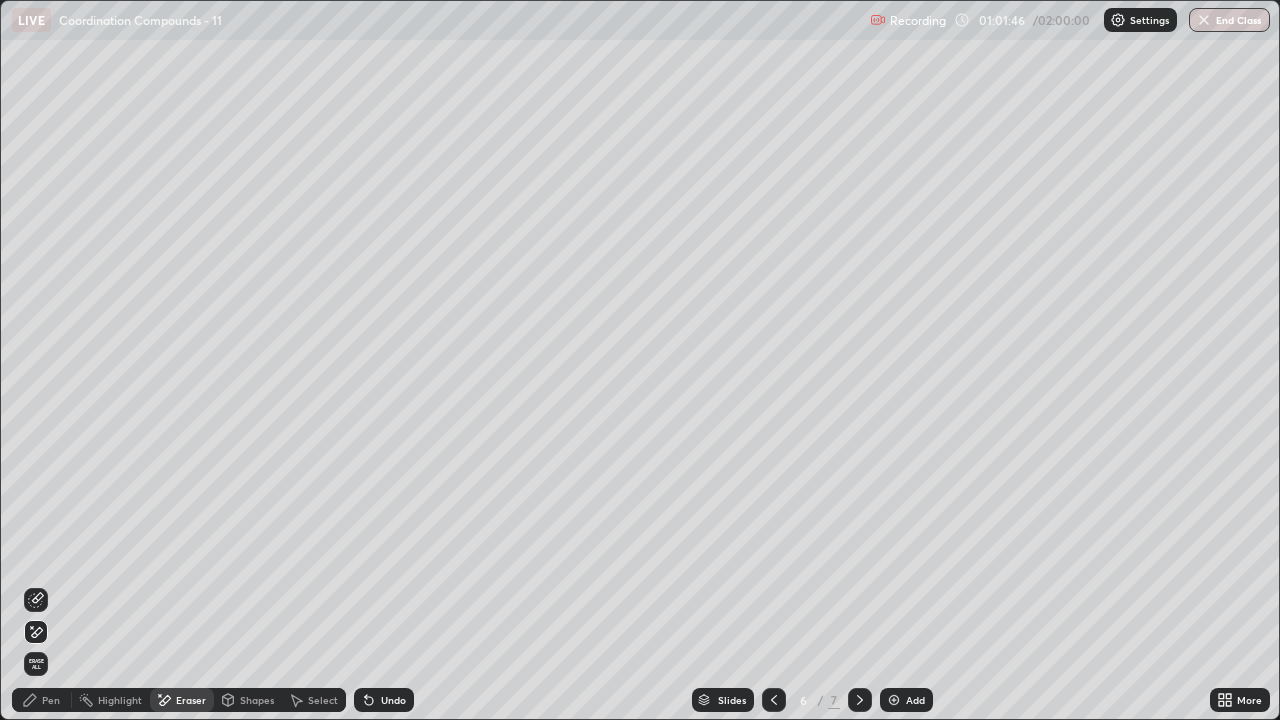 click on "Pen" at bounding box center [51, 700] 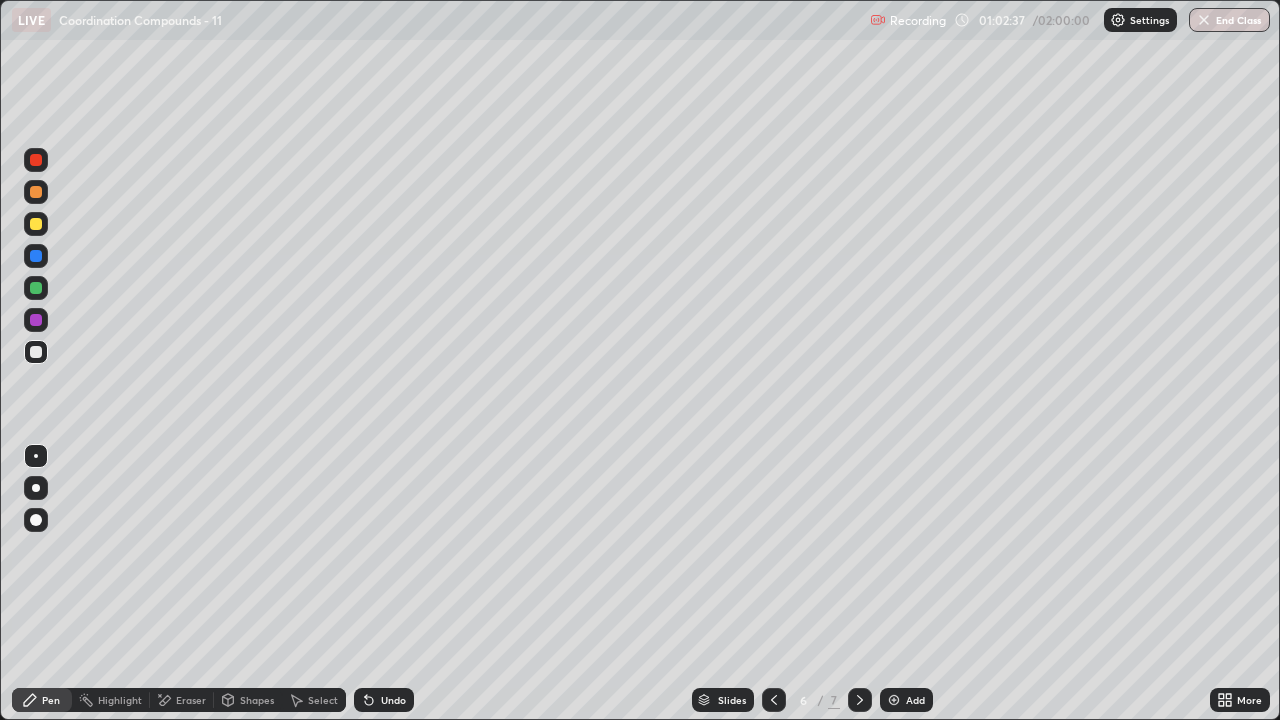 click on "Undo" at bounding box center (393, 700) 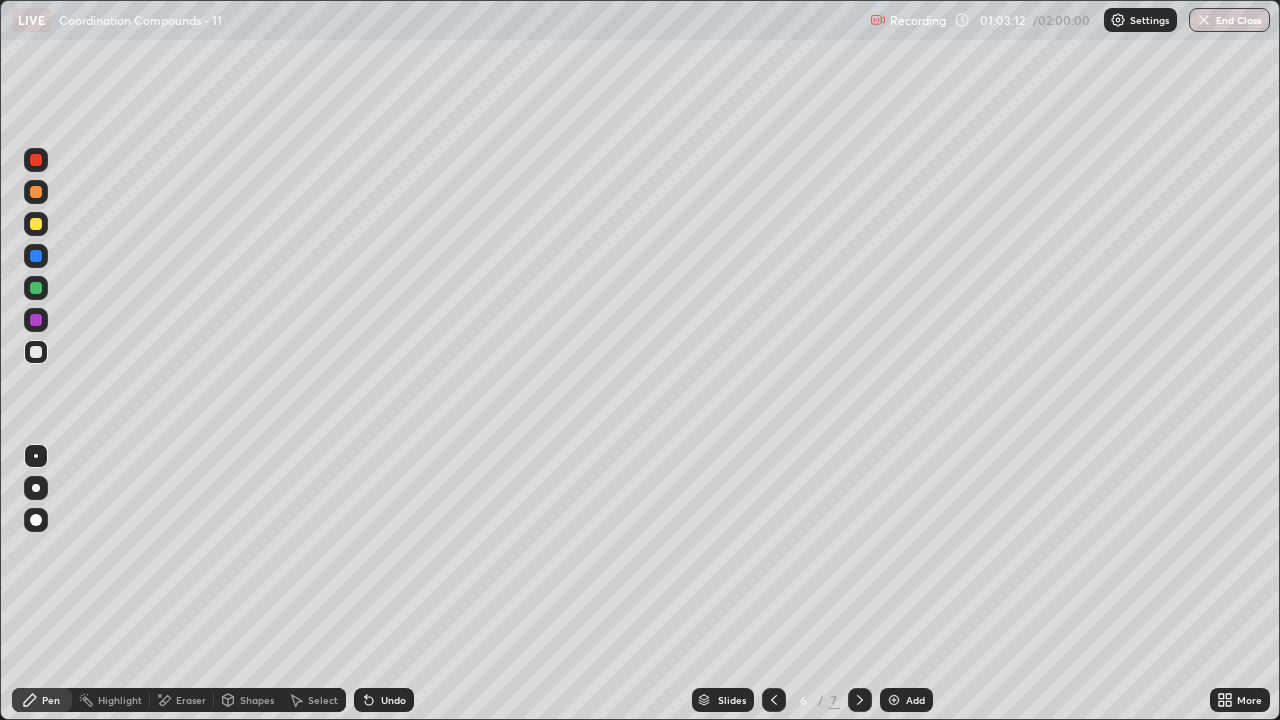 click on "Eraser" at bounding box center (191, 700) 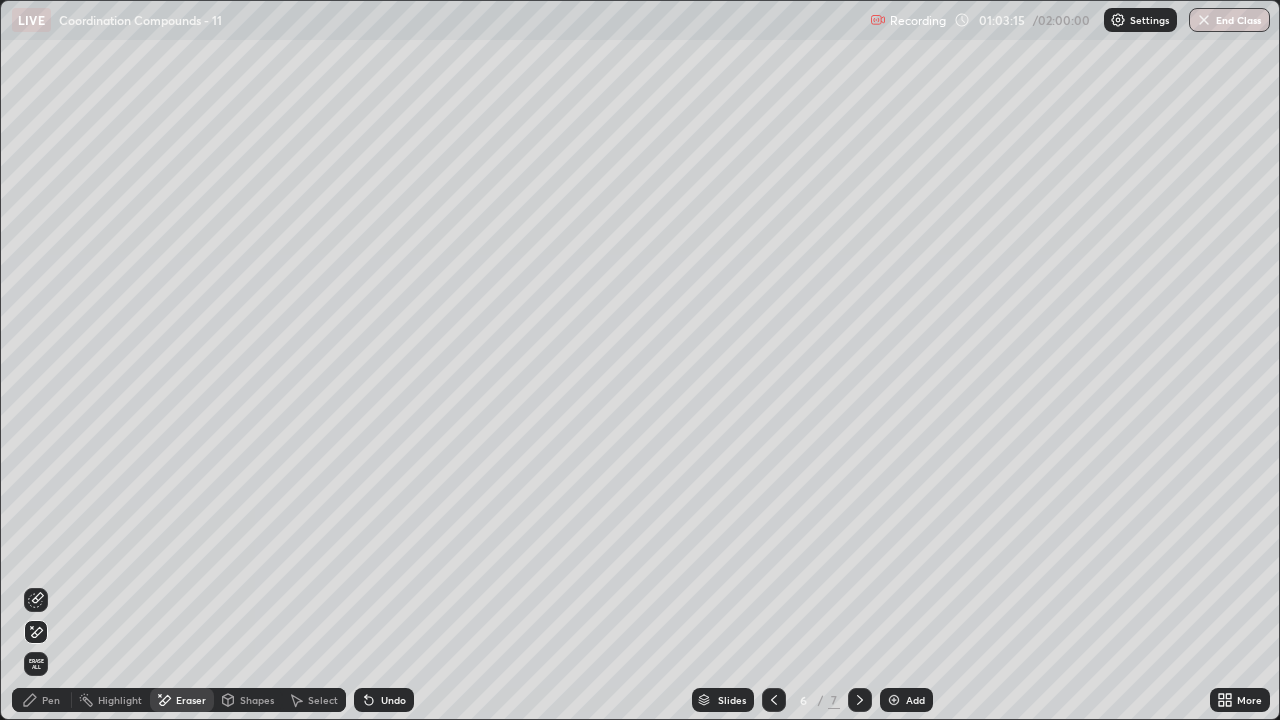 click on "Pen" at bounding box center (42, 700) 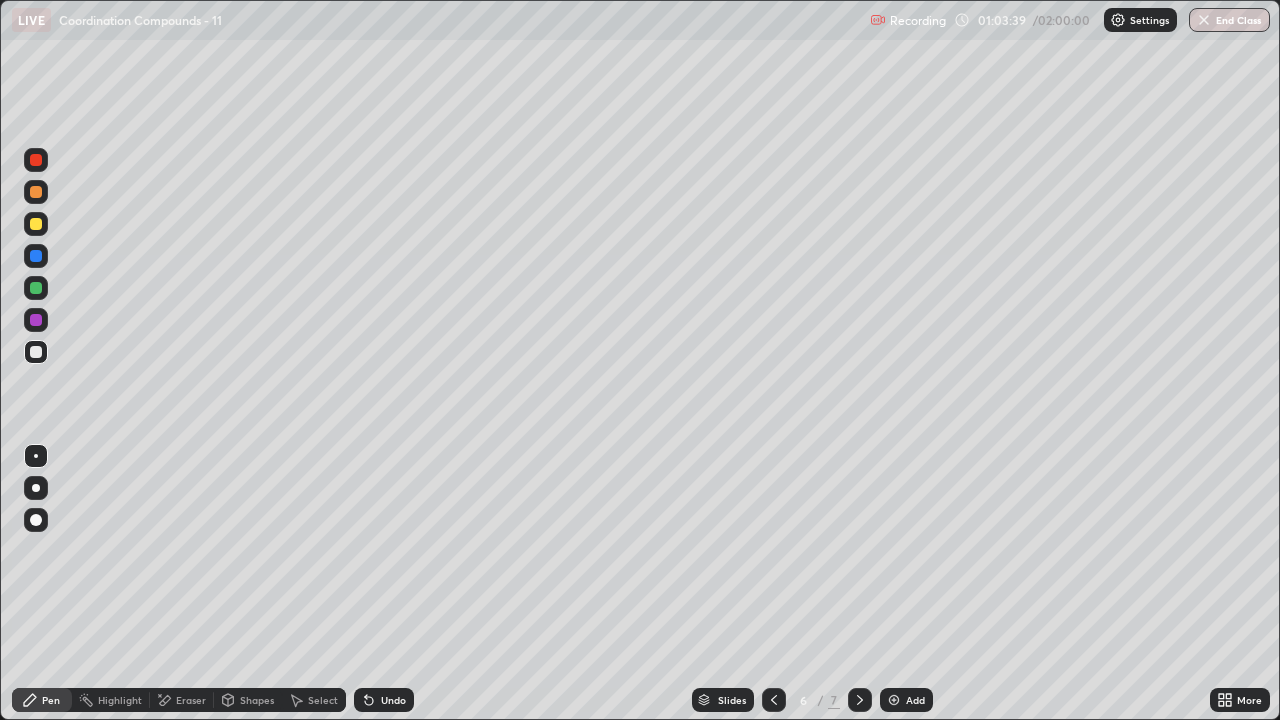 click 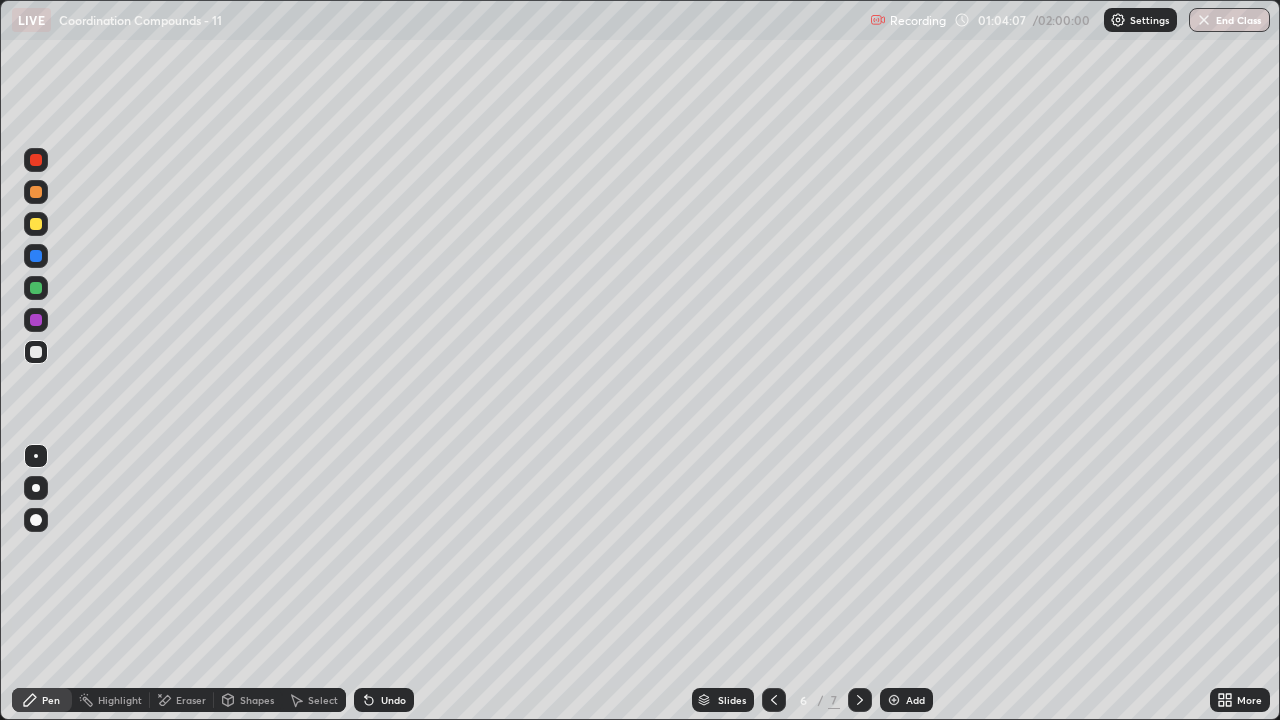 click on "Undo" at bounding box center (384, 700) 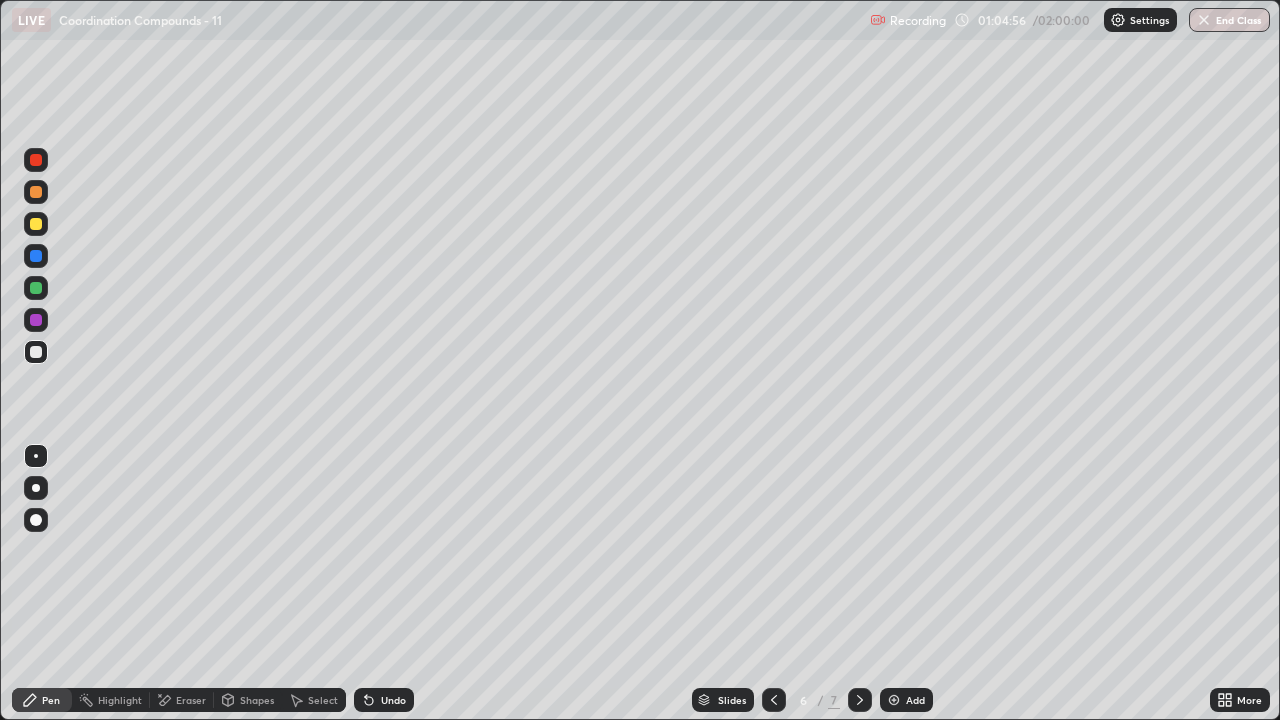 click at bounding box center (36, 192) 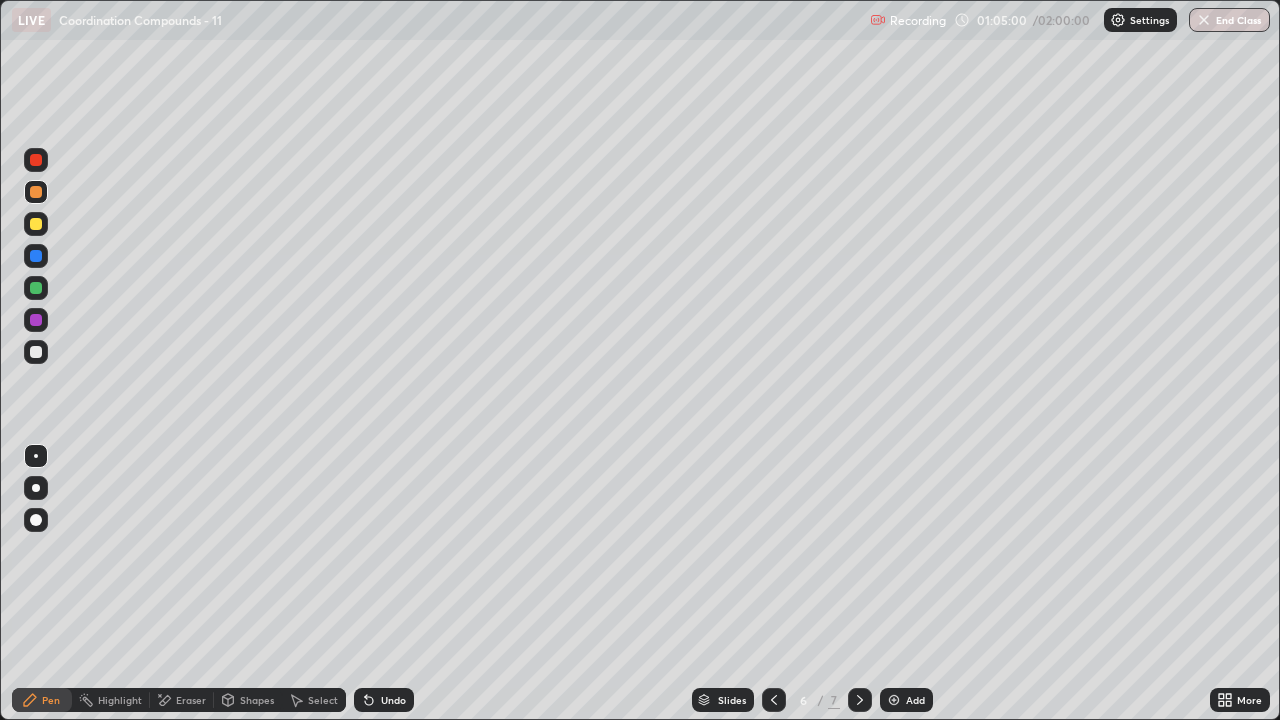 click on "Undo" at bounding box center [393, 700] 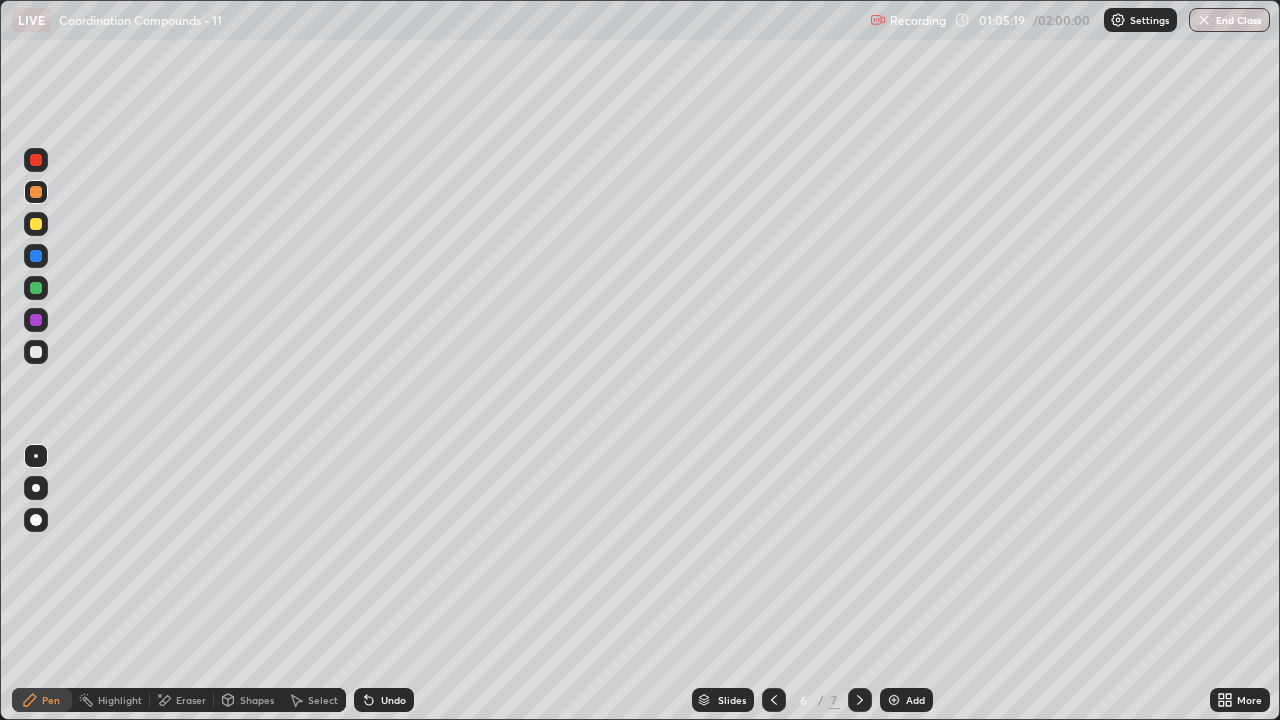 click at bounding box center [36, 224] 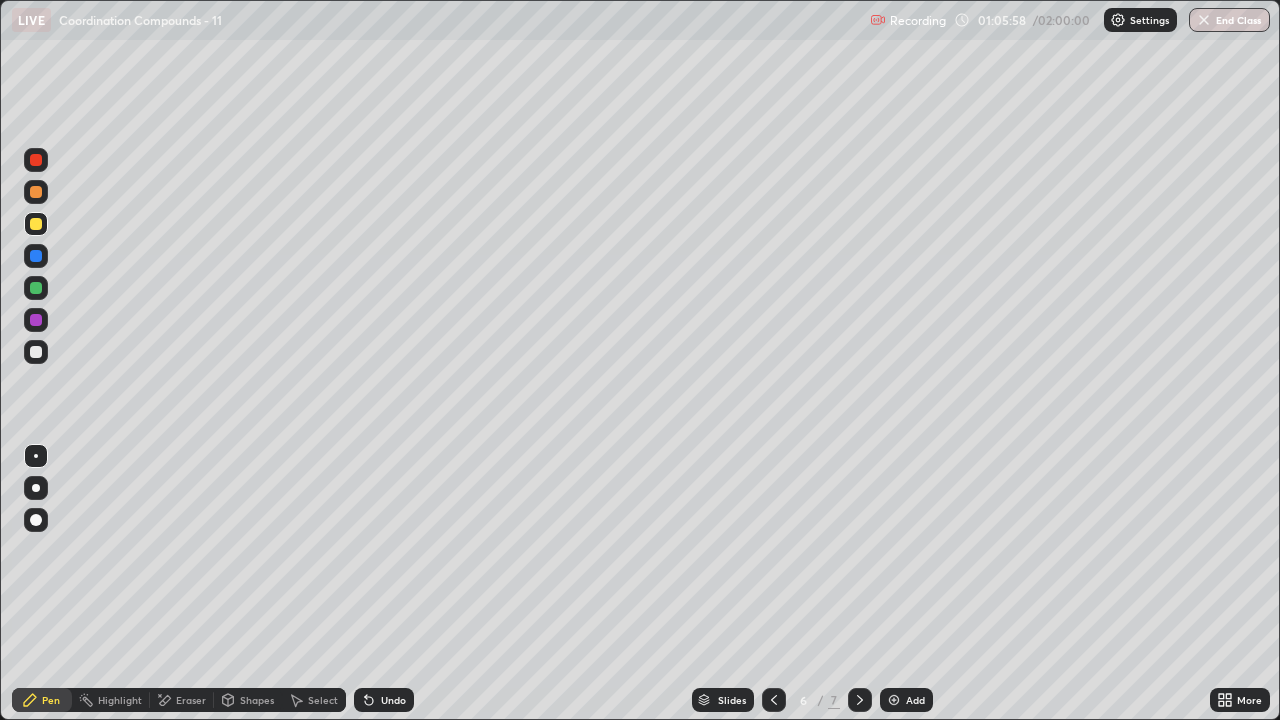 click 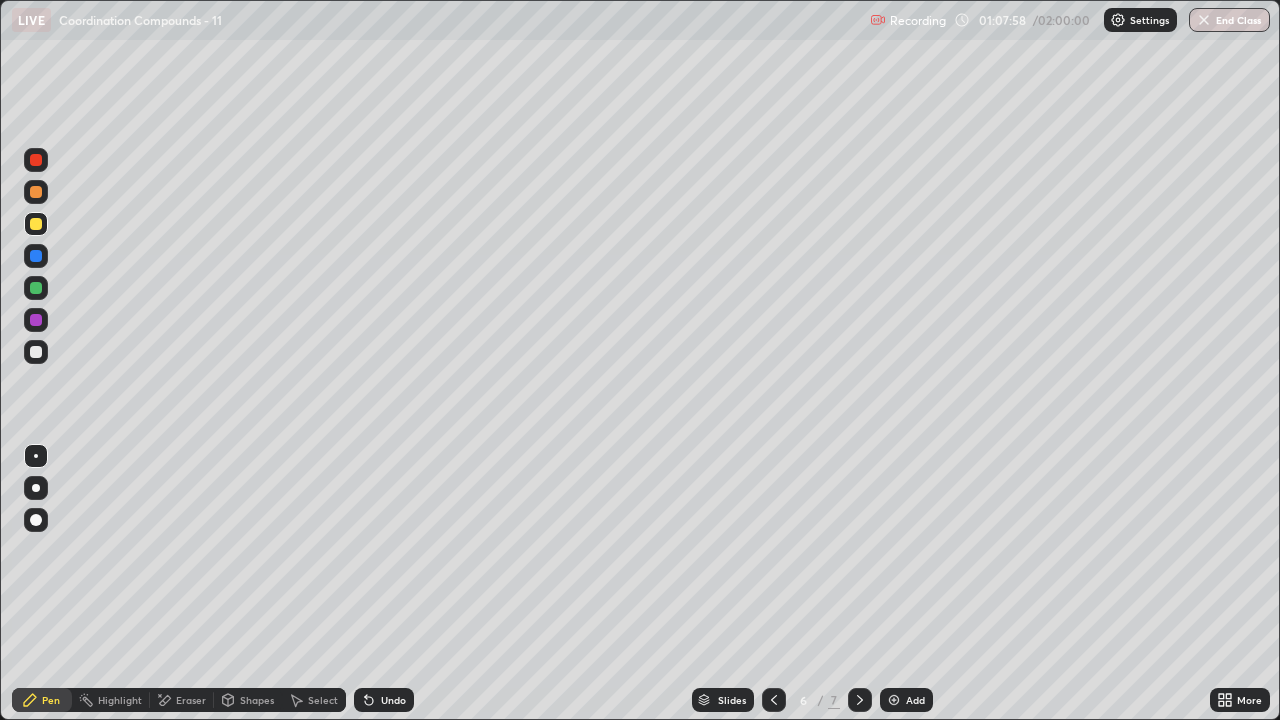click 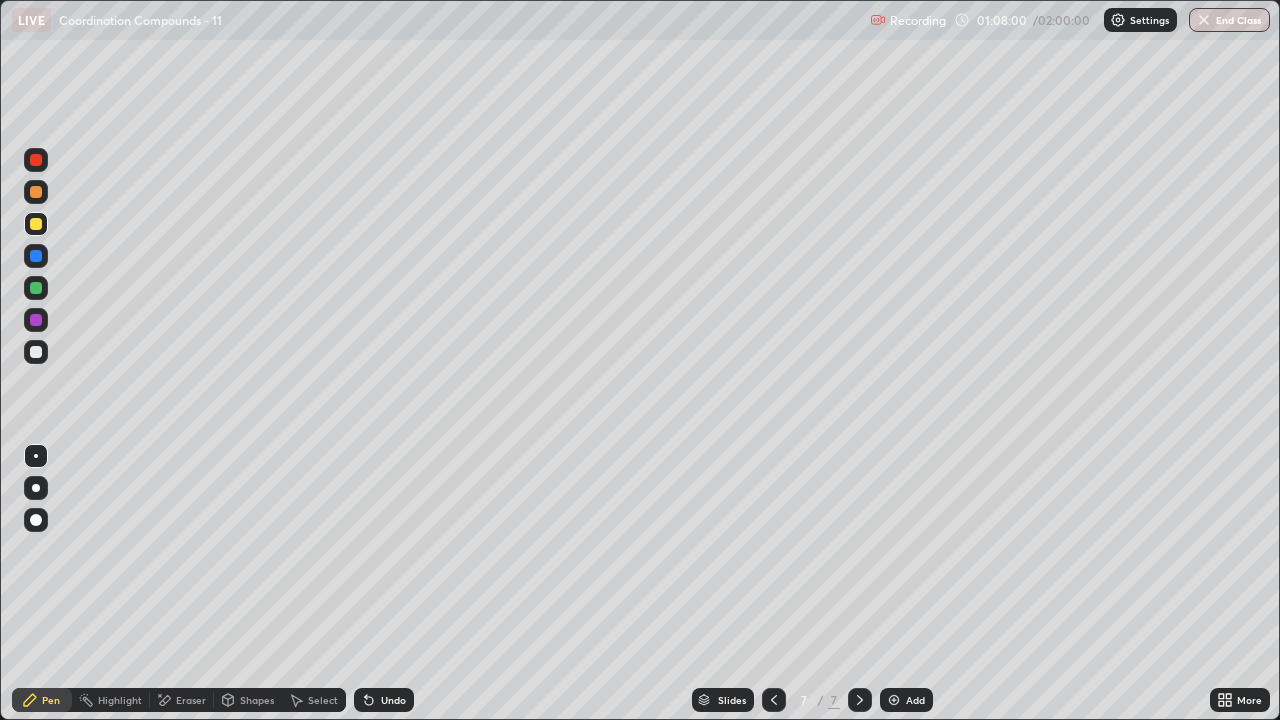 click at bounding box center (36, 352) 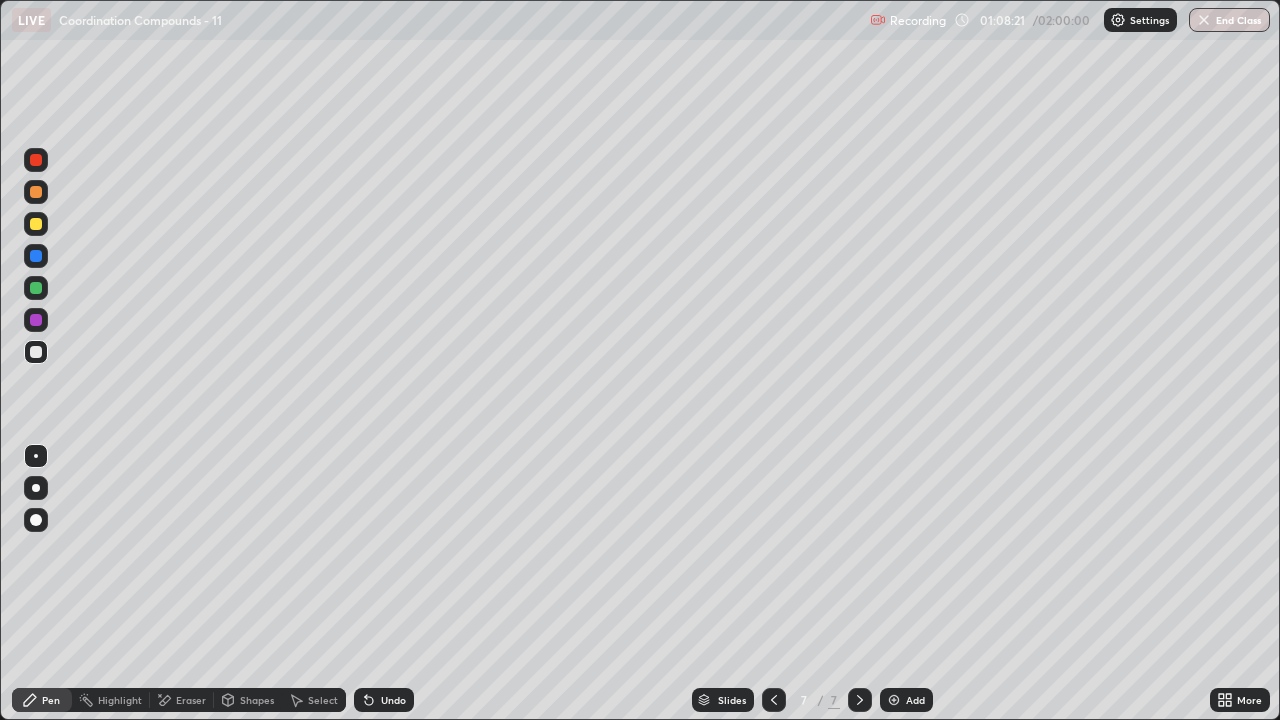 click on "Eraser" at bounding box center [191, 700] 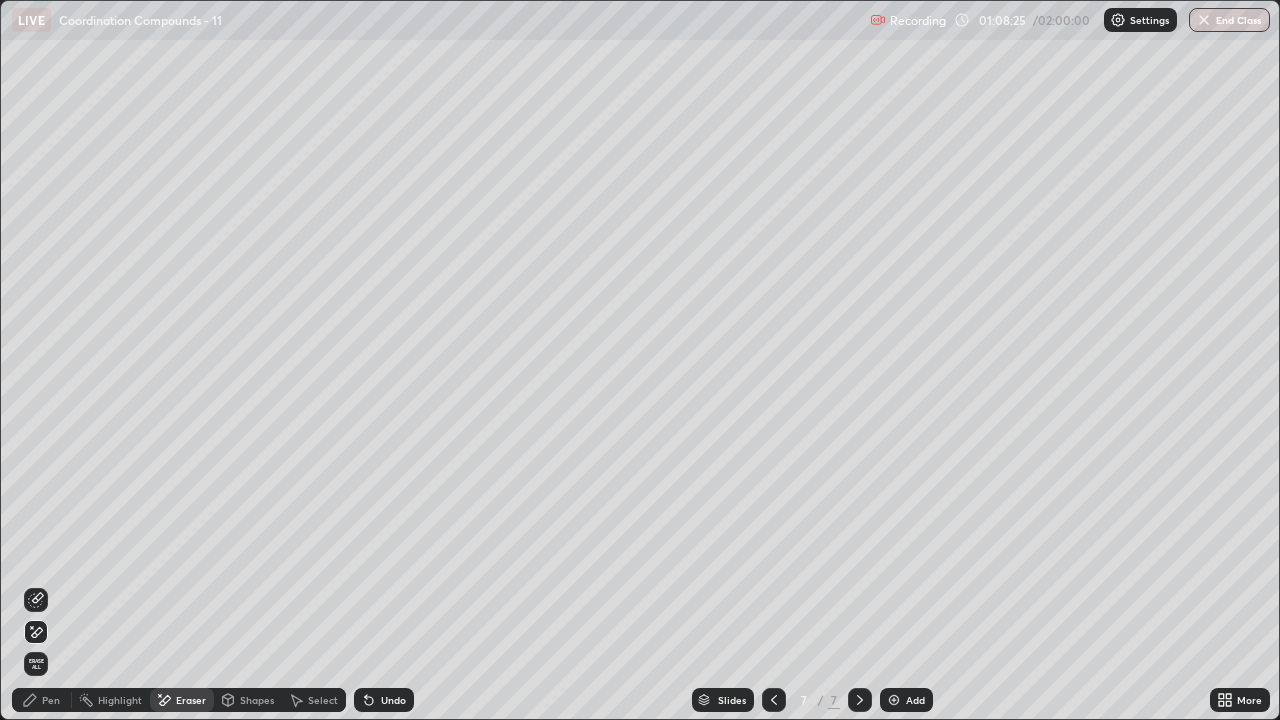 click on "Undo" at bounding box center [384, 700] 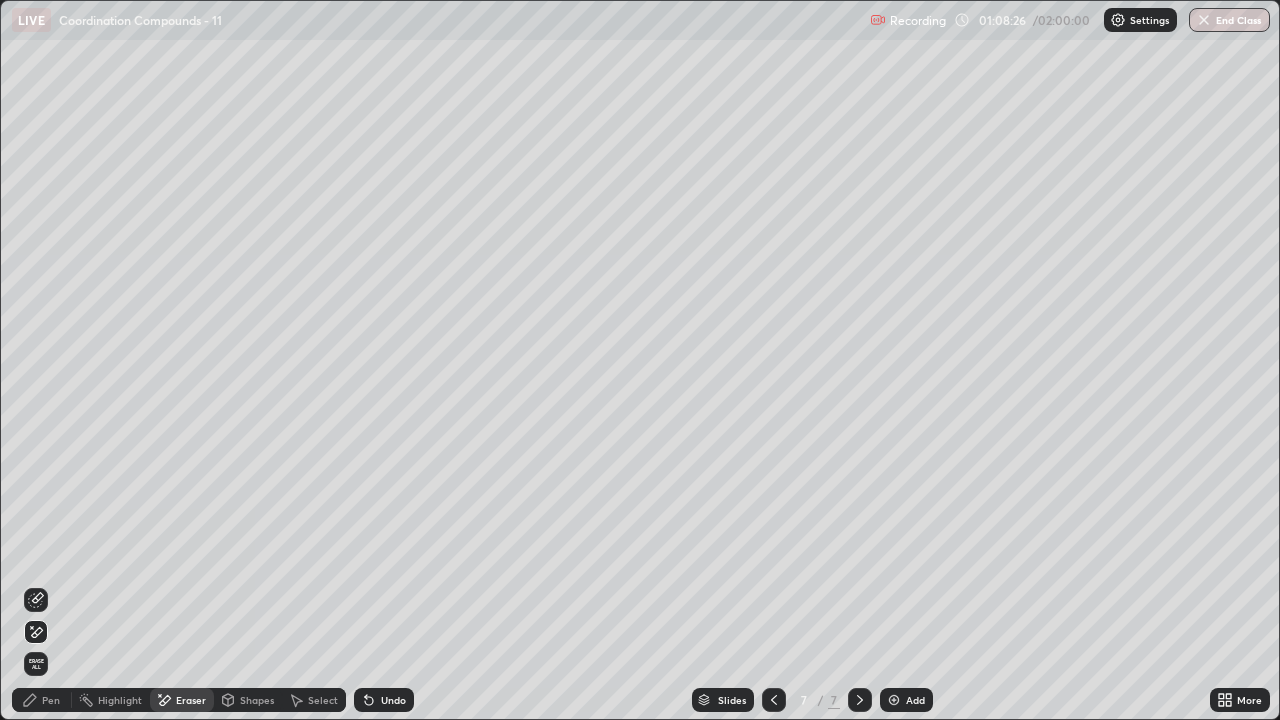 click on "Undo" at bounding box center (384, 700) 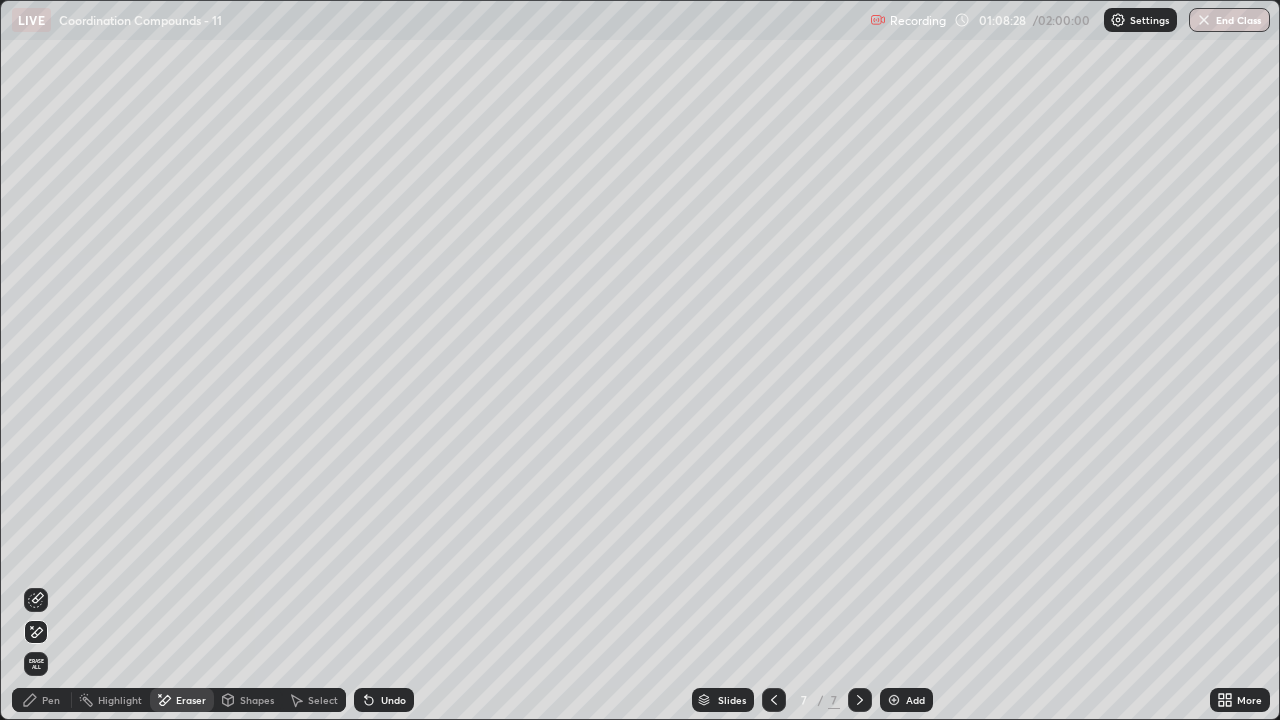 click 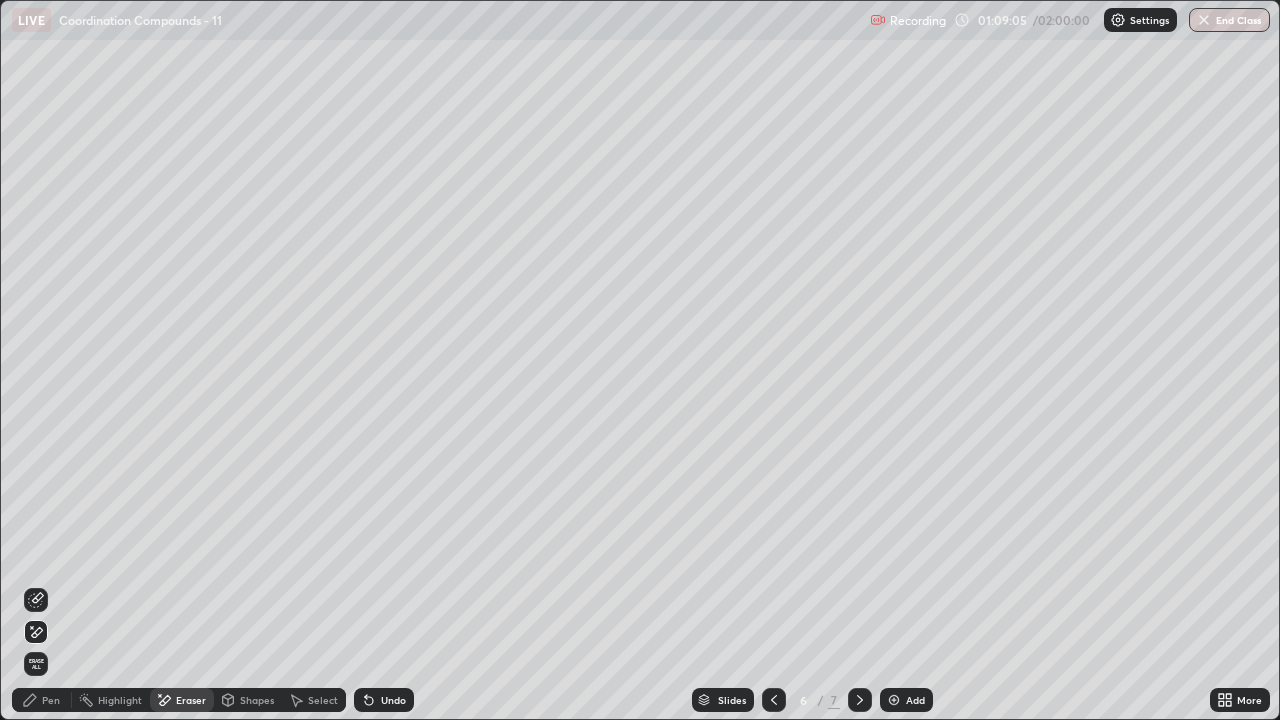 click on "Slides" at bounding box center (732, 700) 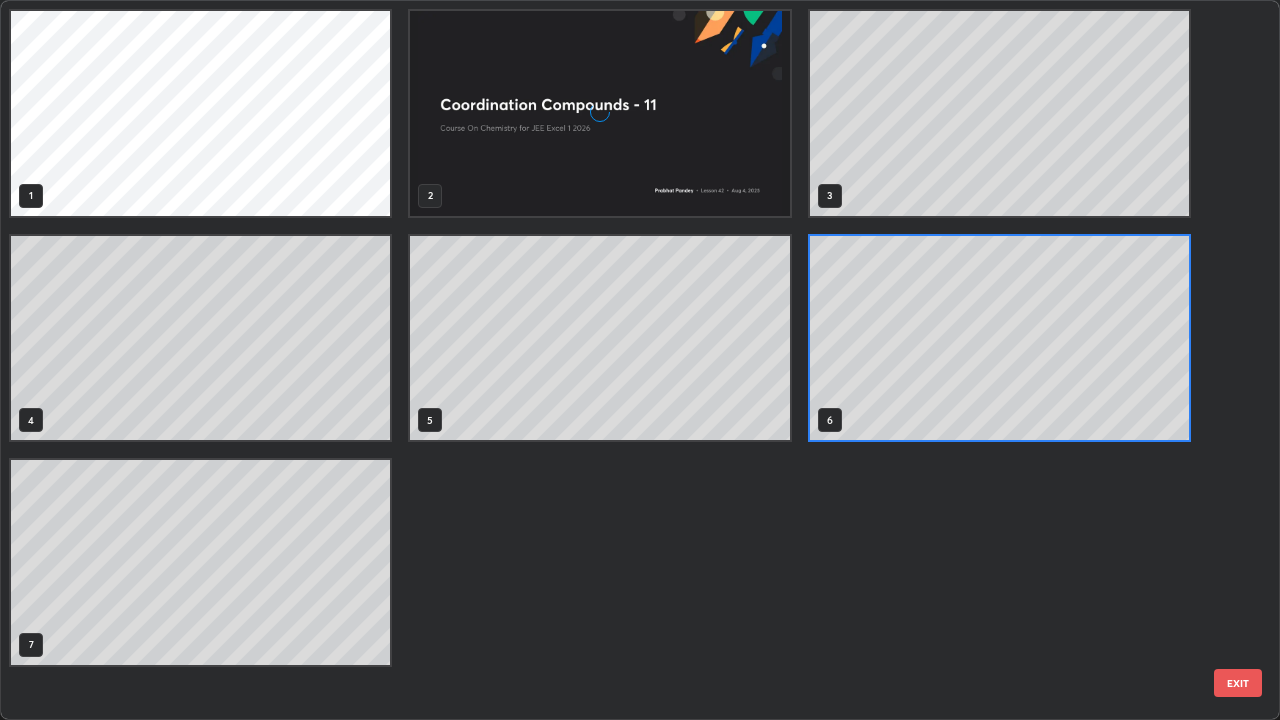 scroll, scrollTop: 7, scrollLeft: 11, axis: both 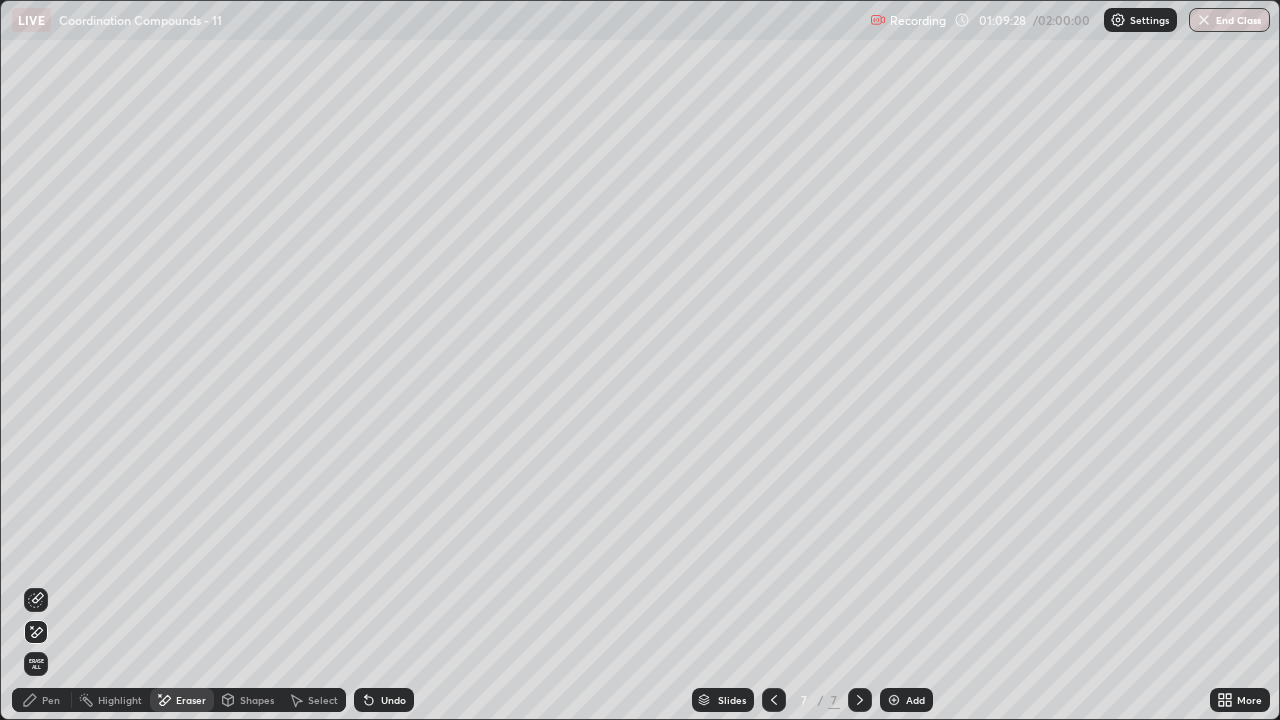 click on "Pen" at bounding box center (51, 700) 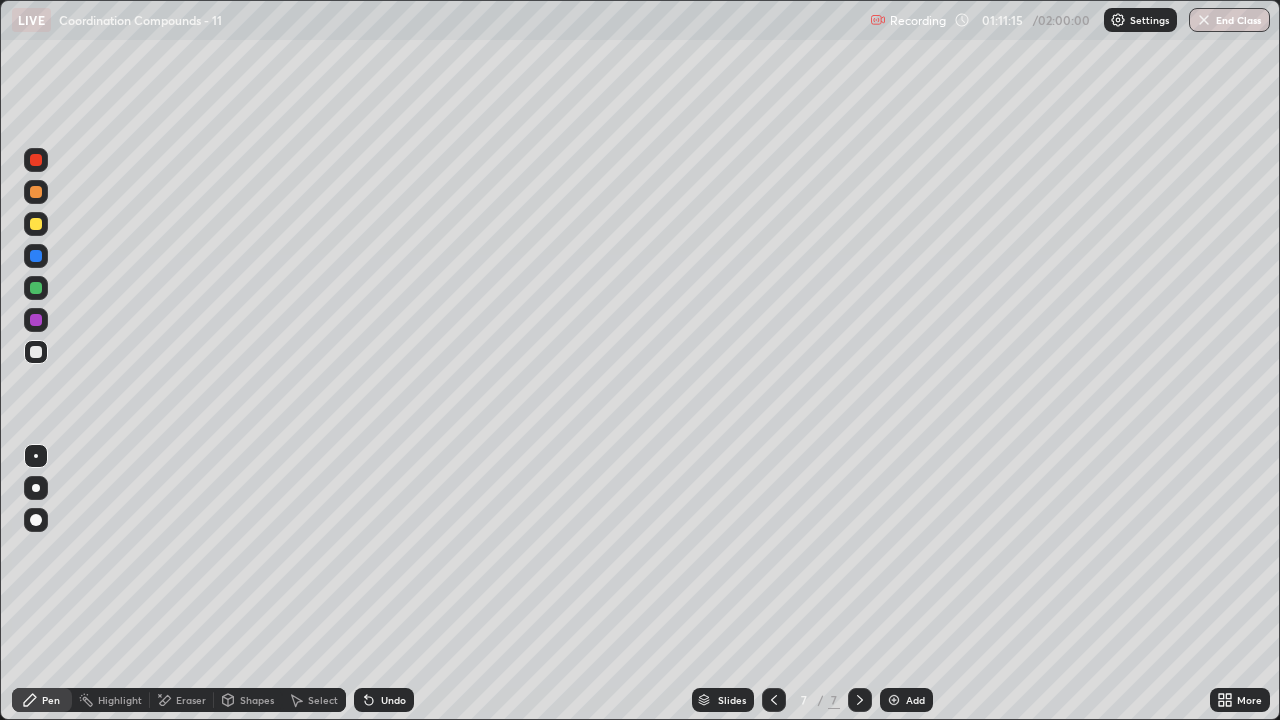 click at bounding box center (36, 224) 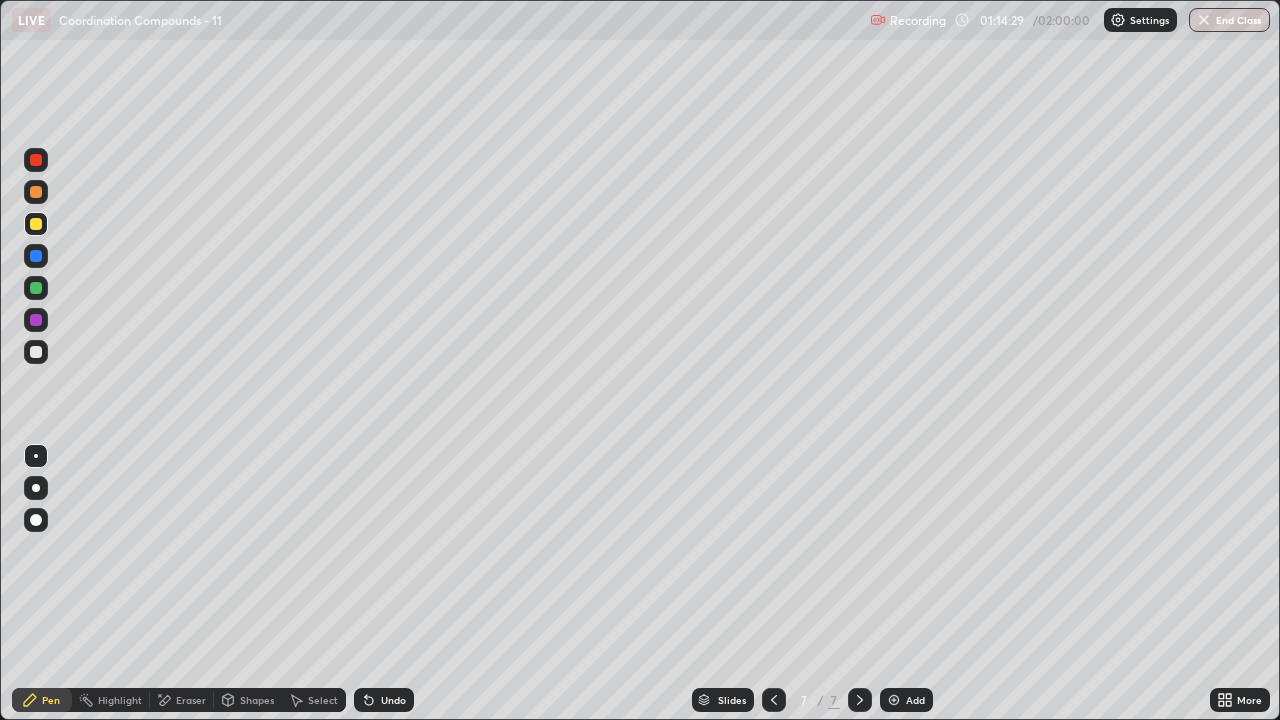 click on "Undo" at bounding box center [384, 700] 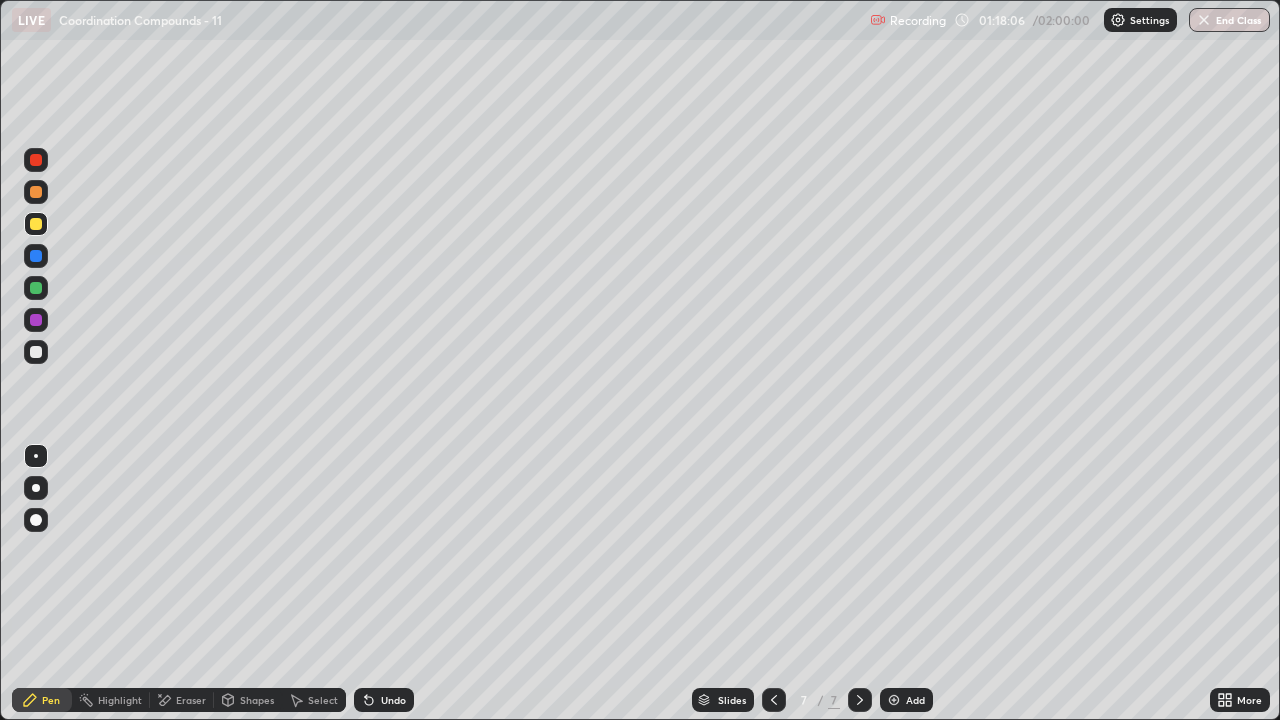 click at bounding box center (894, 700) 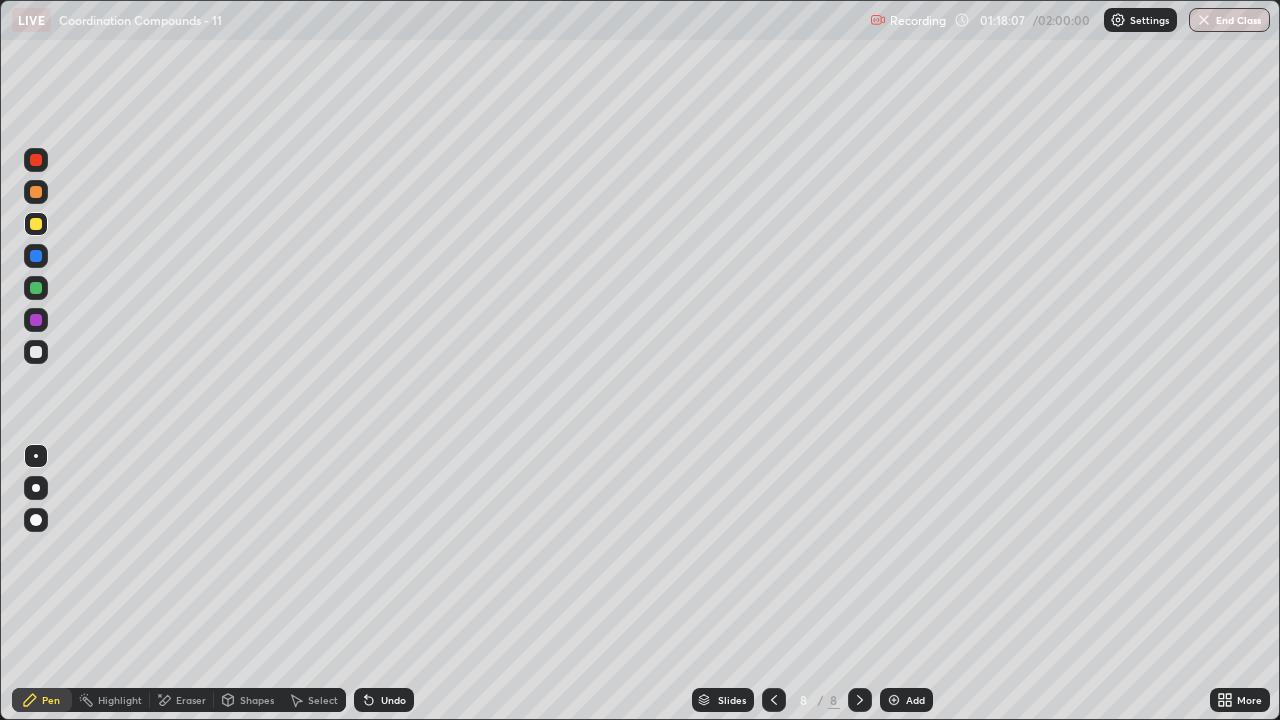 click at bounding box center [36, 352] 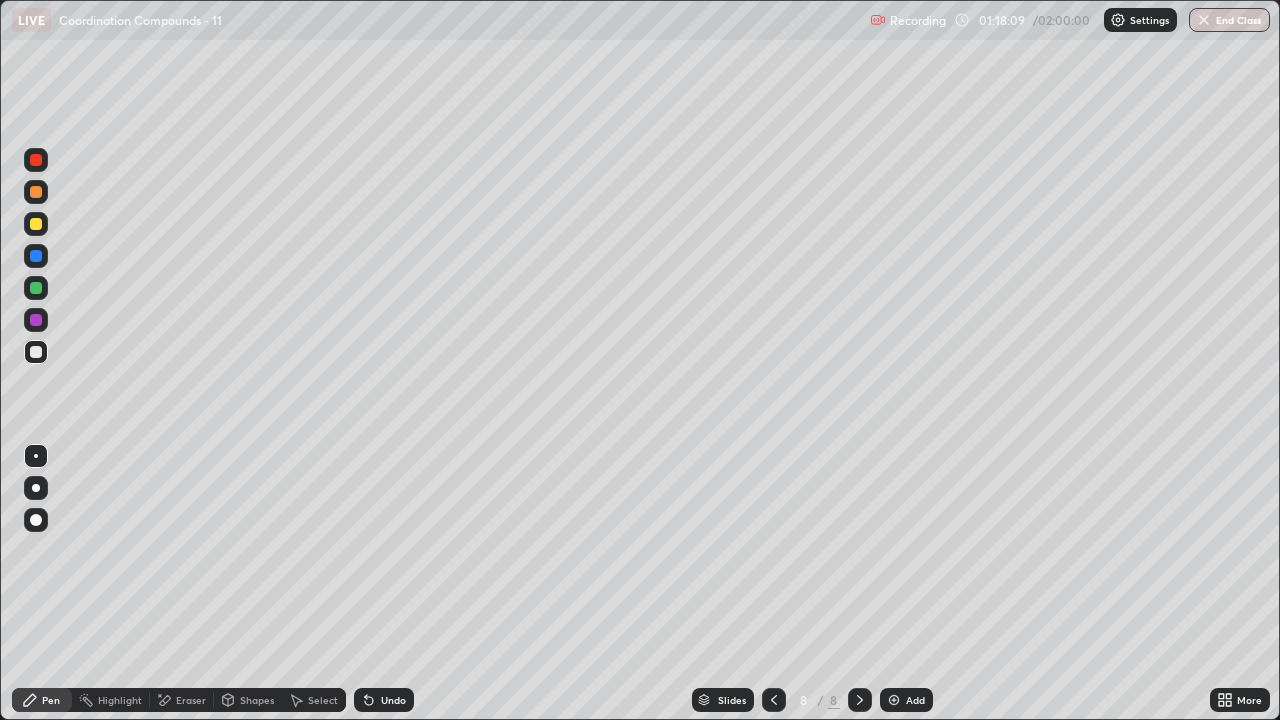 click 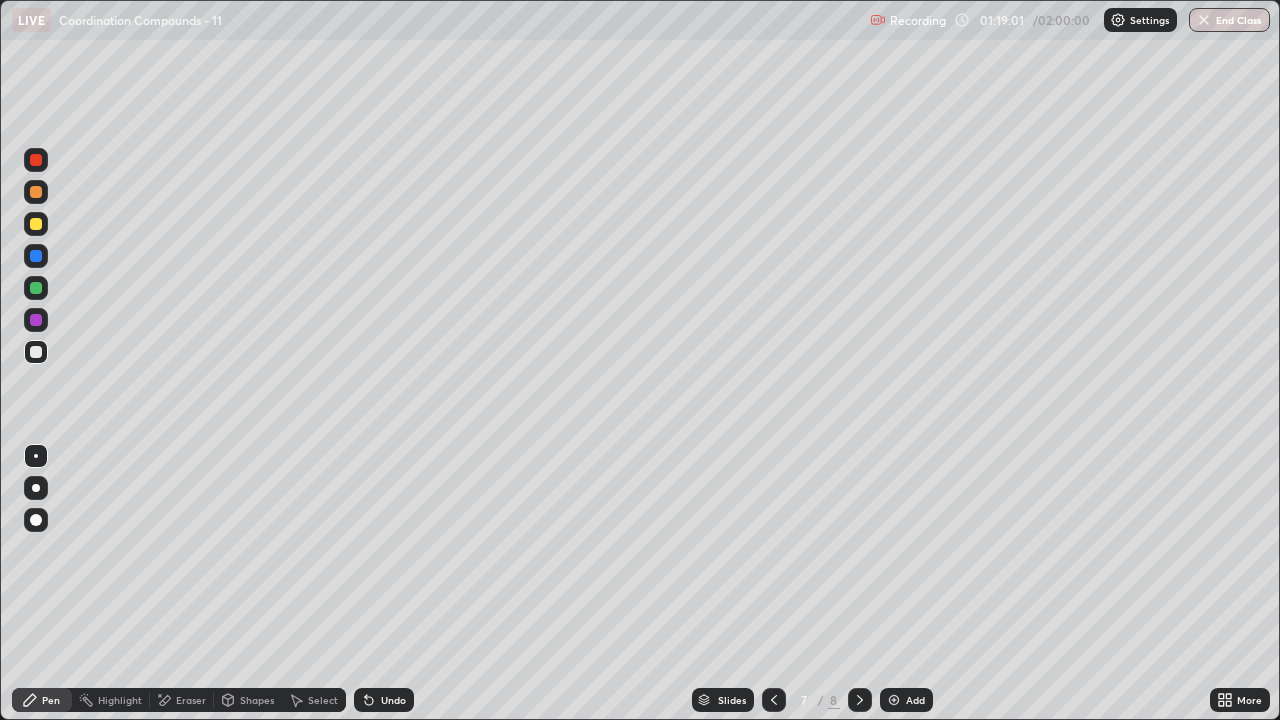 click 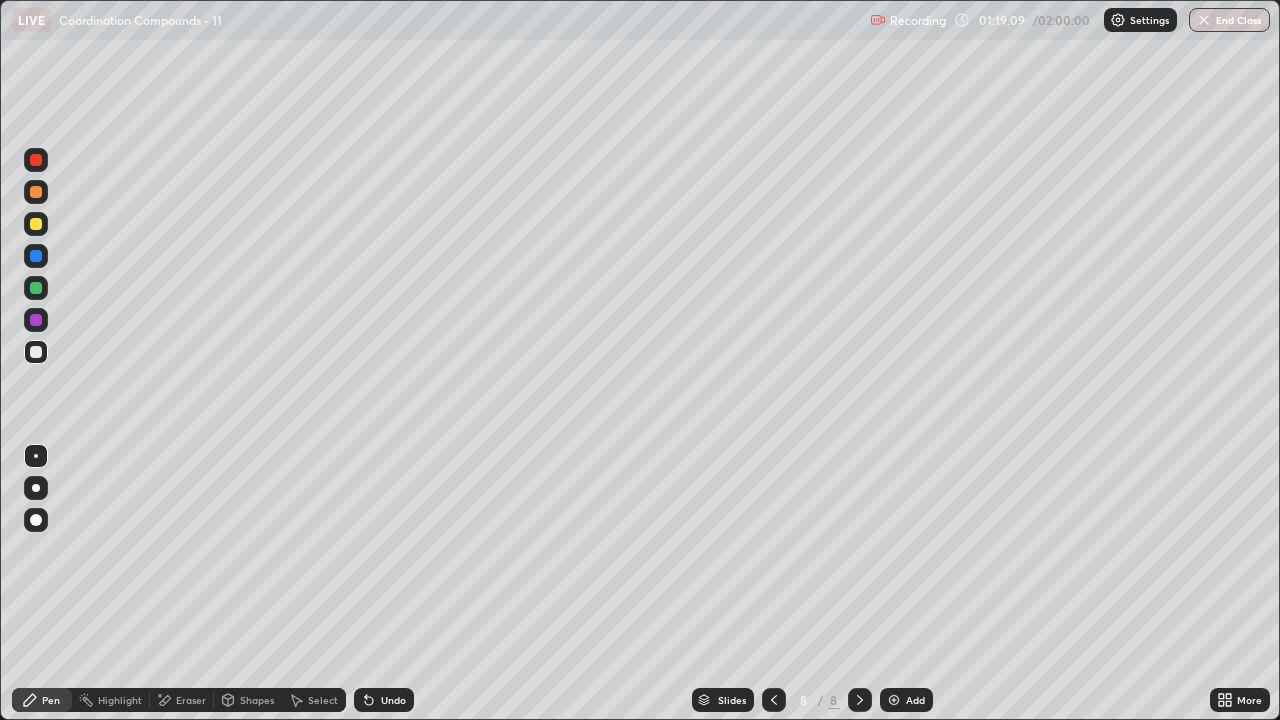 click at bounding box center [774, 700] 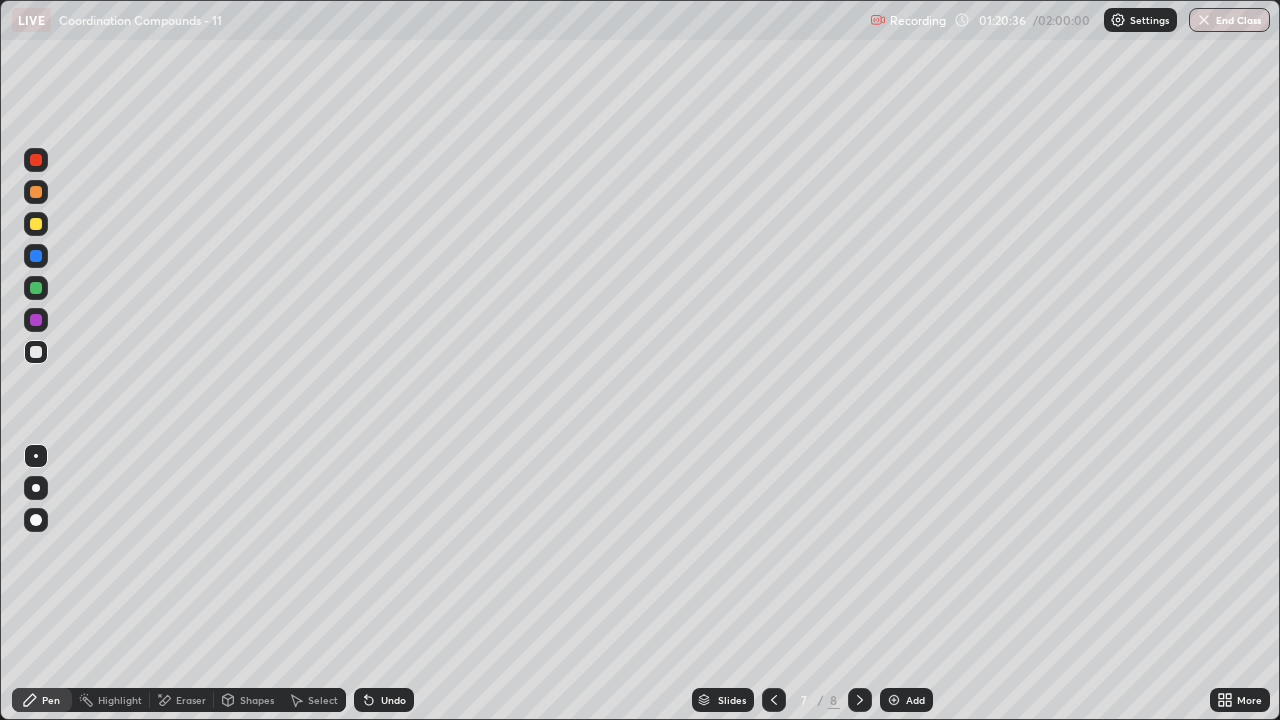 click 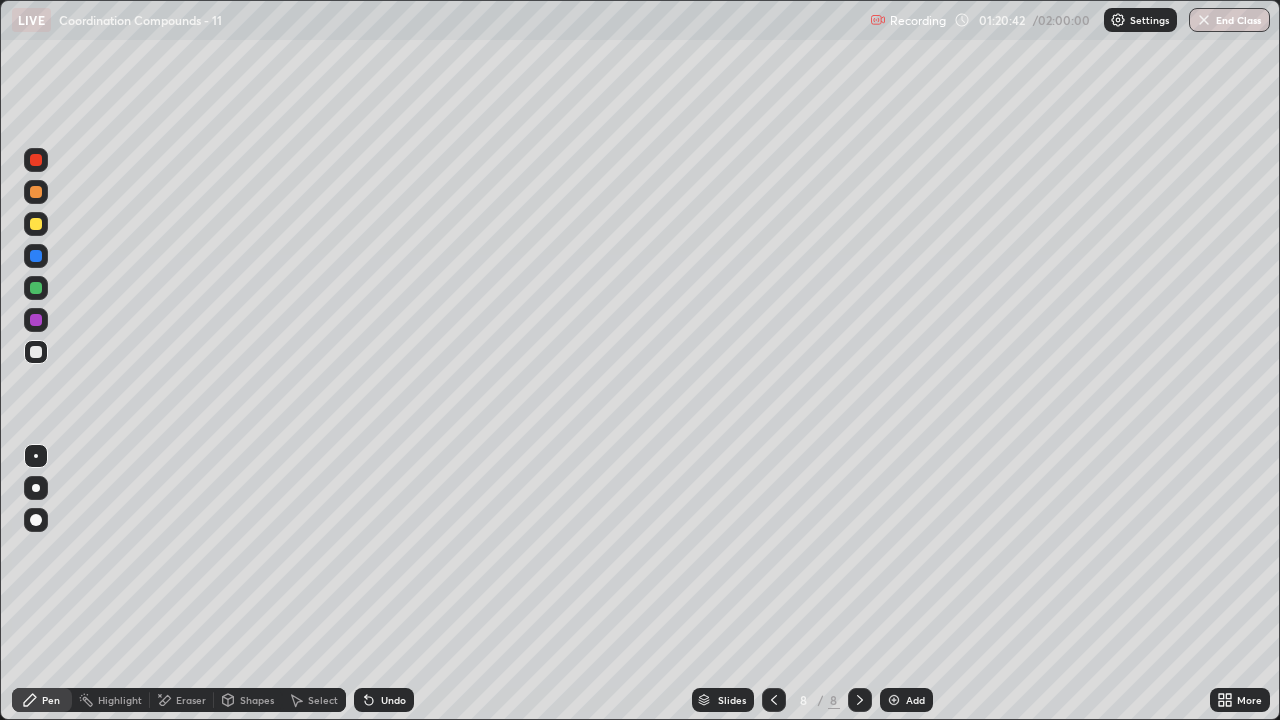 click 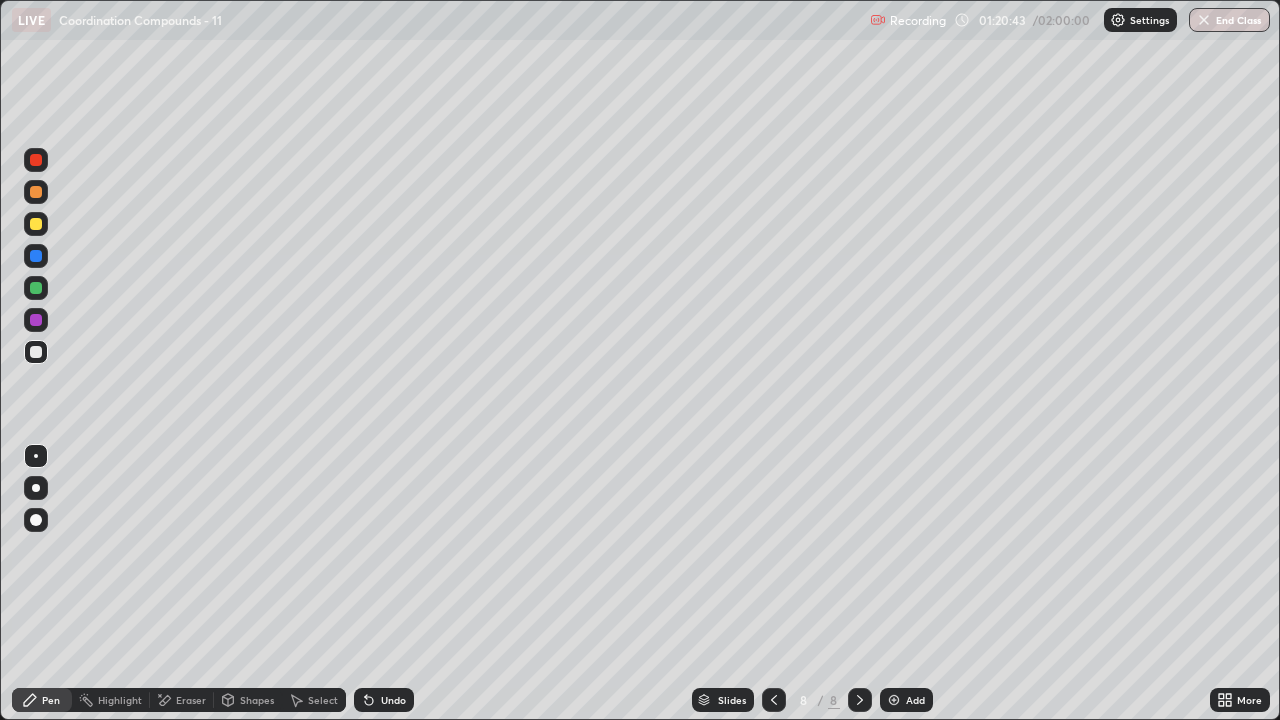 click 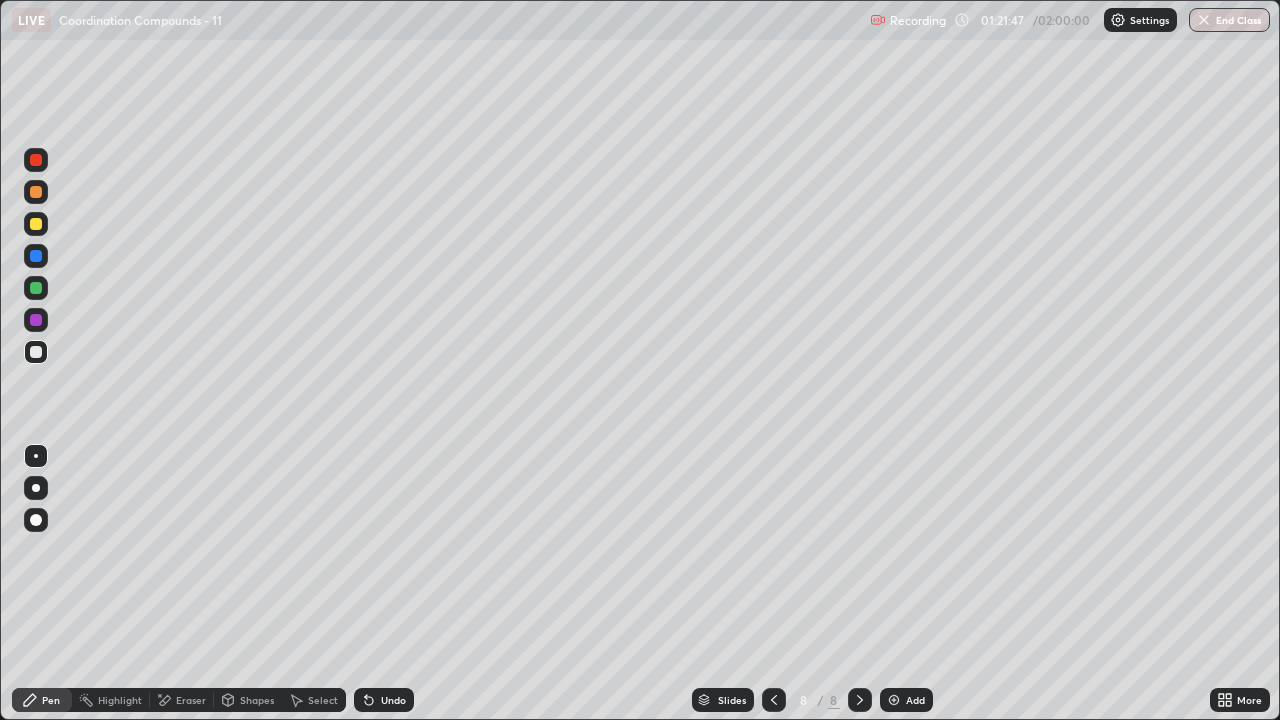 click on "Eraser" at bounding box center [191, 700] 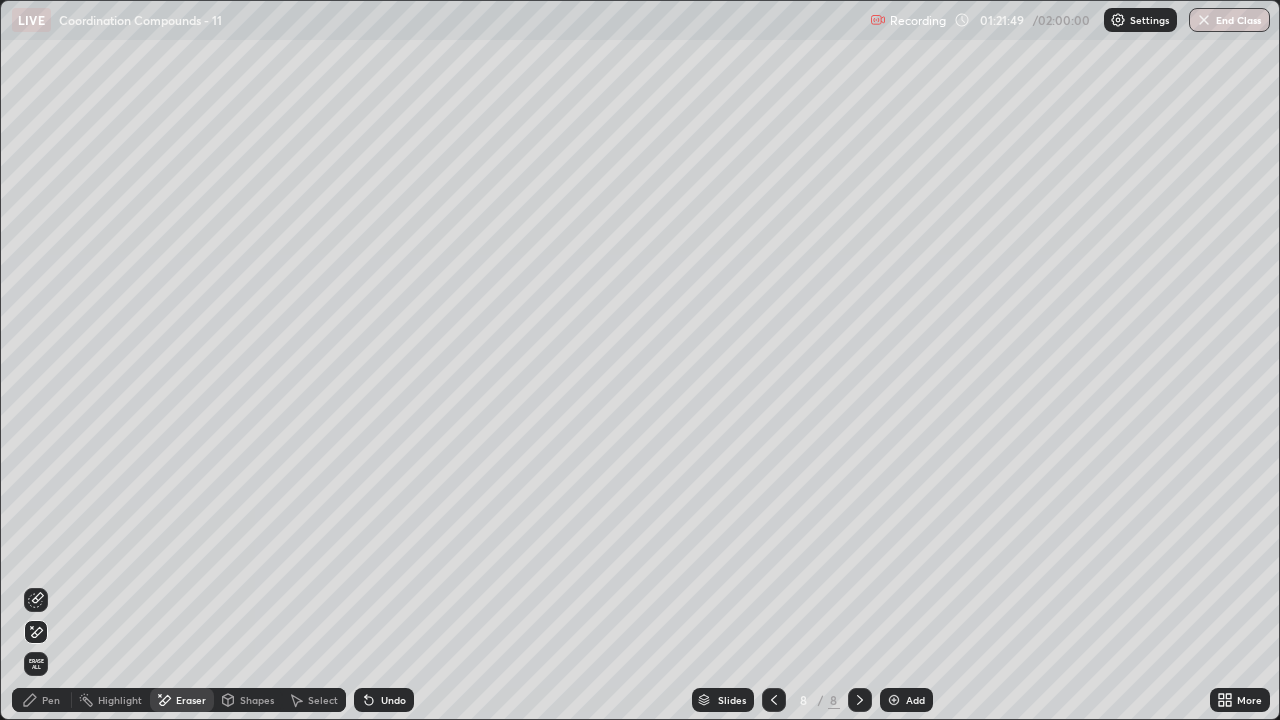 click on "Pen" at bounding box center [51, 700] 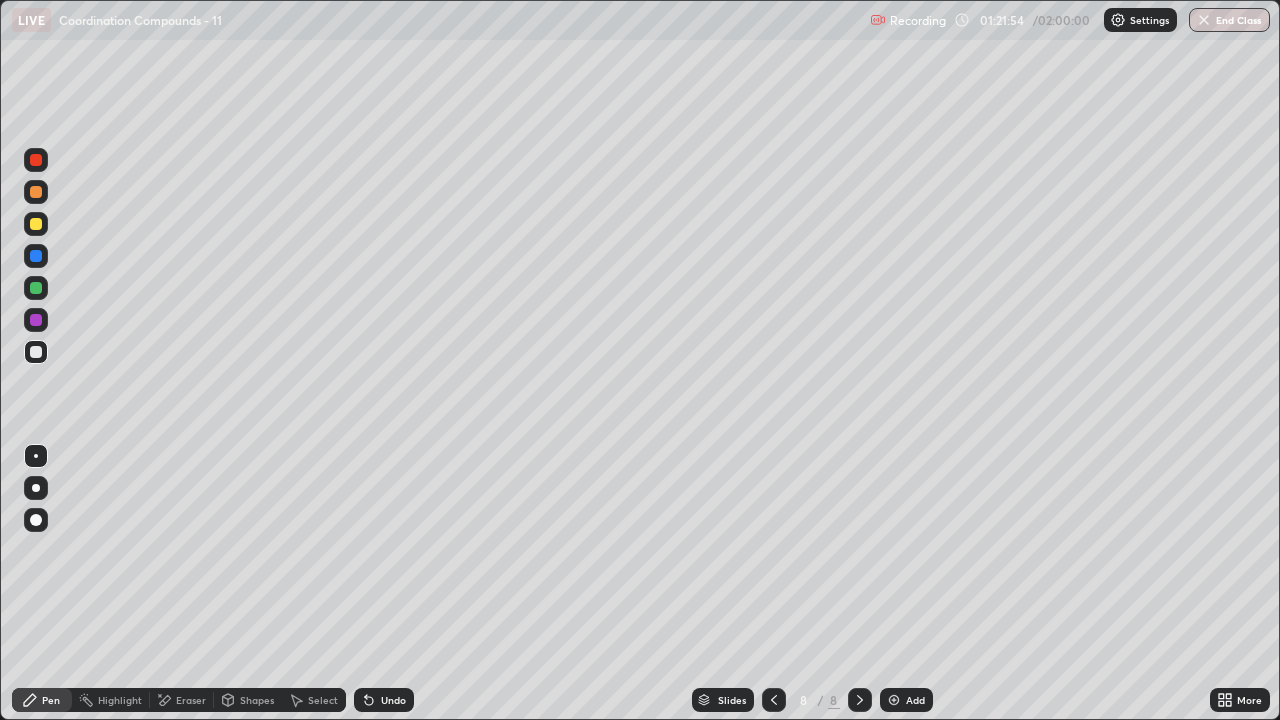 click 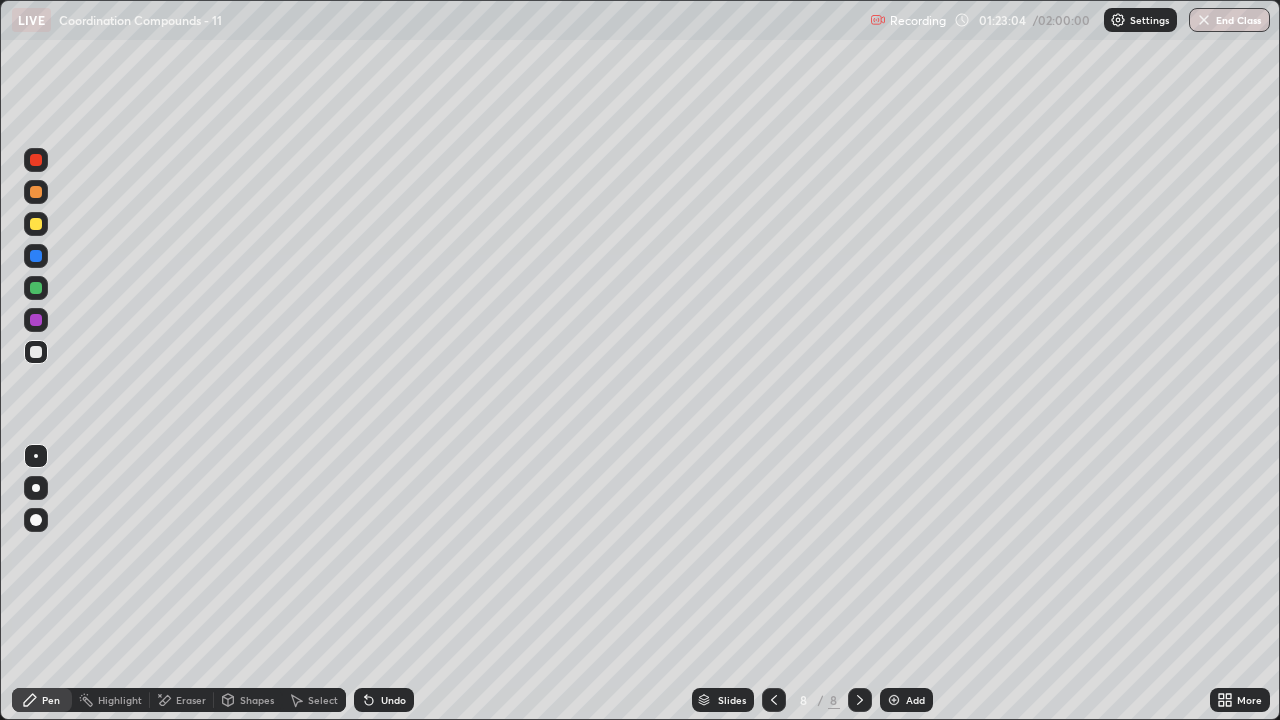 click on "Undo" at bounding box center (393, 700) 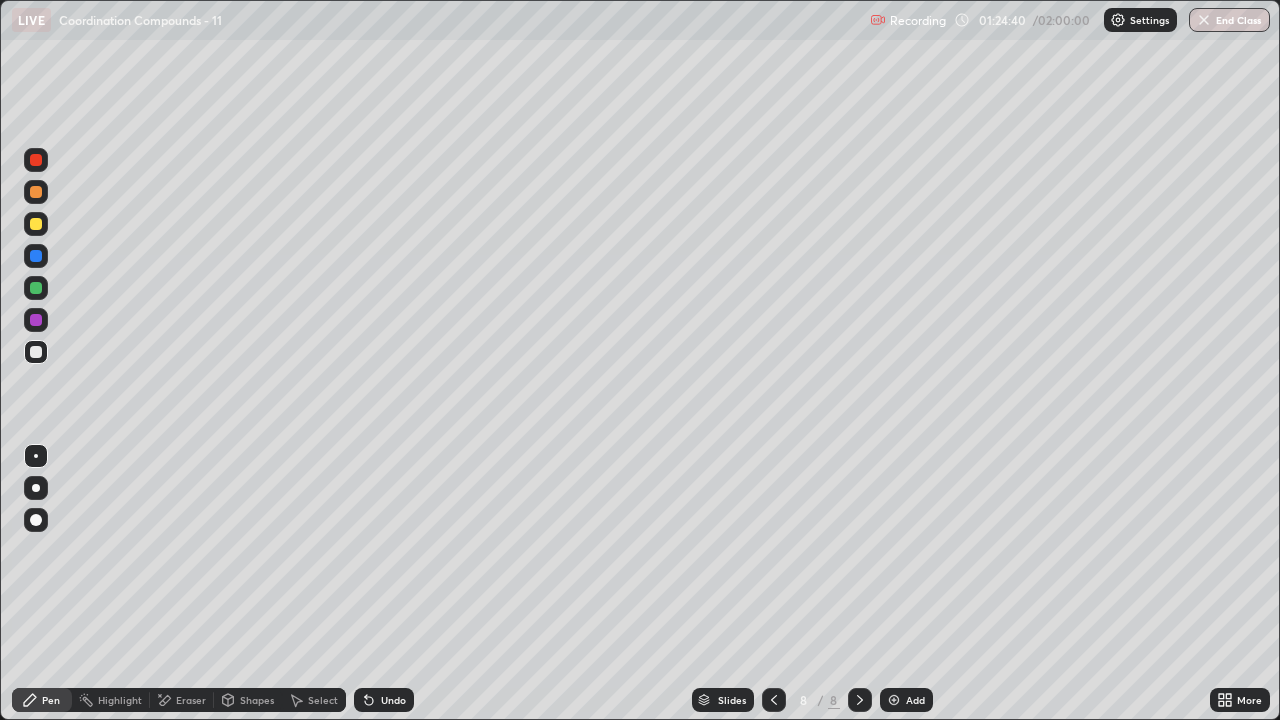 click on "Select" at bounding box center (314, 700) 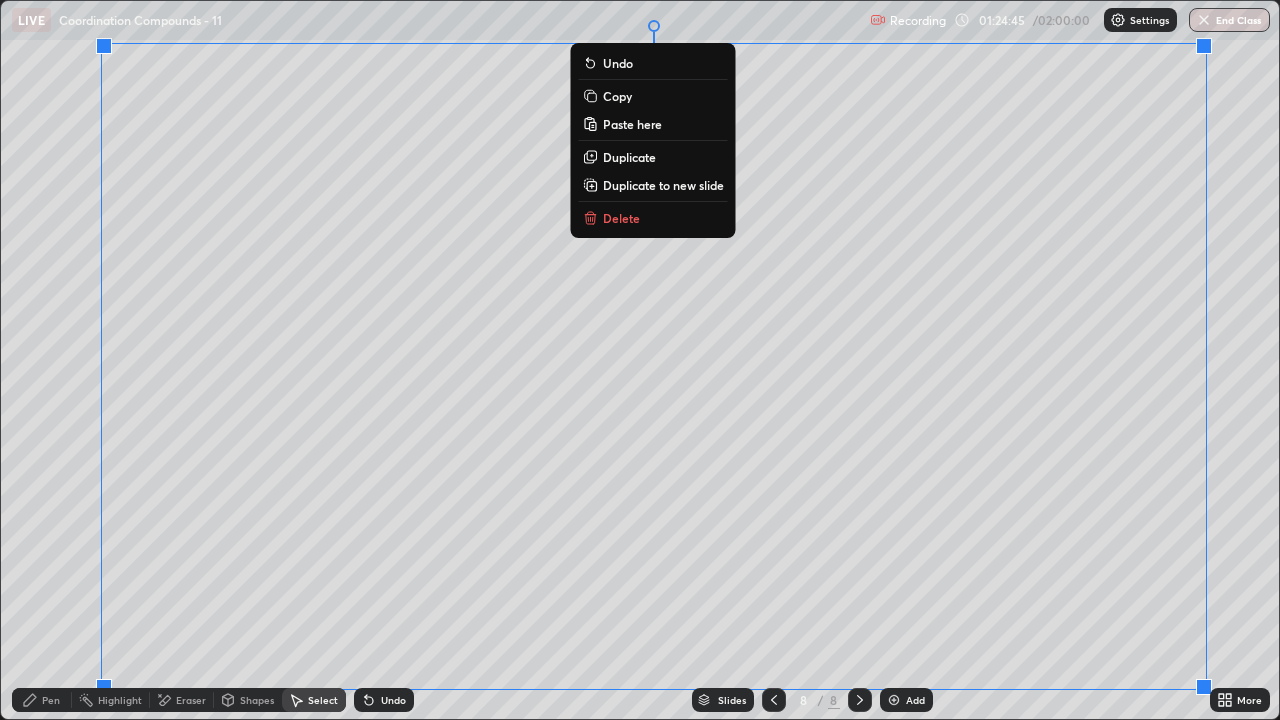 click on "Copy" at bounding box center (653, 96) 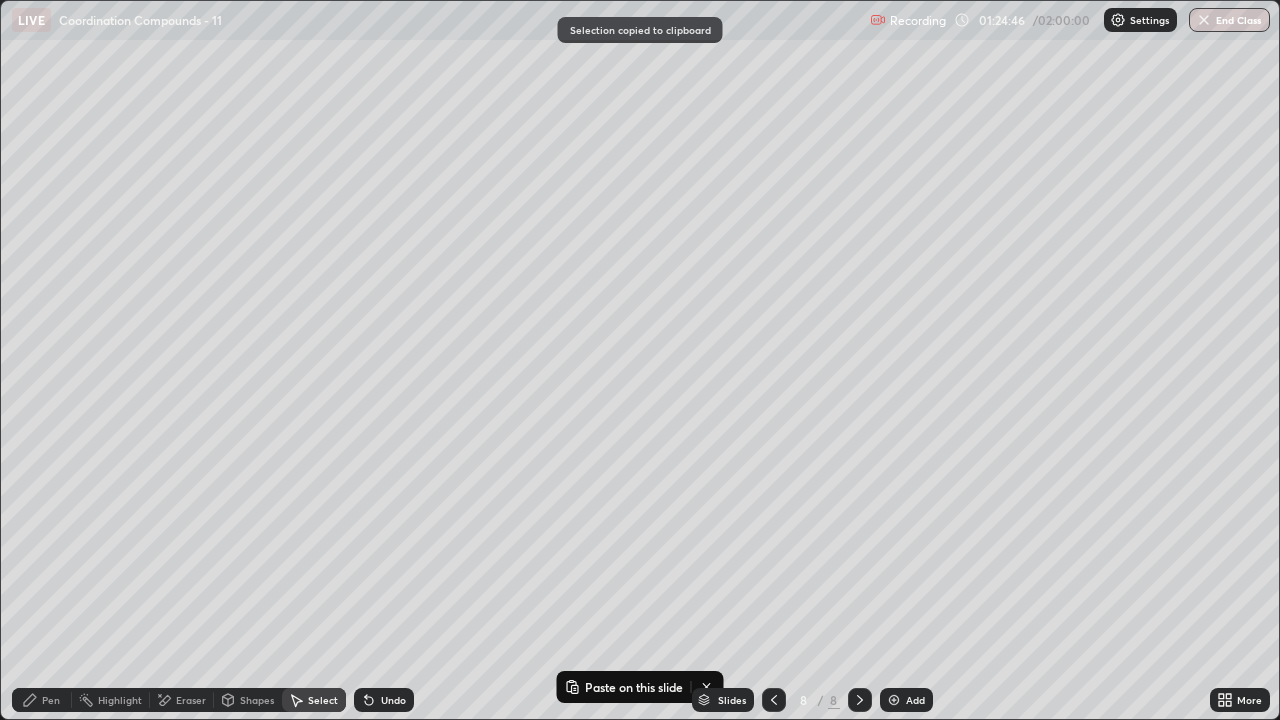 click at bounding box center [894, 700] 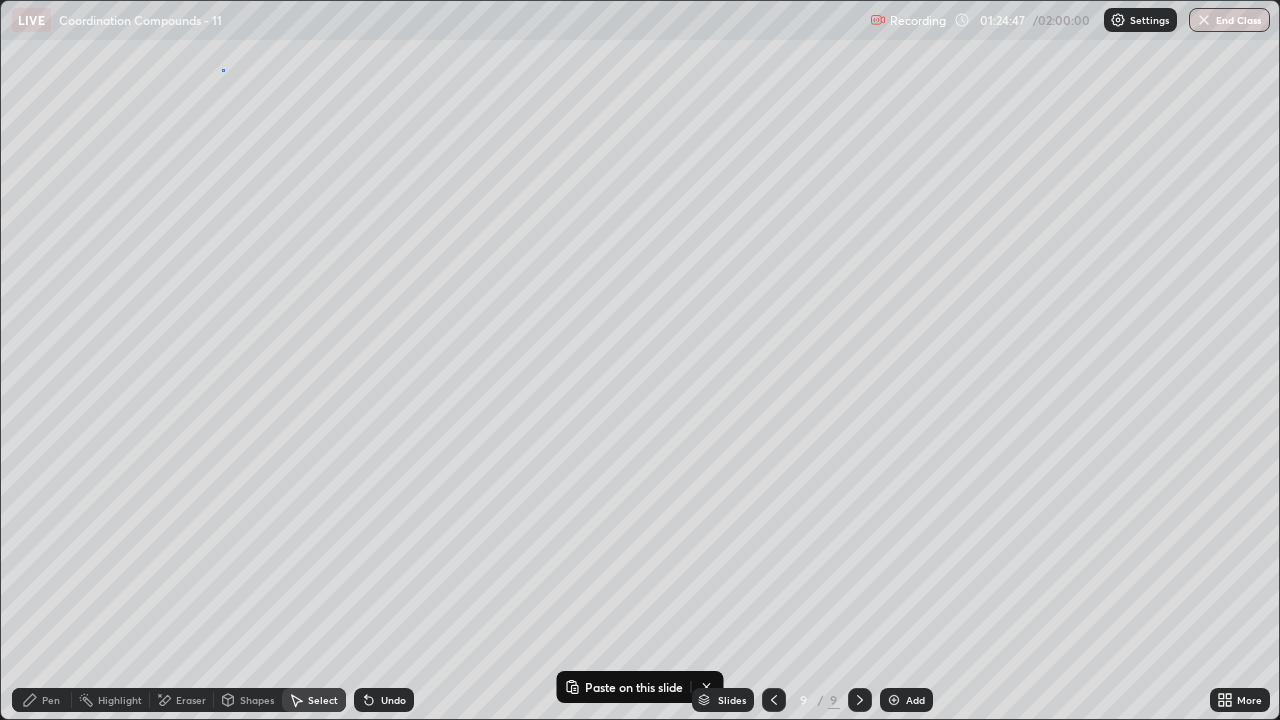click on "0 ° Undo Copy Paste here Duplicate Duplicate to new slide Delete" at bounding box center (640, 360) 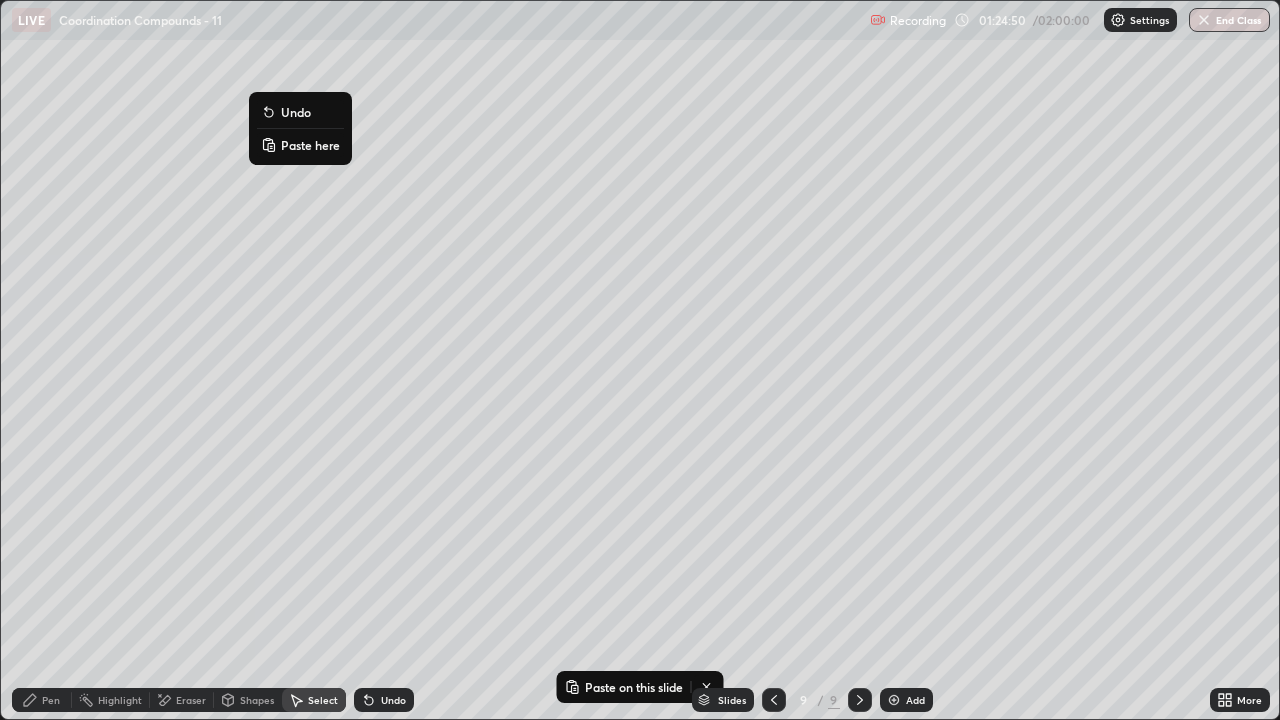 click on "Paste here" at bounding box center (310, 145) 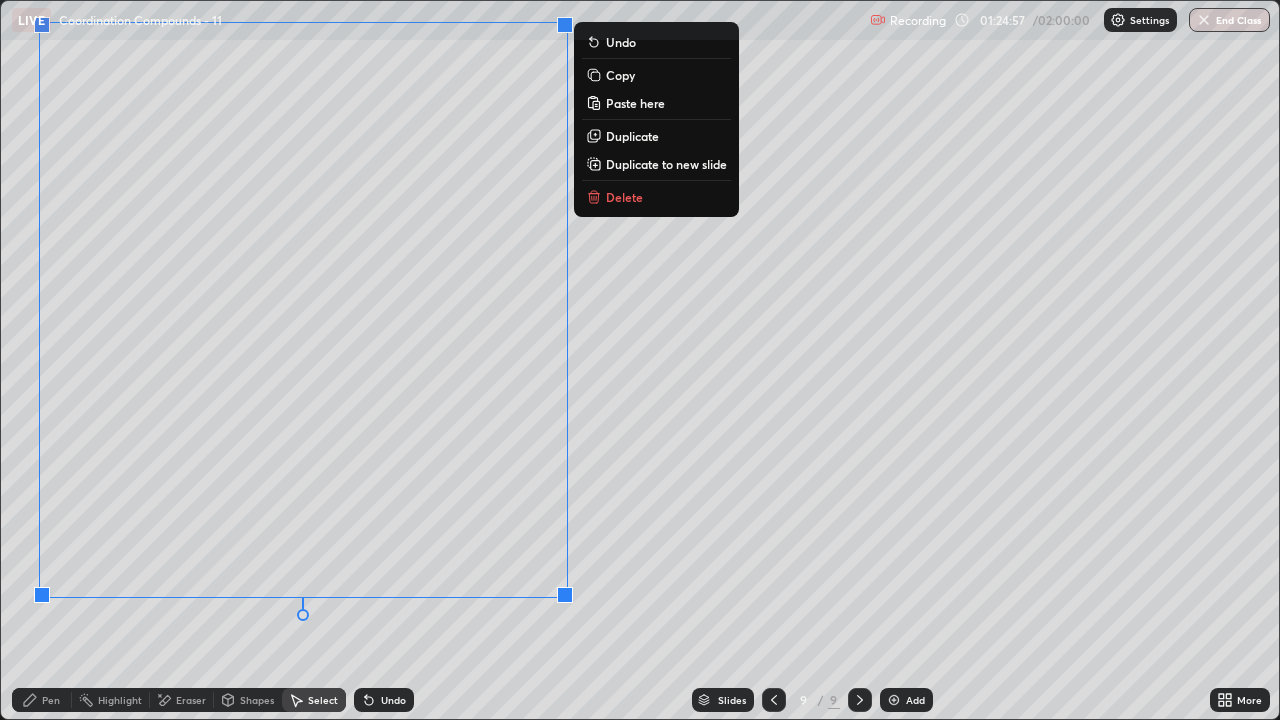 click on "Pen" at bounding box center (51, 700) 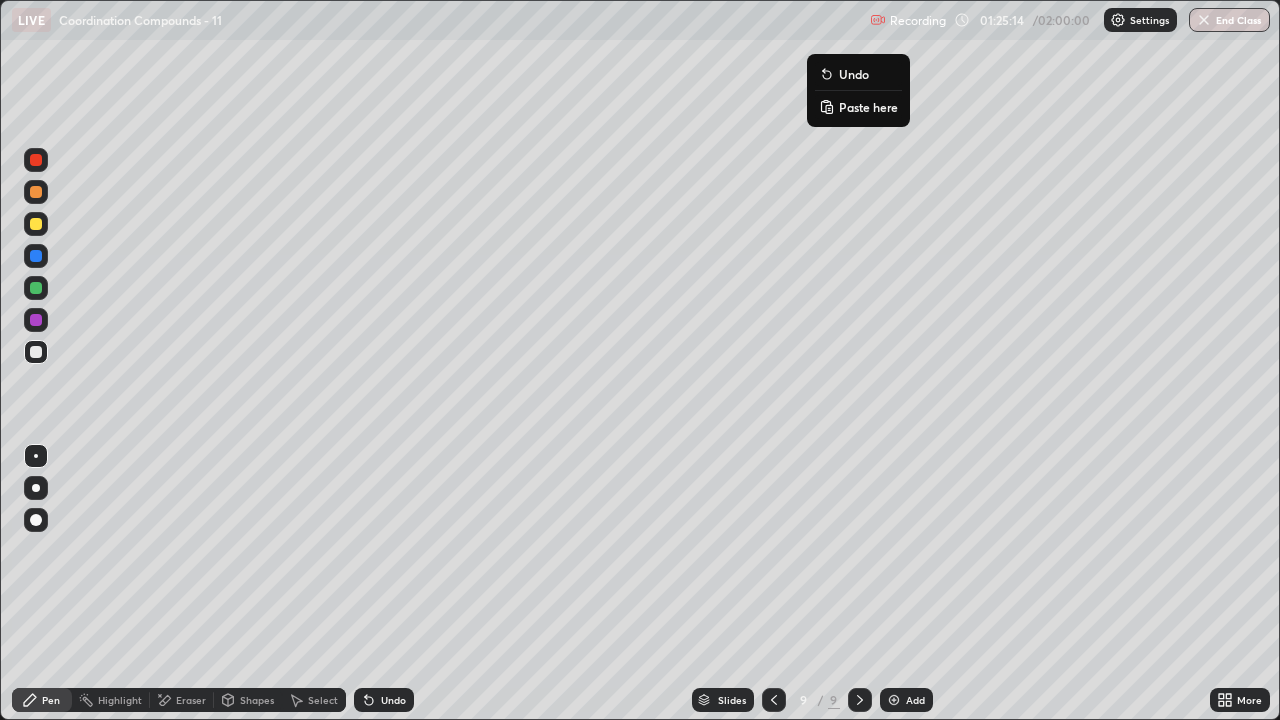 click on "Undo" at bounding box center [858, 74] 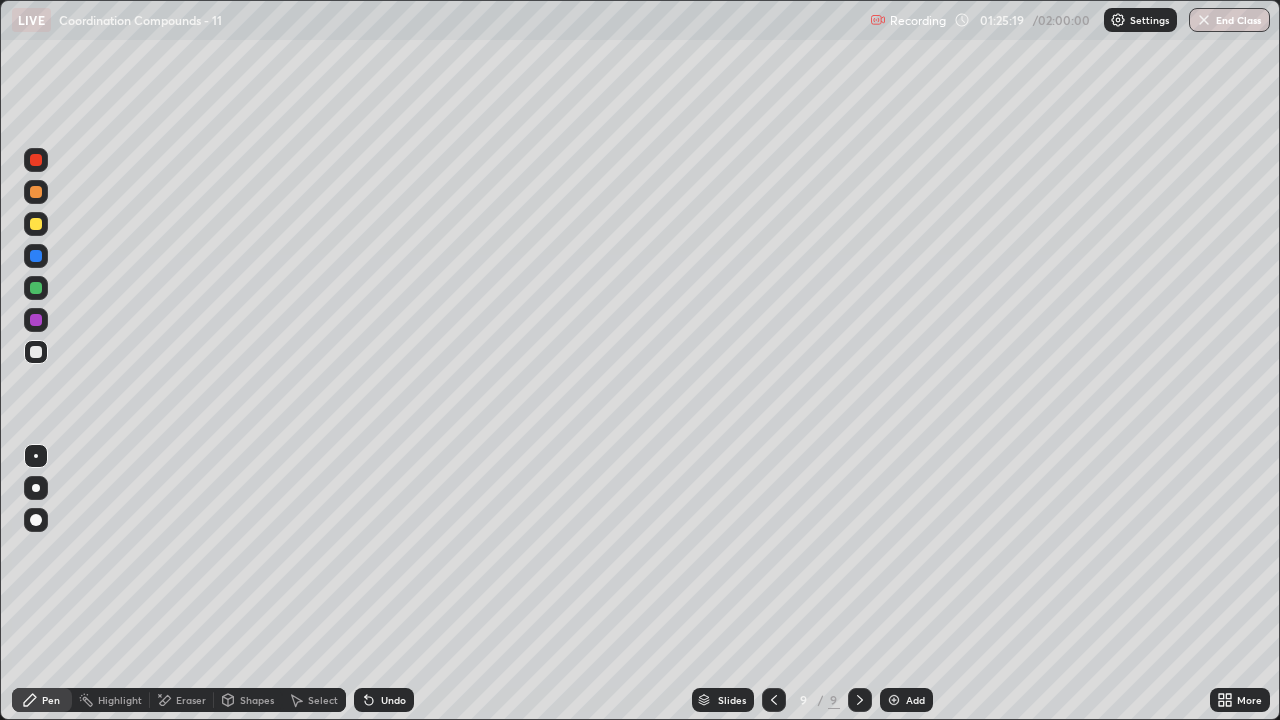 click on "Undo" at bounding box center (384, 700) 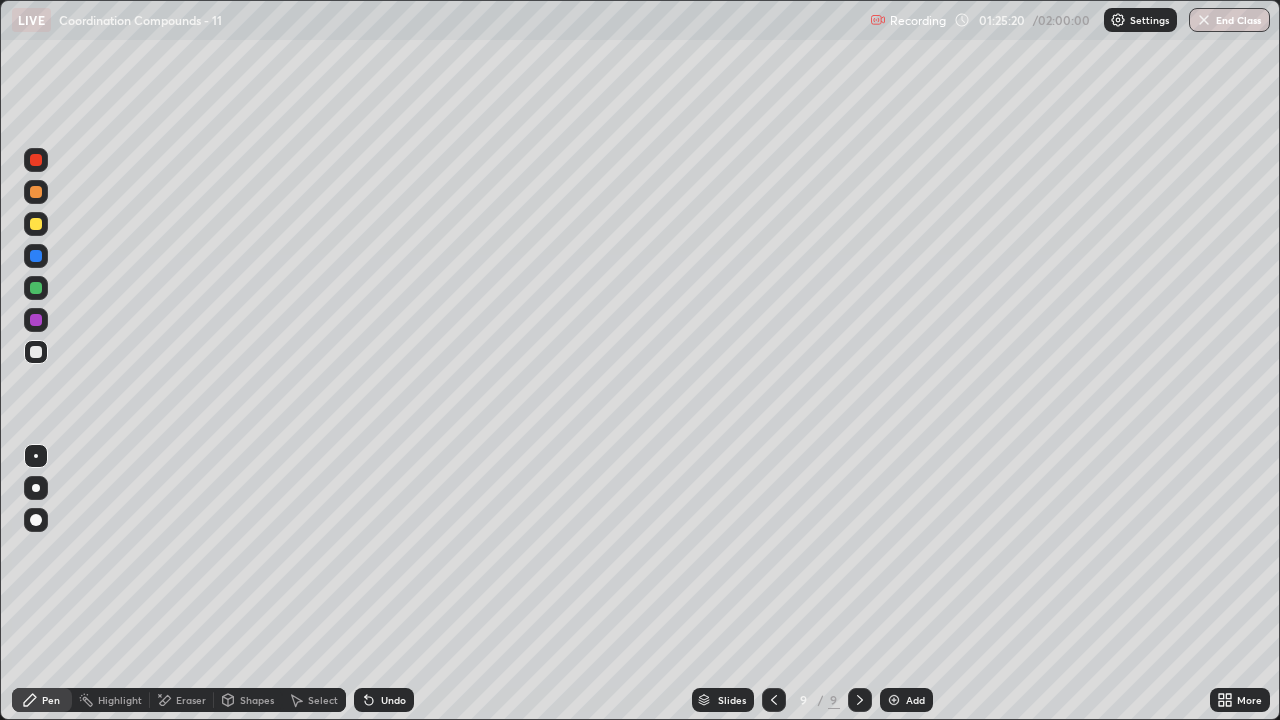 click on "Undo" at bounding box center [384, 700] 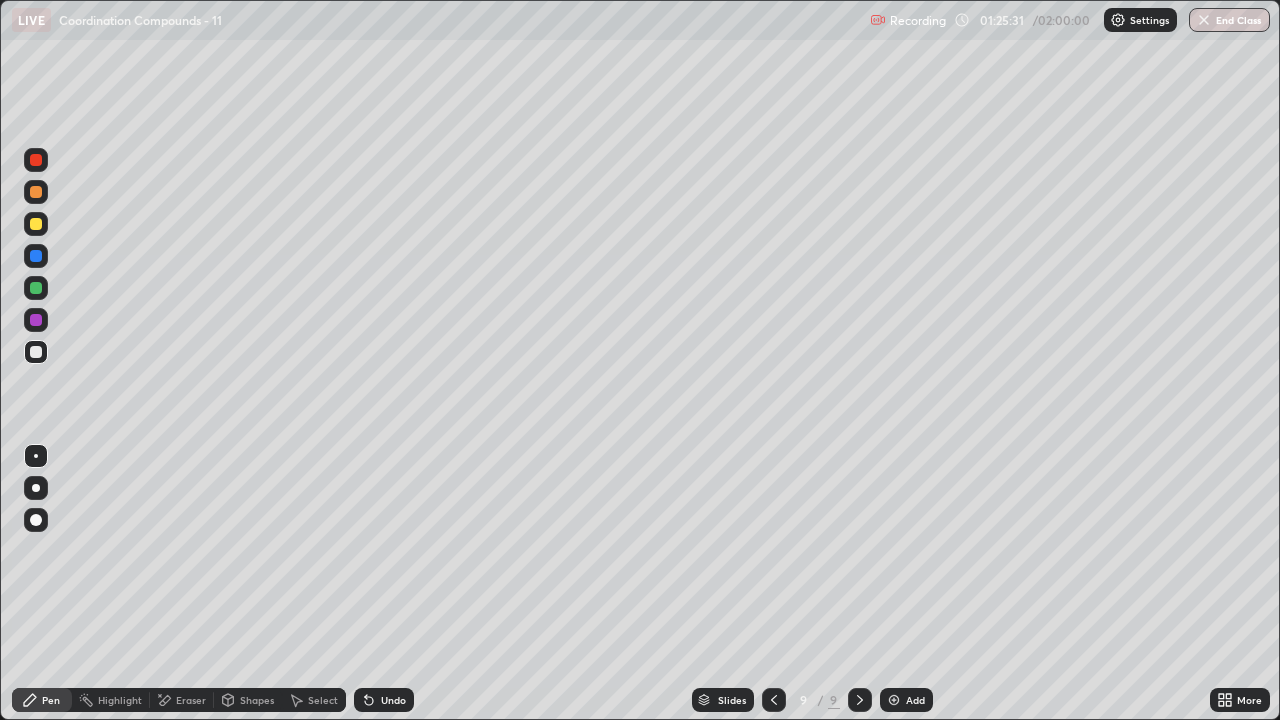 click on "Undo" at bounding box center [393, 700] 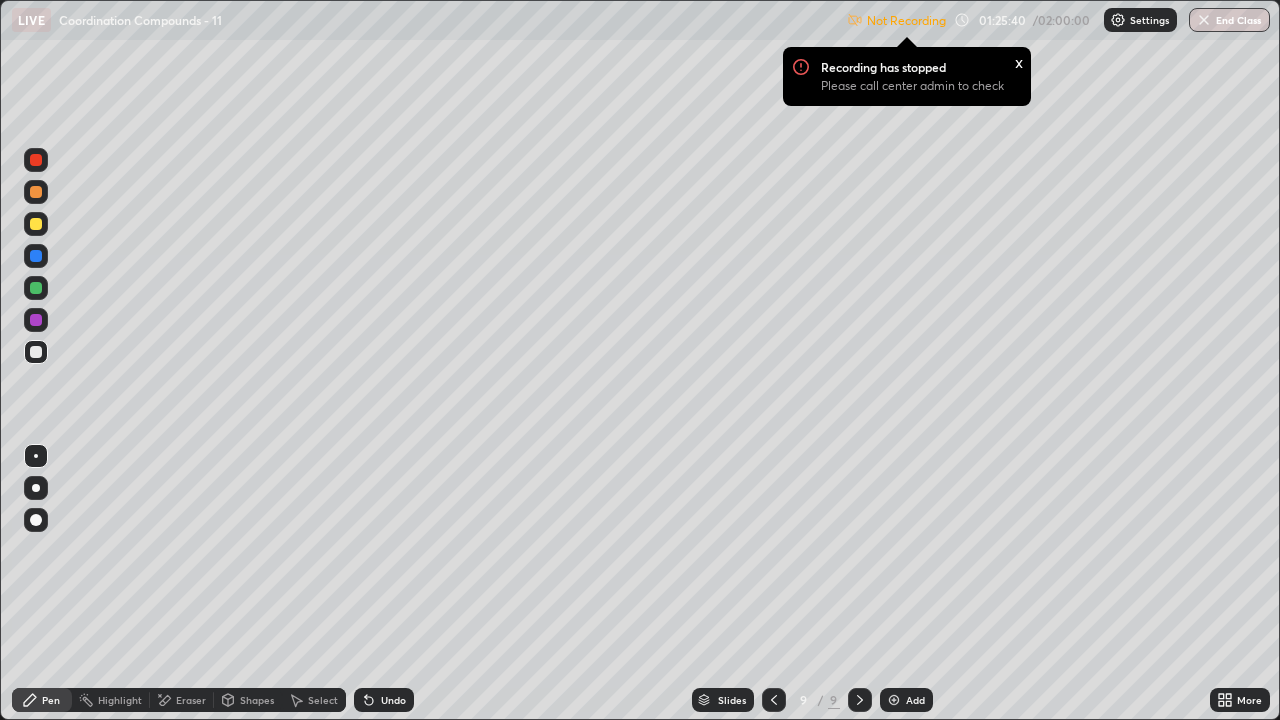 click on "x" at bounding box center [1019, 61] 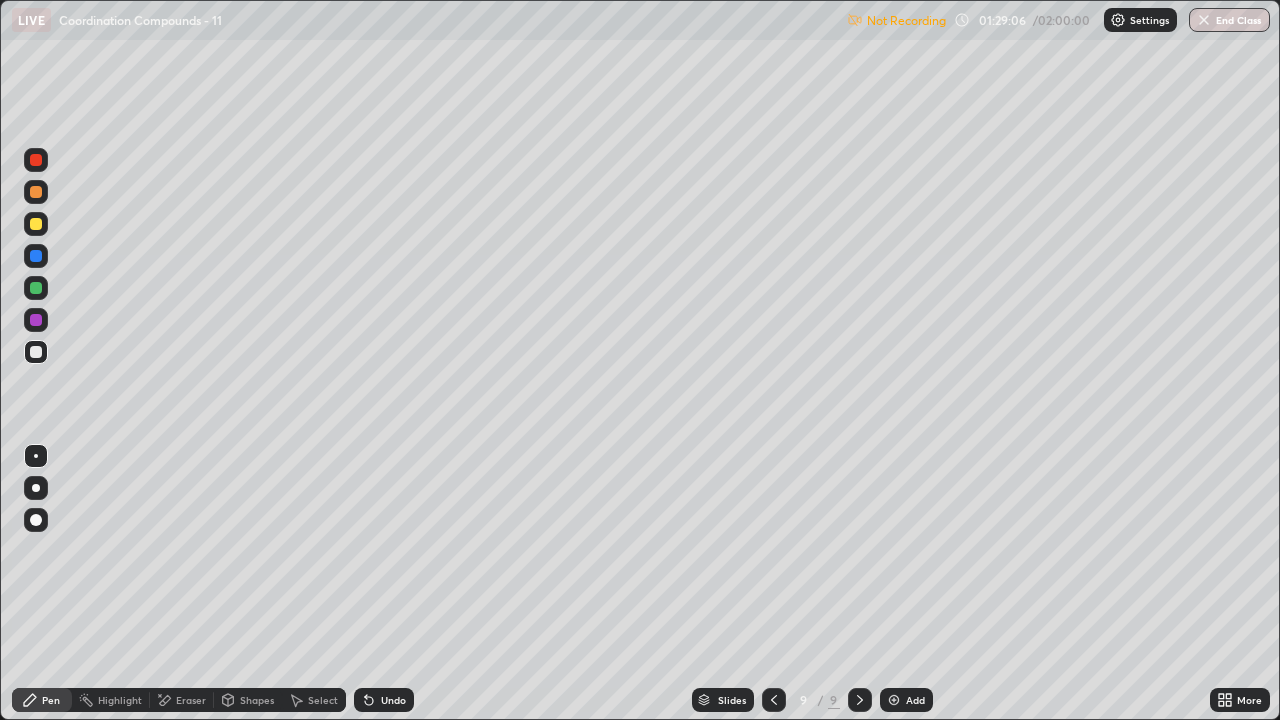 click at bounding box center (36, 192) 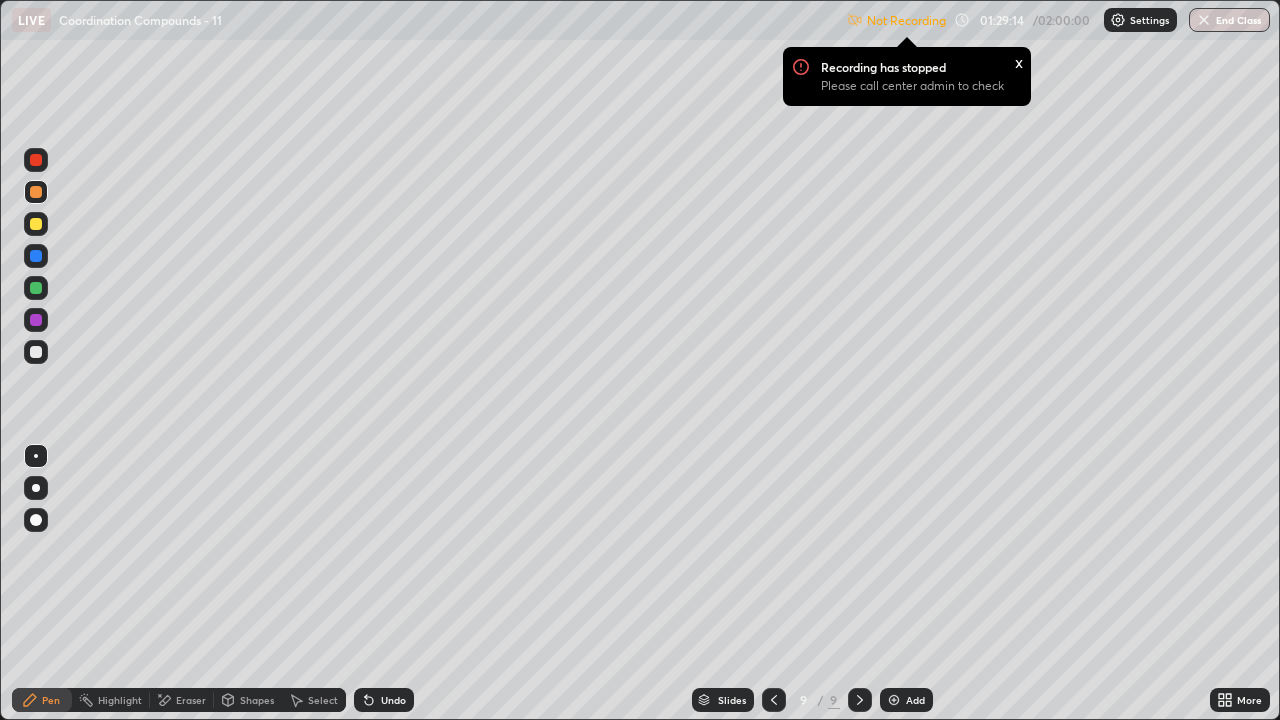 click on "Settings" at bounding box center (1149, 20) 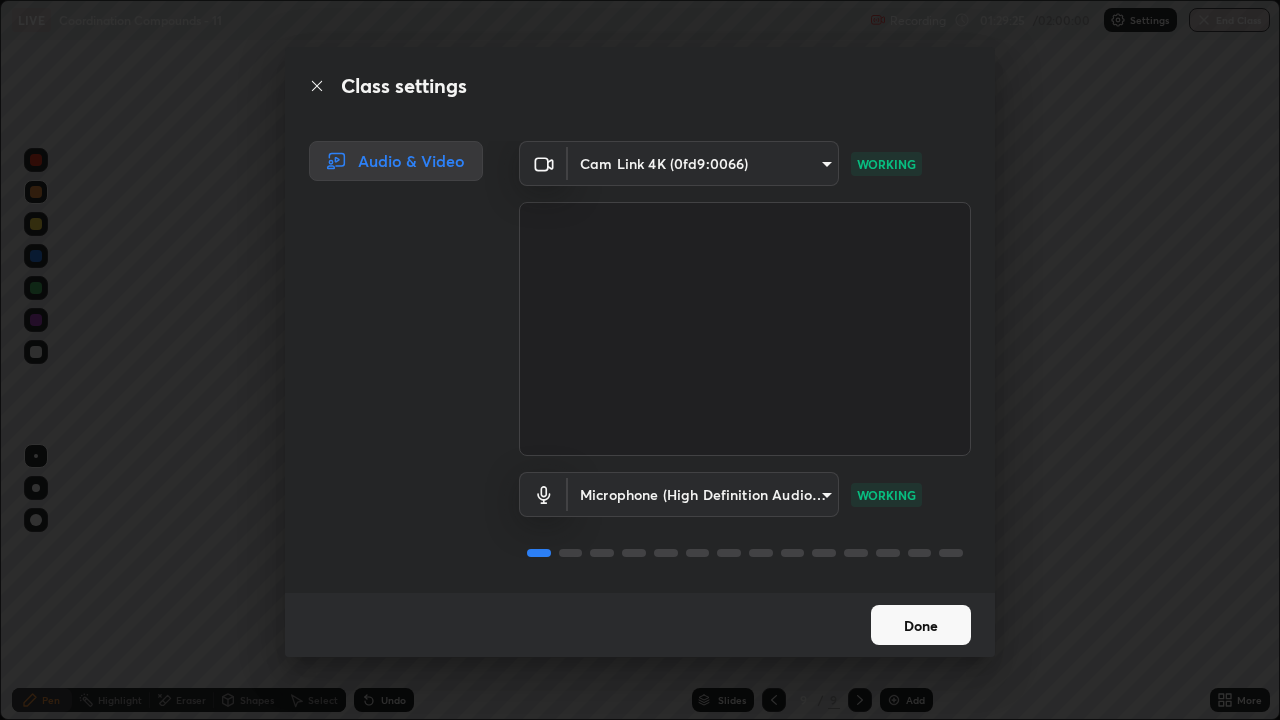 click on "Done" at bounding box center (921, 625) 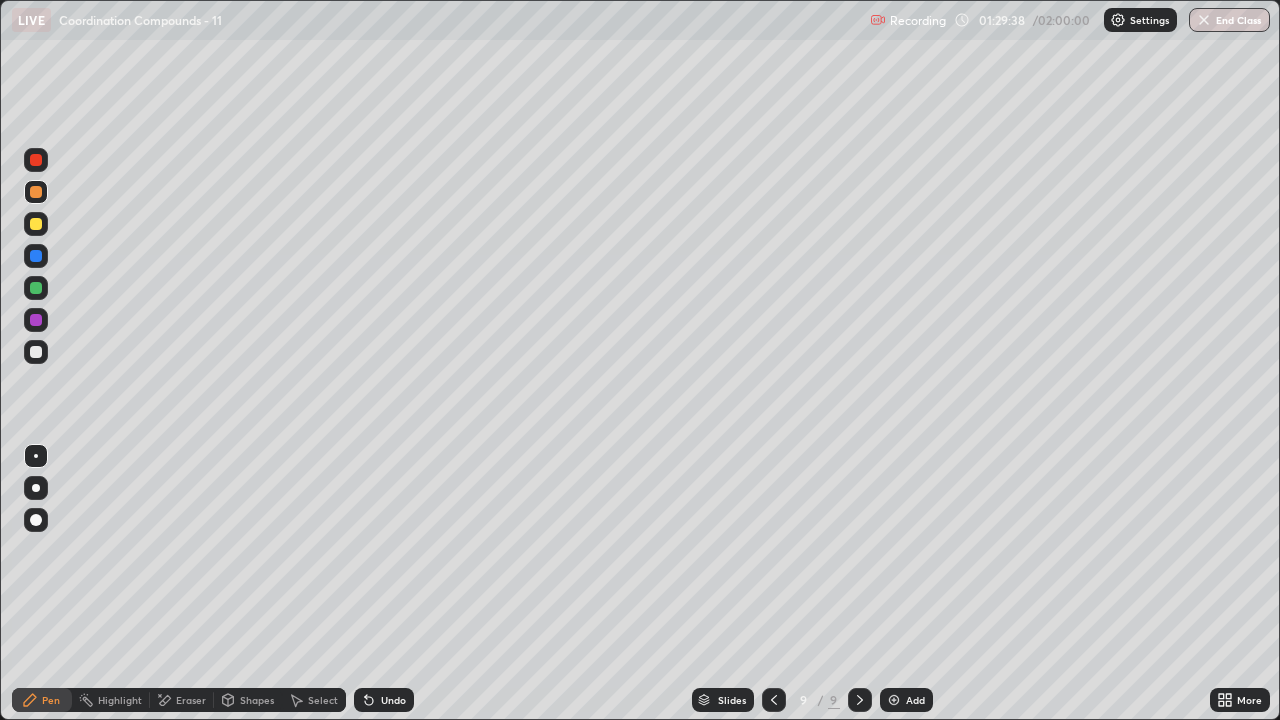 click at bounding box center [36, 352] 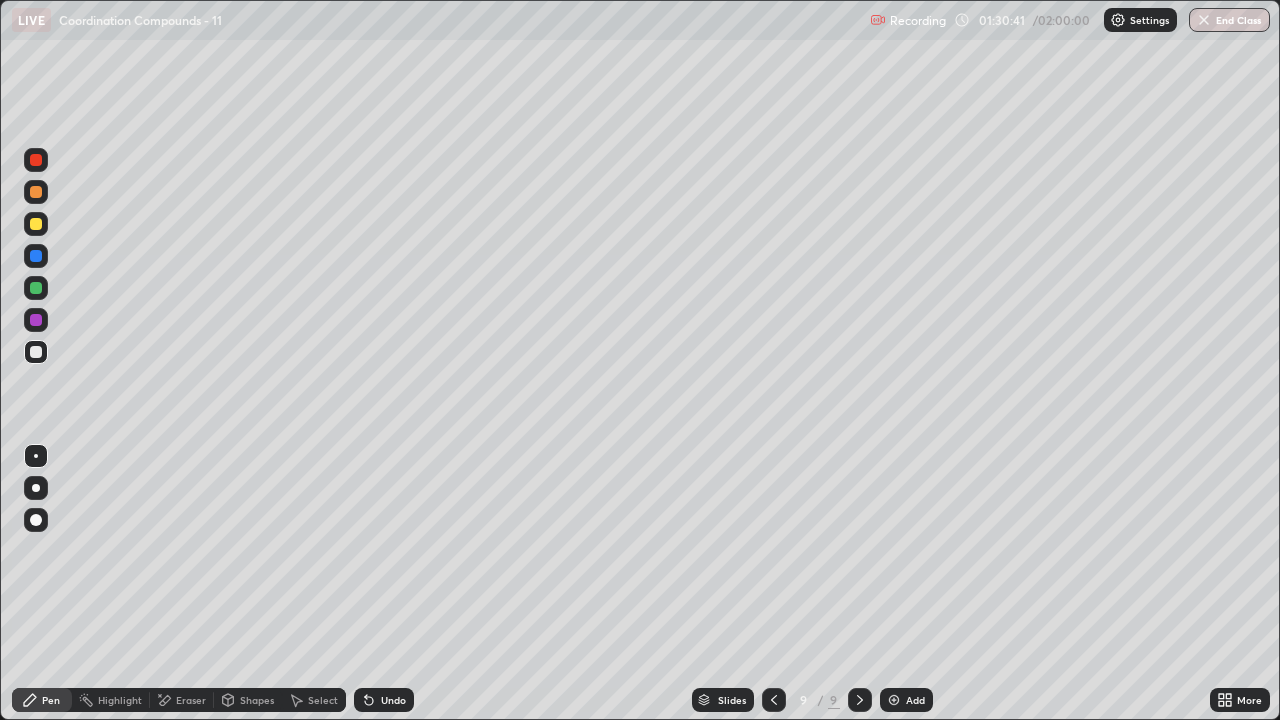 click 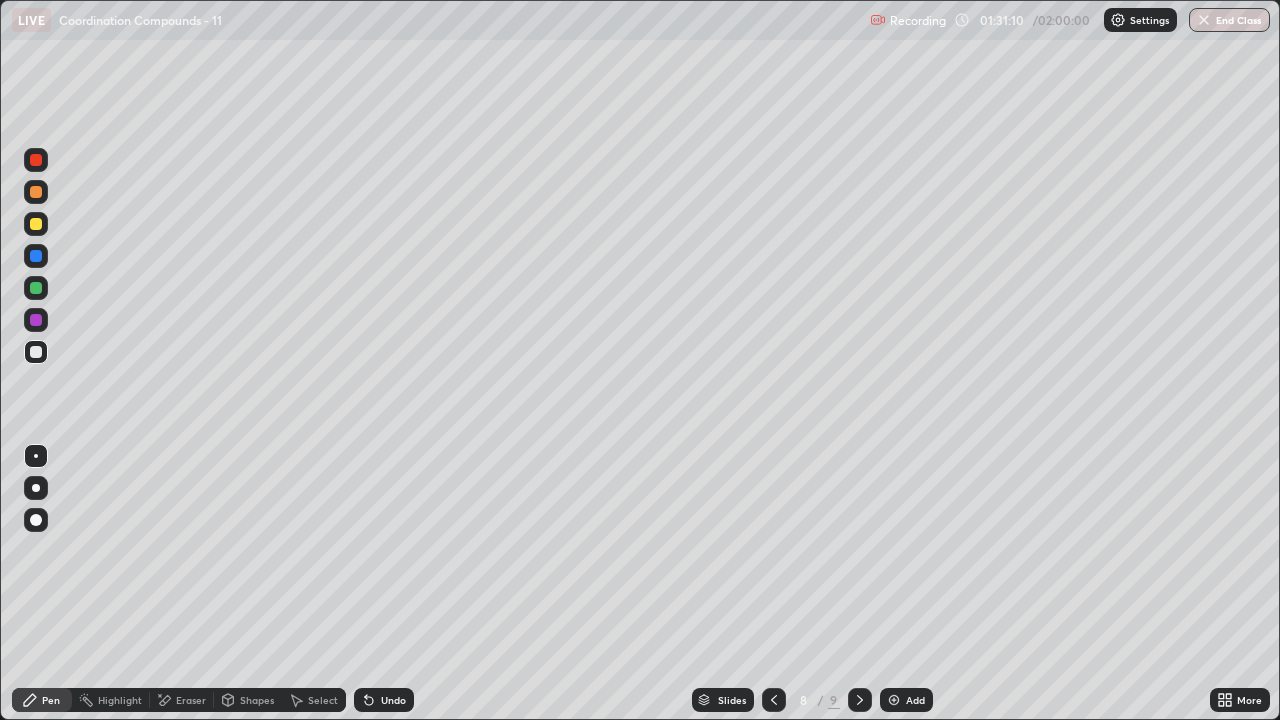 click 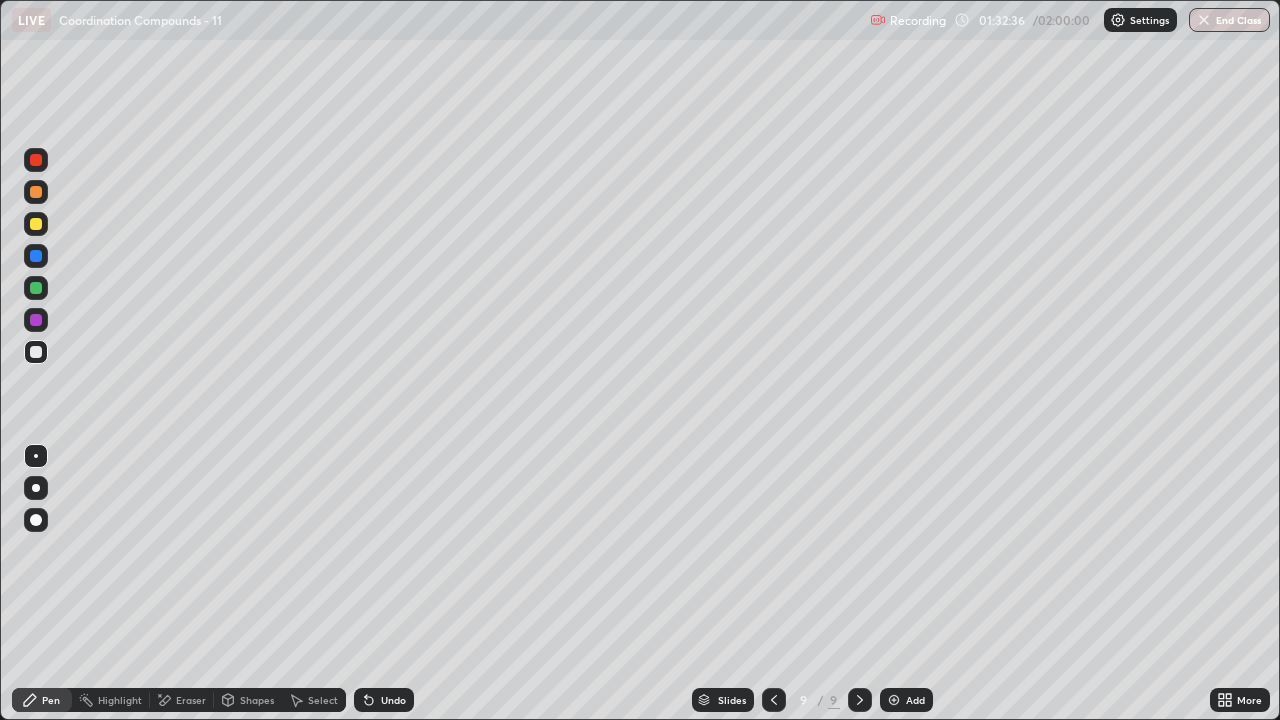 click 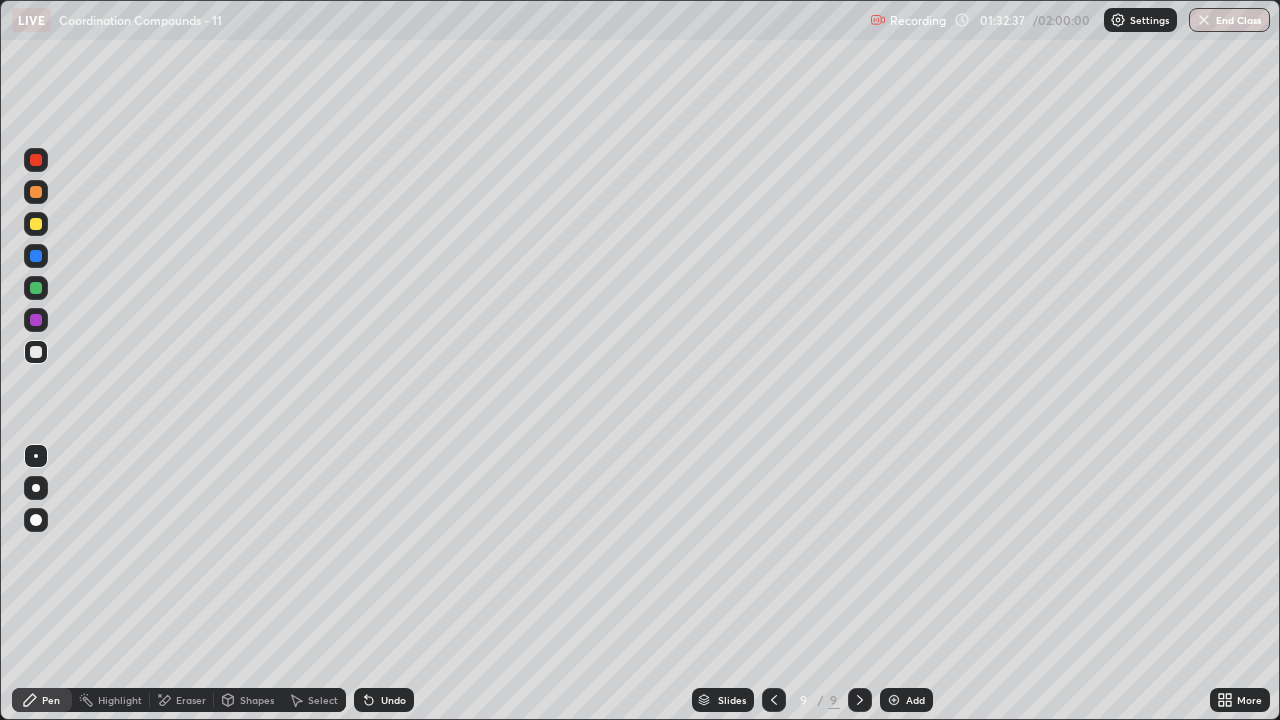 click at bounding box center (894, 700) 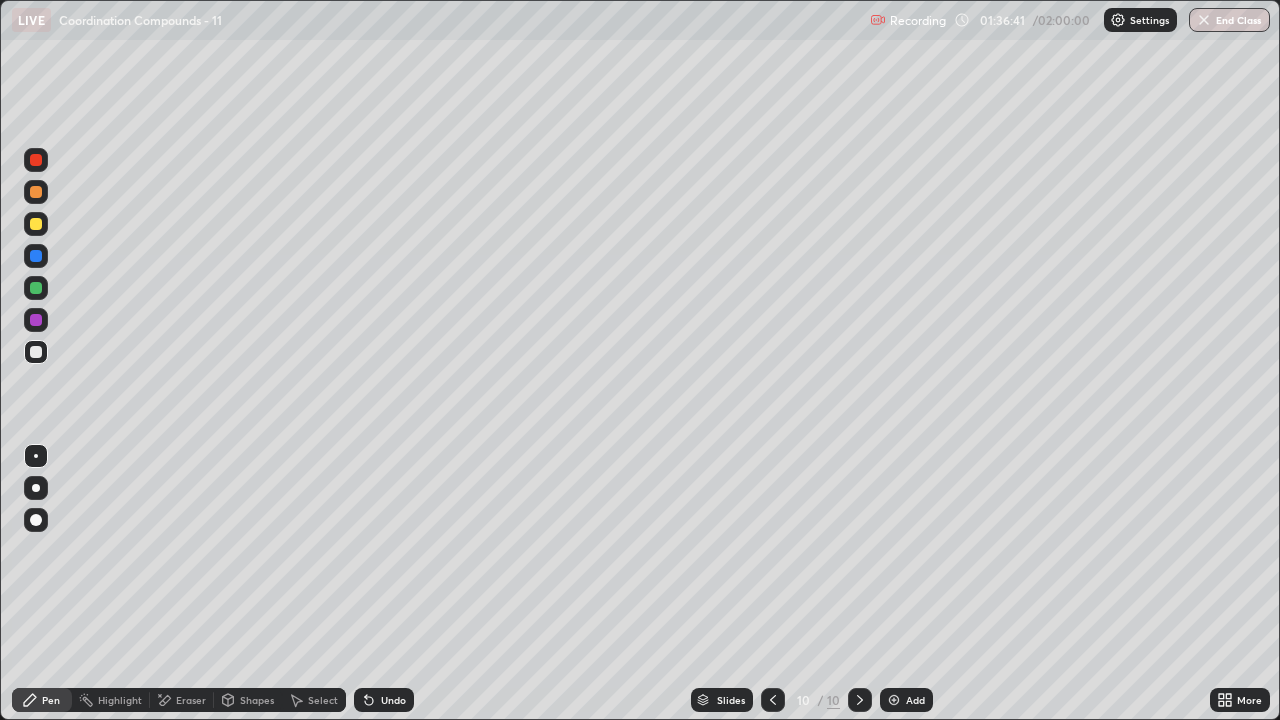 click at bounding box center (36, 288) 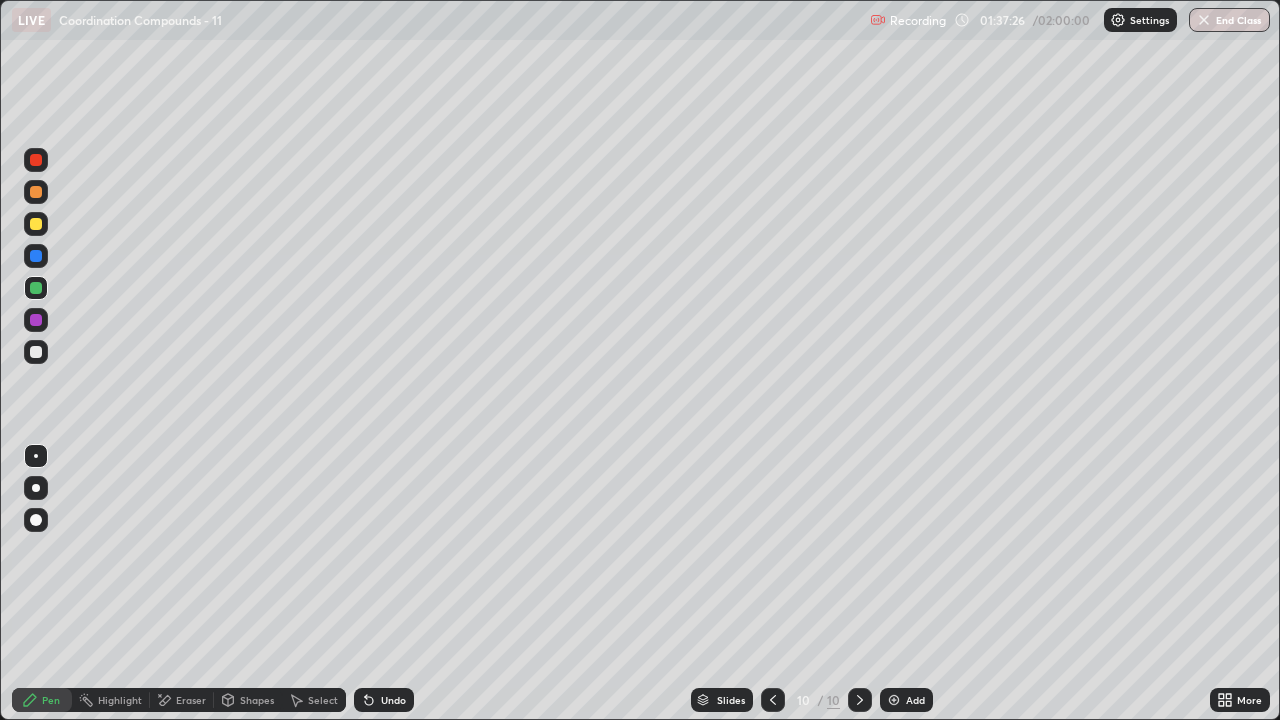 click at bounding box center (36, 352) 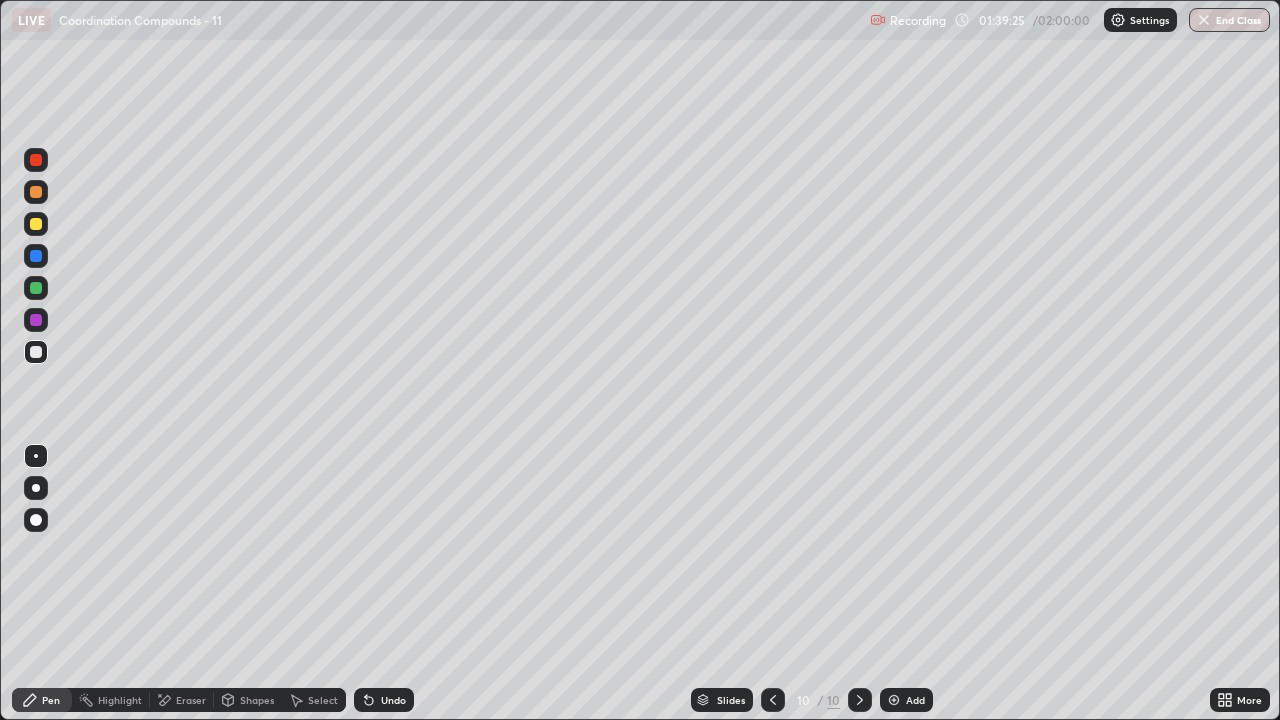 click on "Undo" at bounding box center (384, 700) 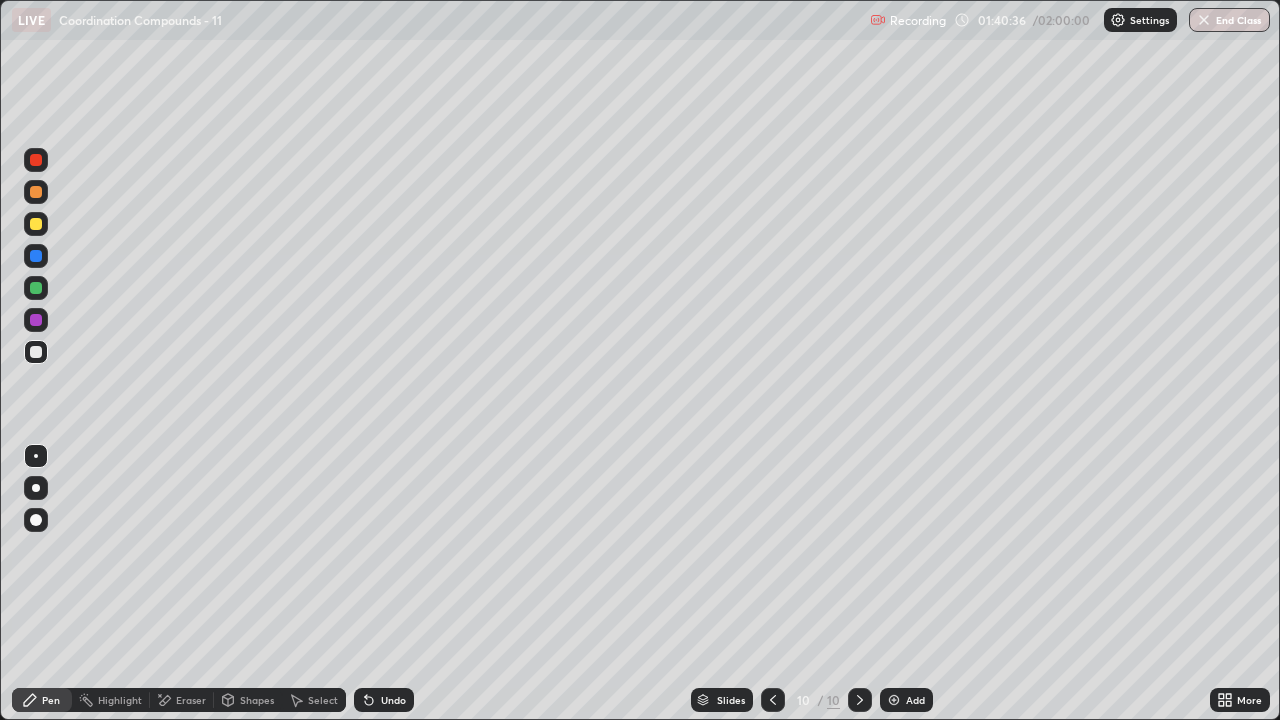 click on "Eraser" at bounding box center (191, 700) 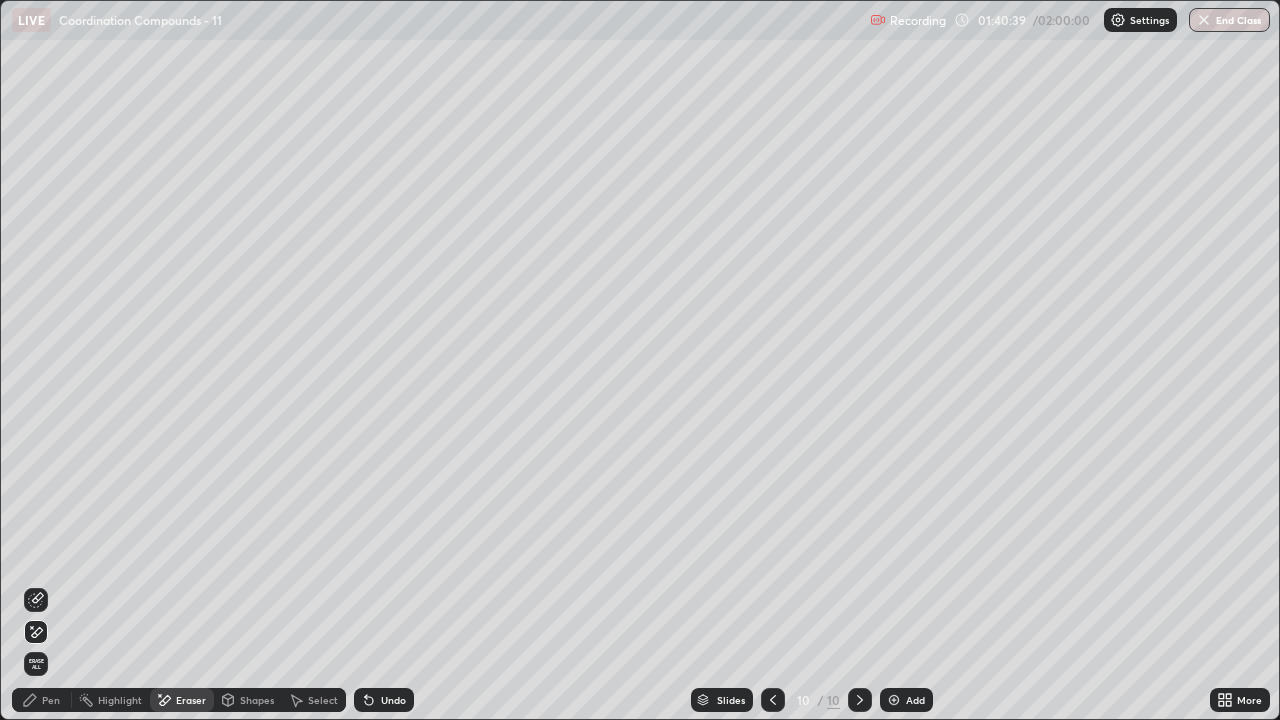 click on "Pen" at bounding box center (42, 700) 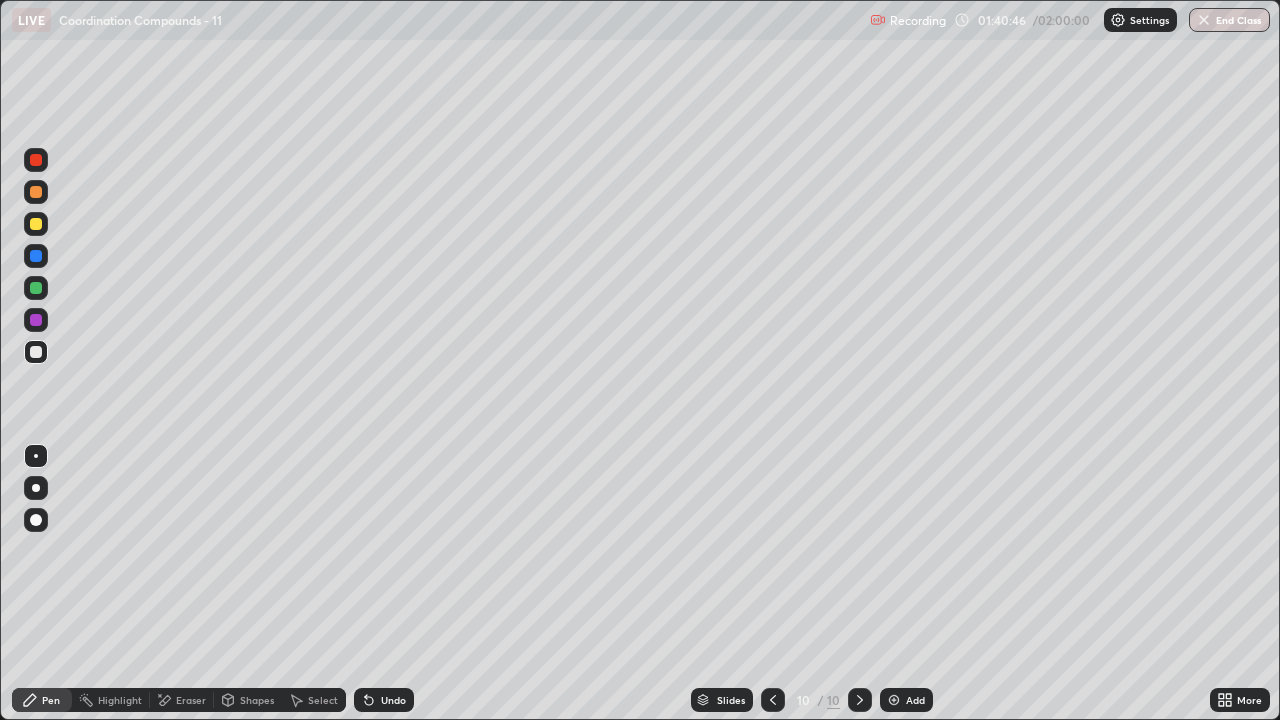 click on "Undo" at bounding box center [393, 700] 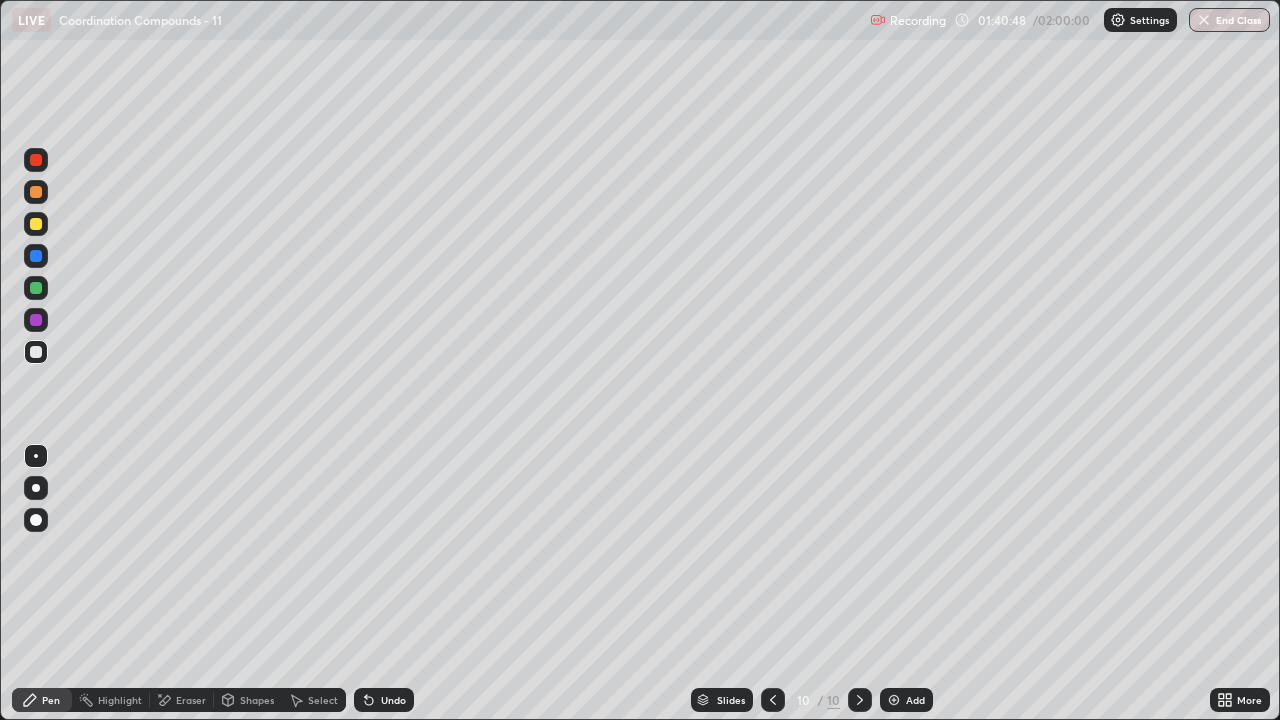 click on "Undo" at bounding box center [384, 700] 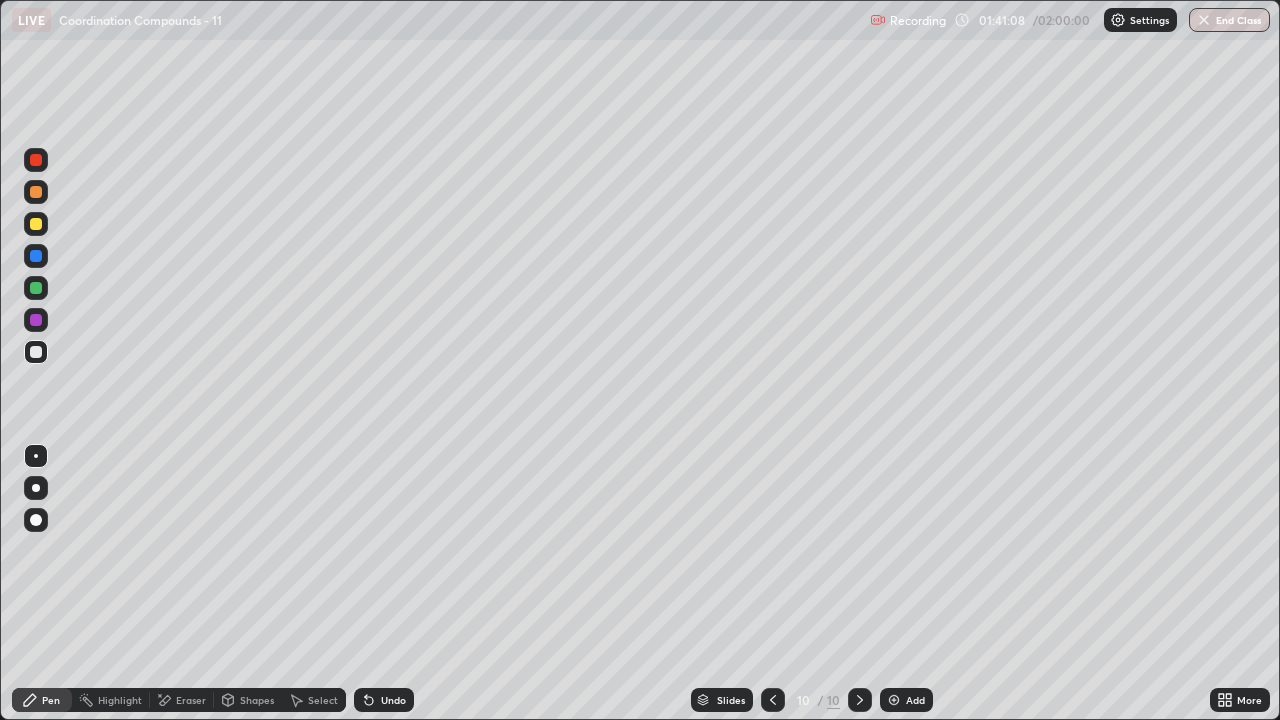 click at bounding box center [894, 700] 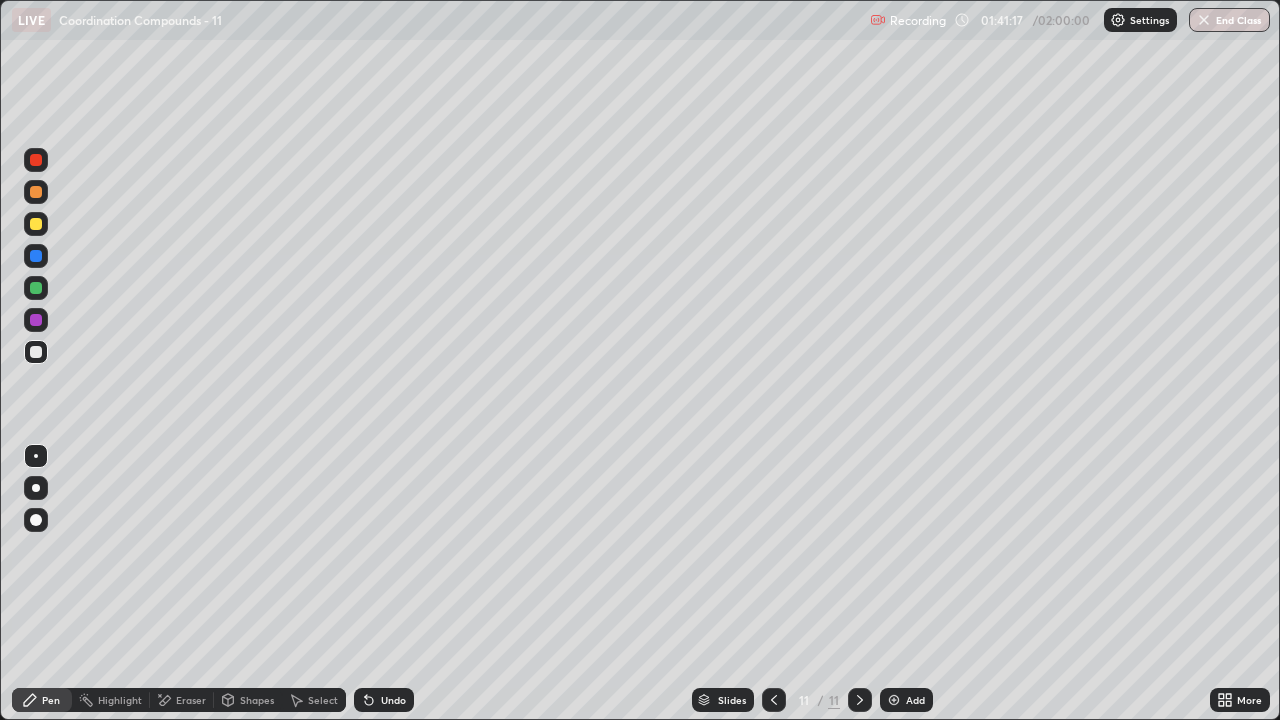 click on "Undo" at bounding box center (393, 700) 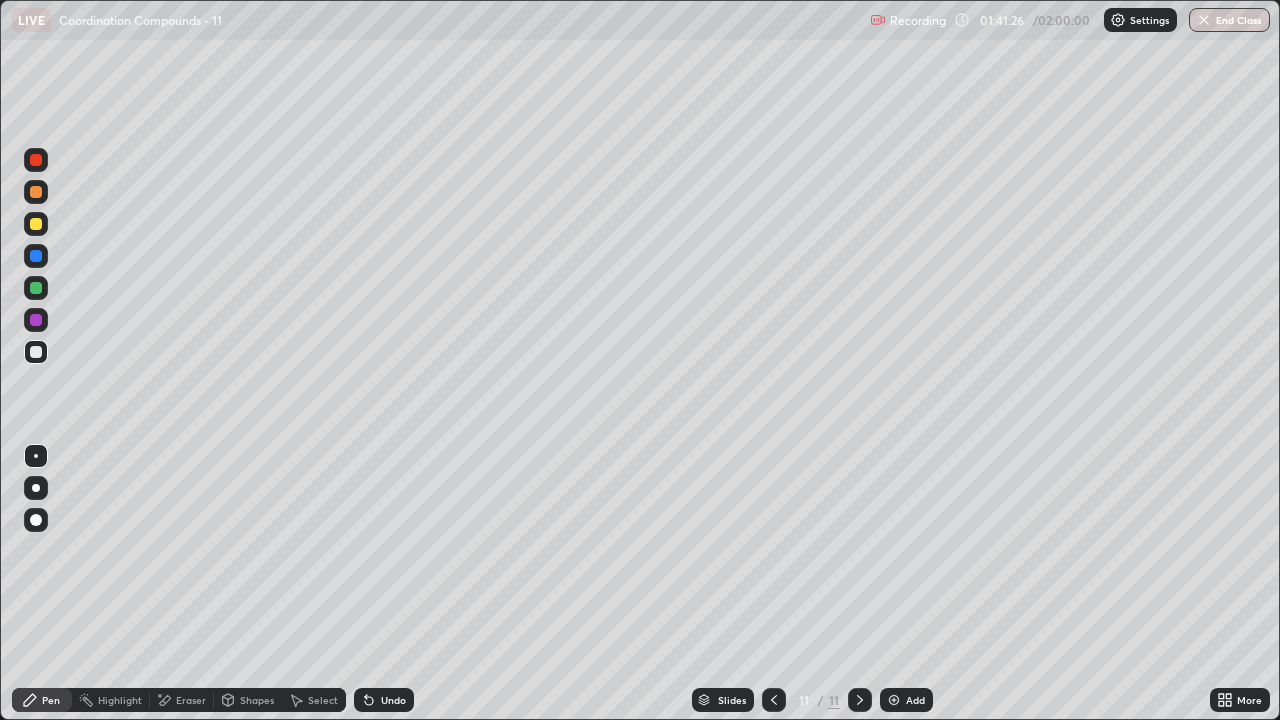 click 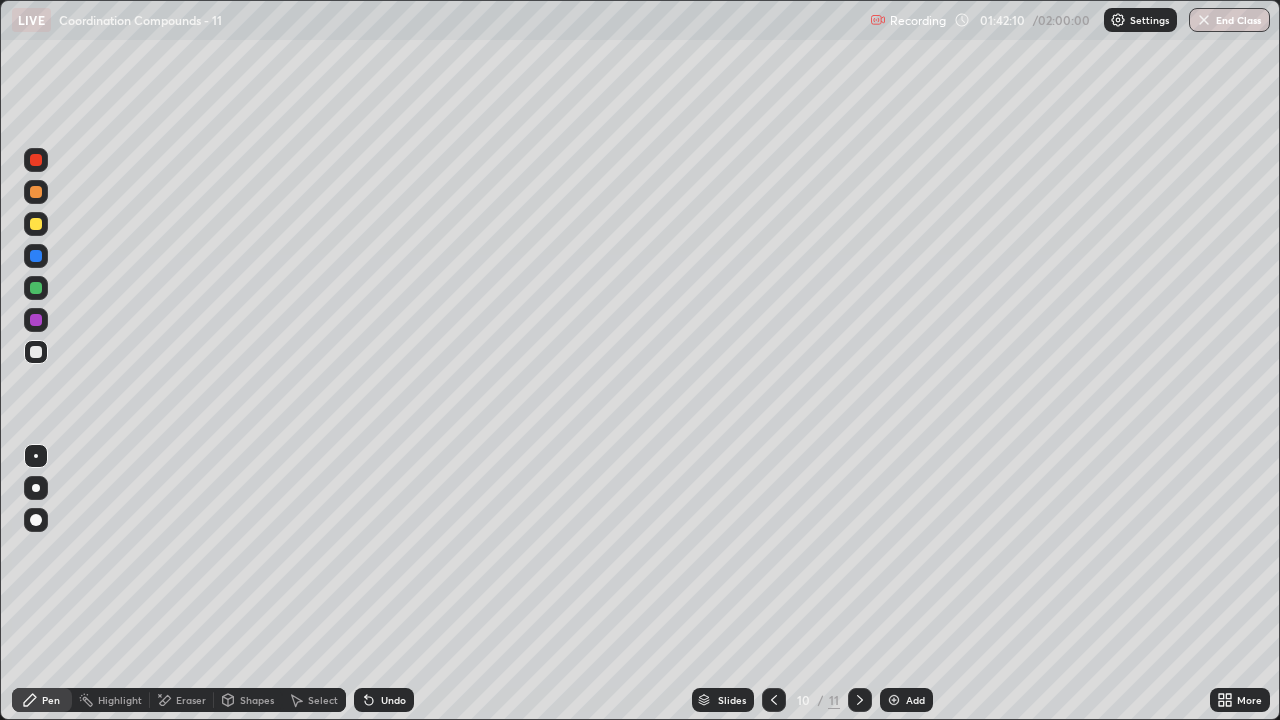click 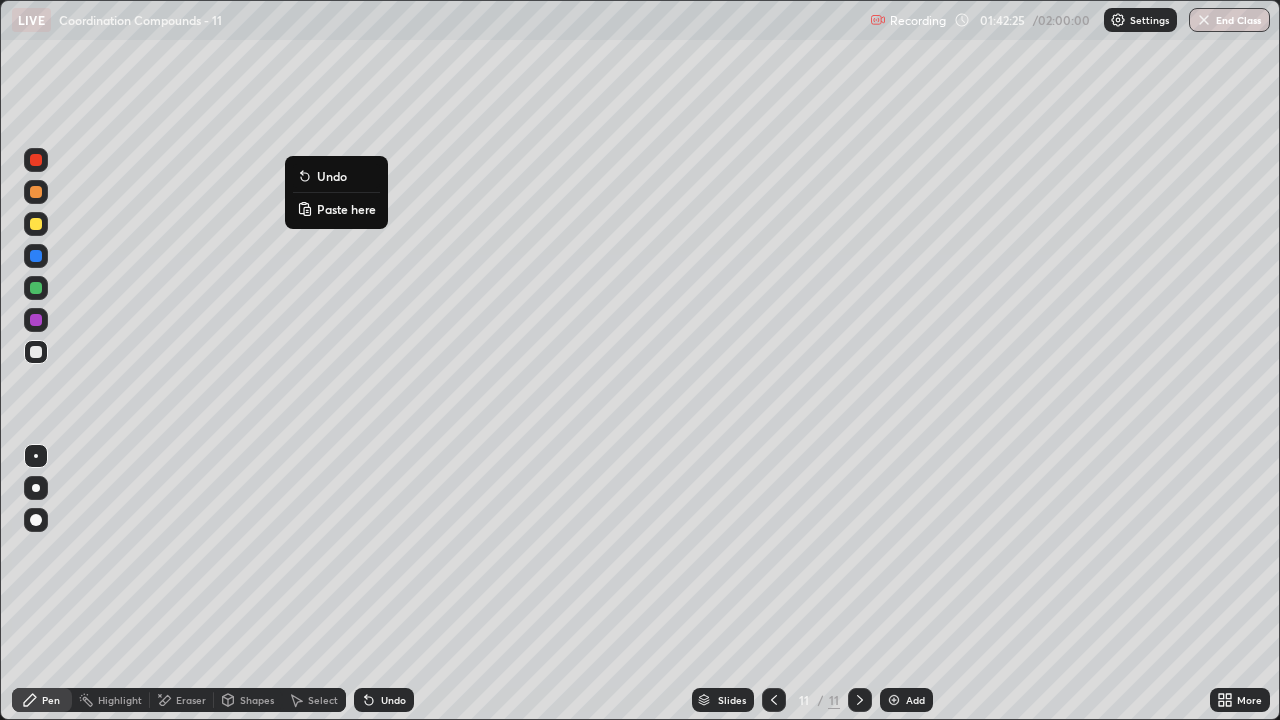 click on "Undo" at bounding box center [336, 176] 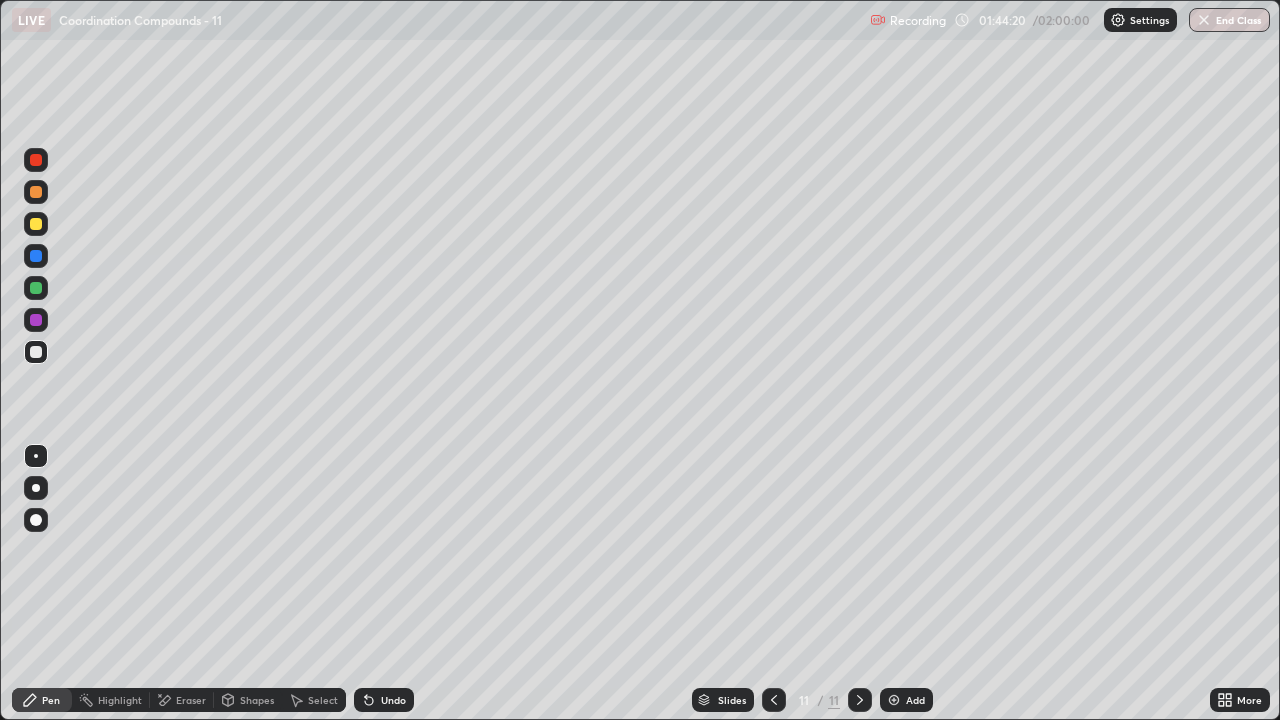 click at bounding box center (774, 700) 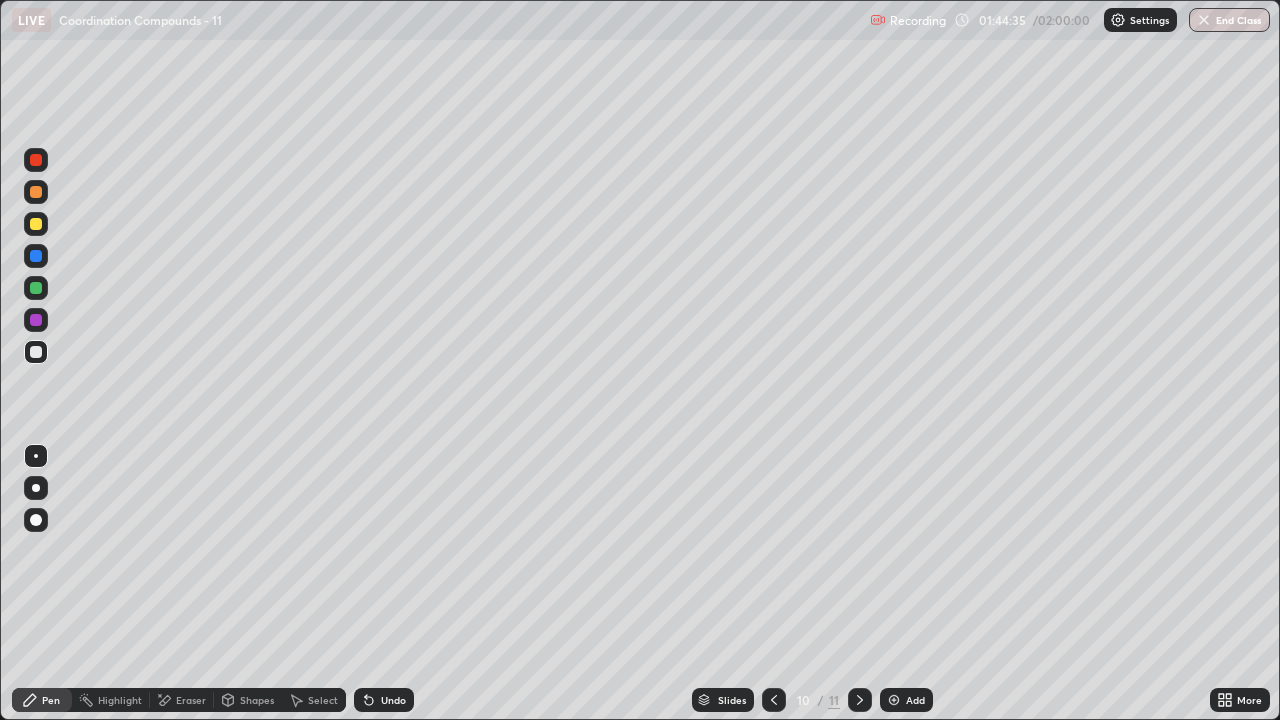 click 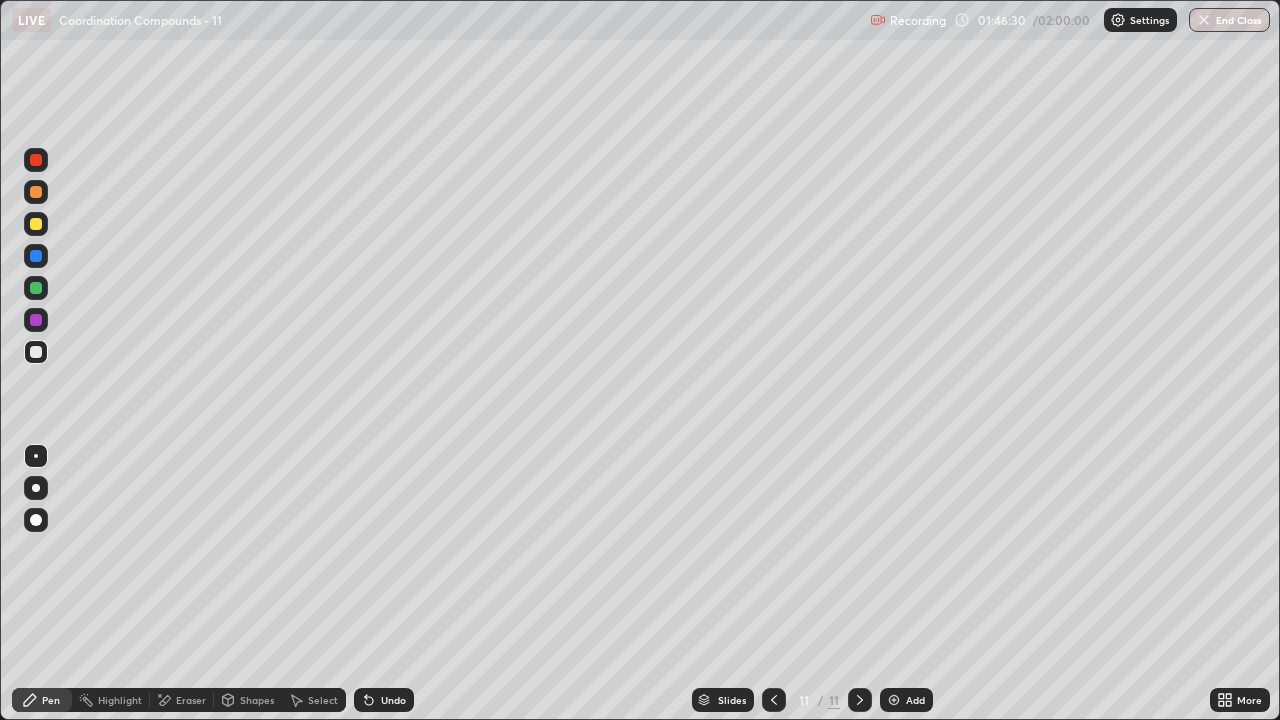 click 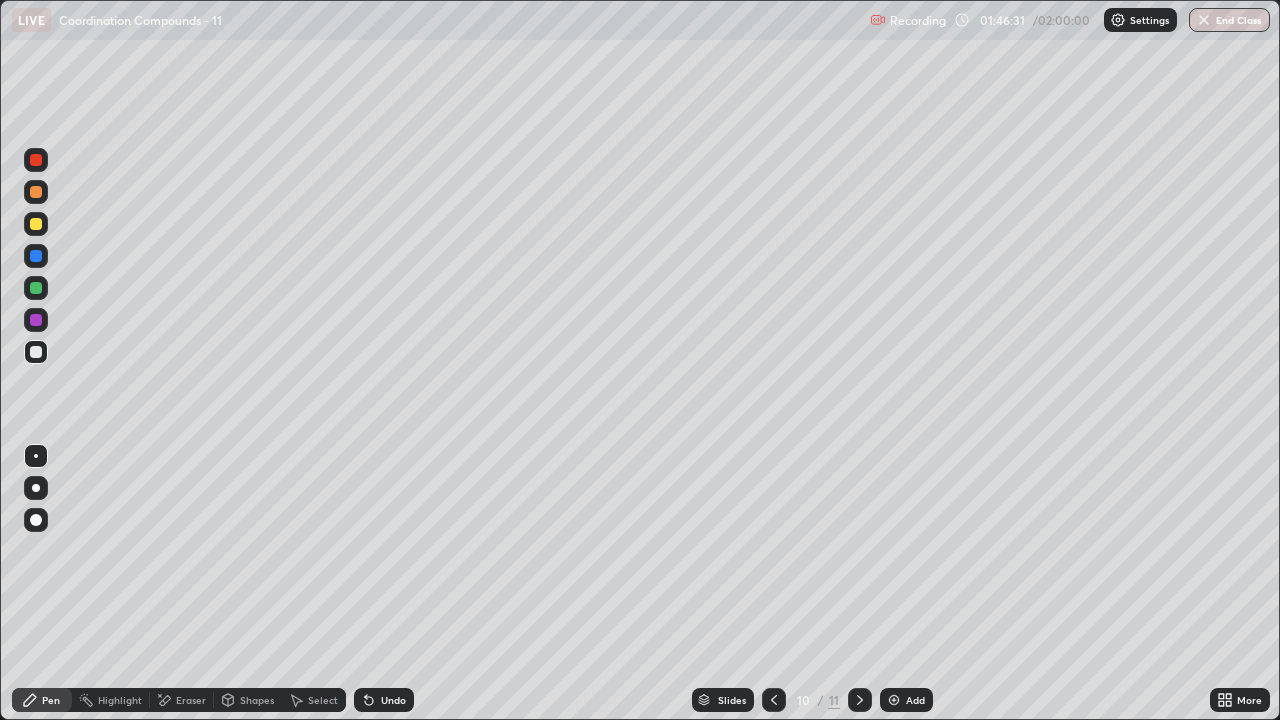 click 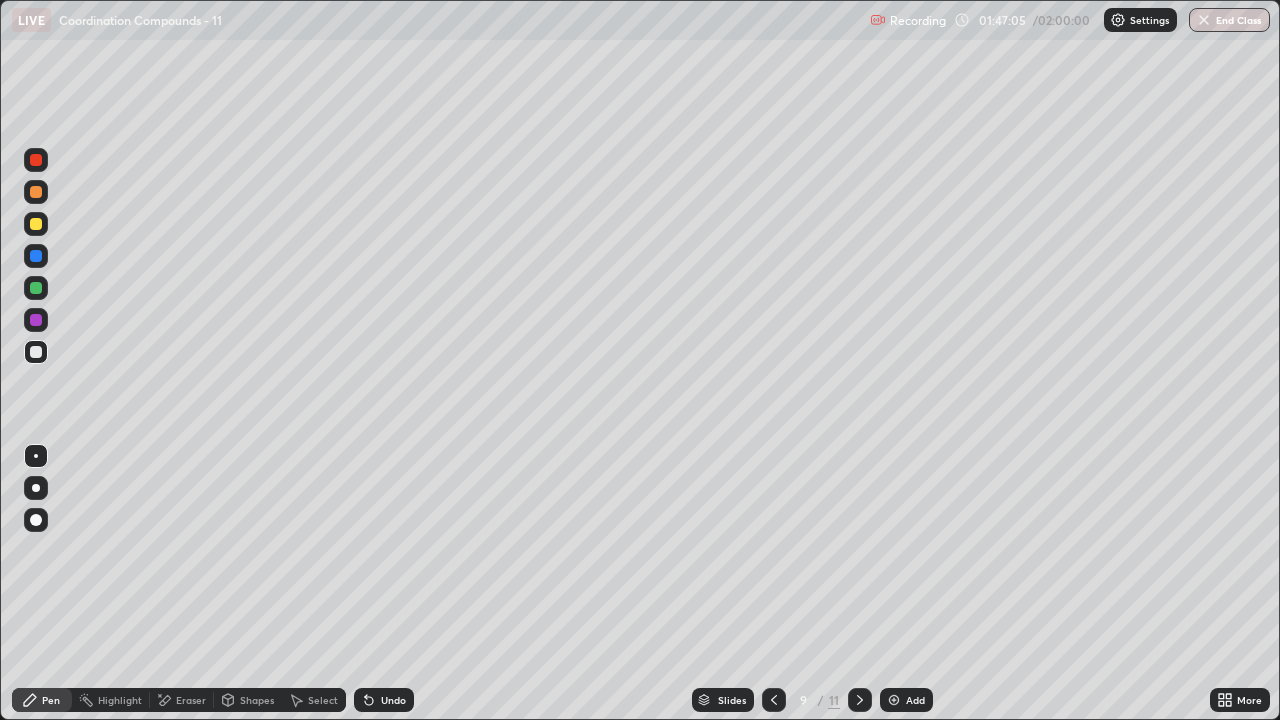 click 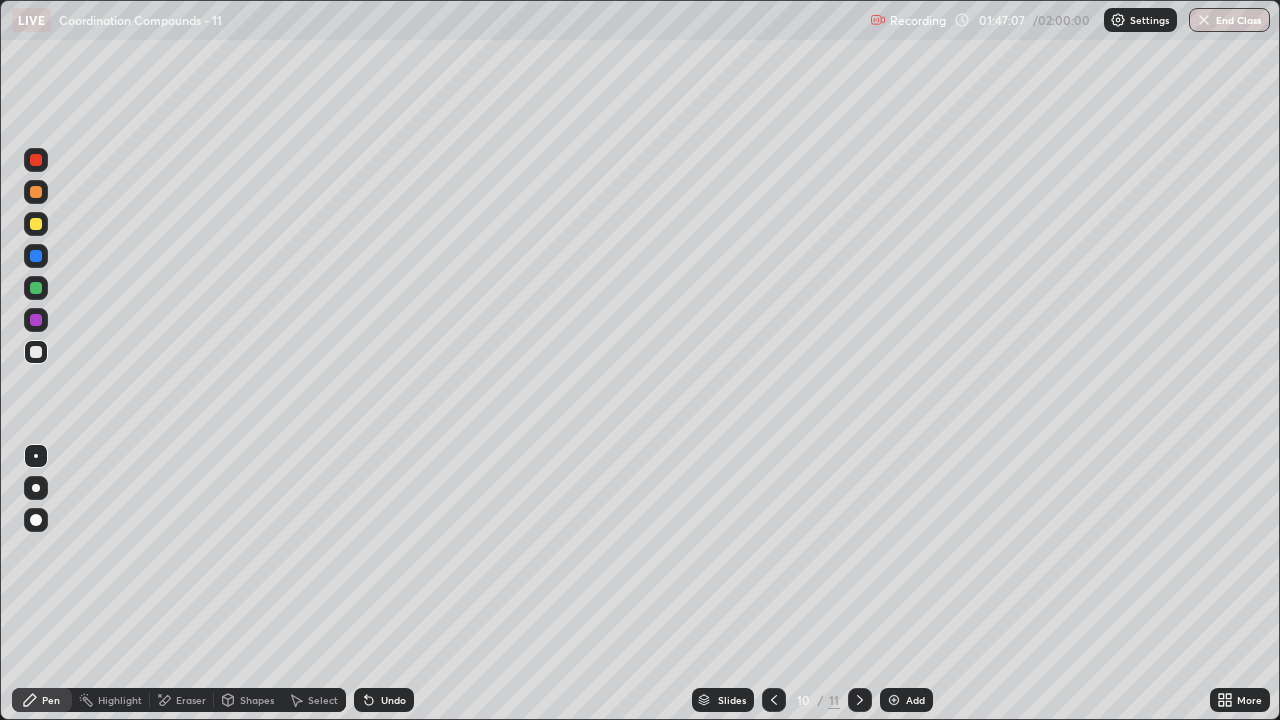 click at bounding box center [860, 700] 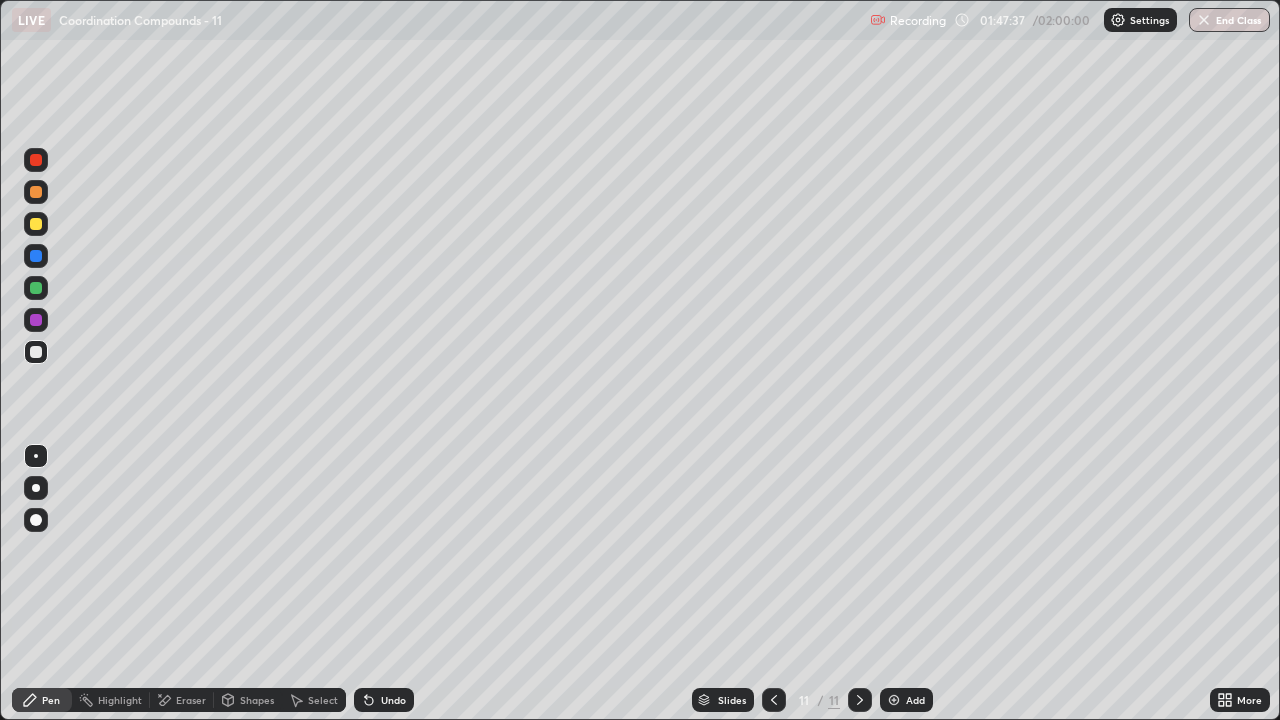 click 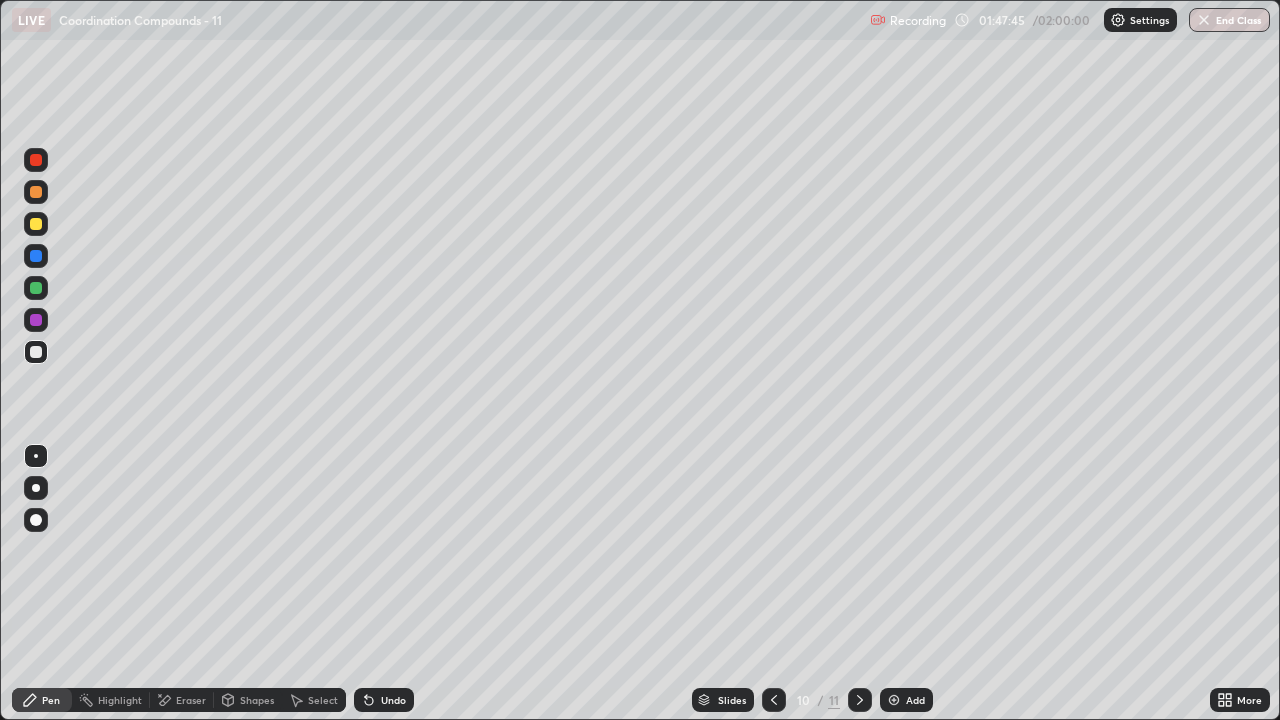 click at bounding box center [36, 288] 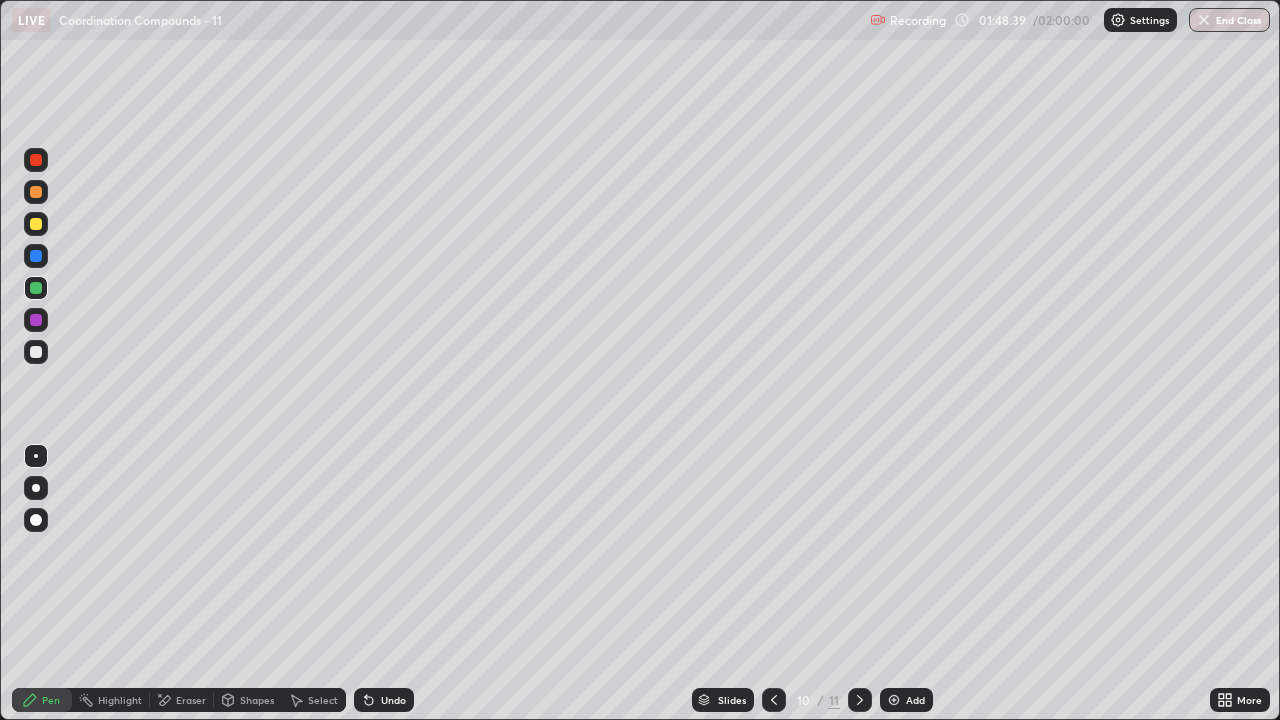 click on "Eraser" at bounding box center [191, 700] 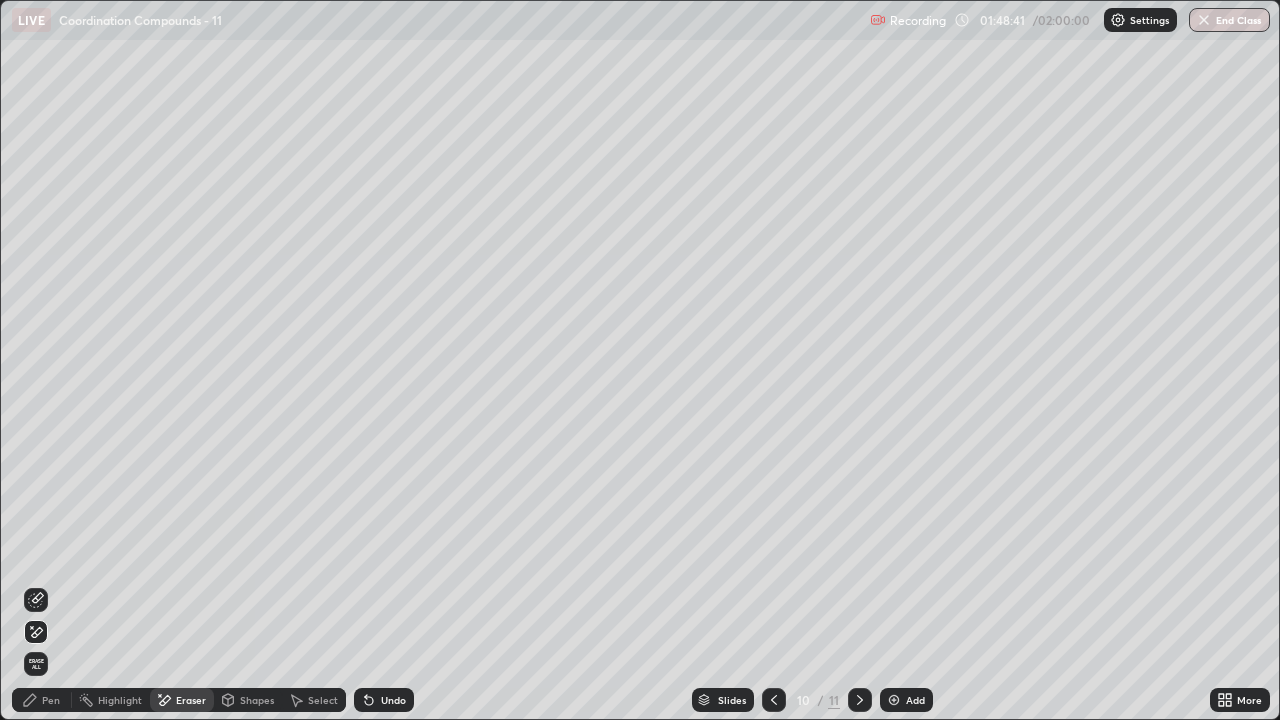 click 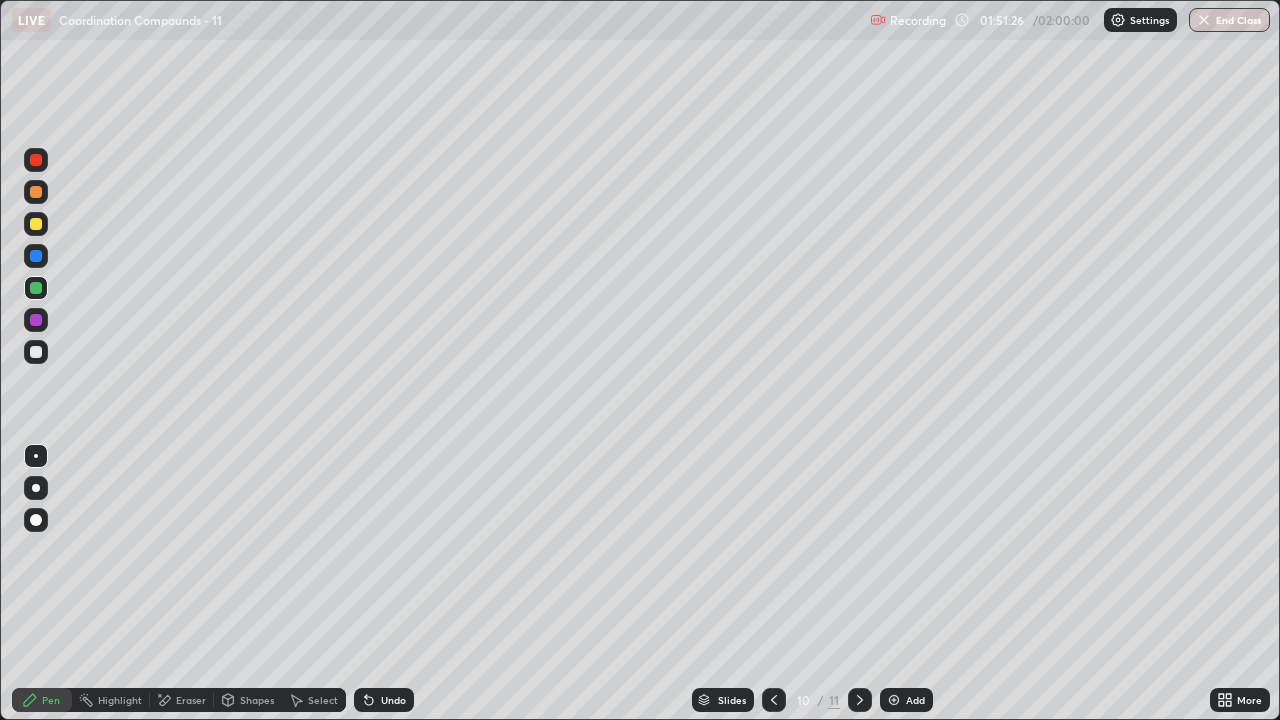 click at bounding box center [36, 224] 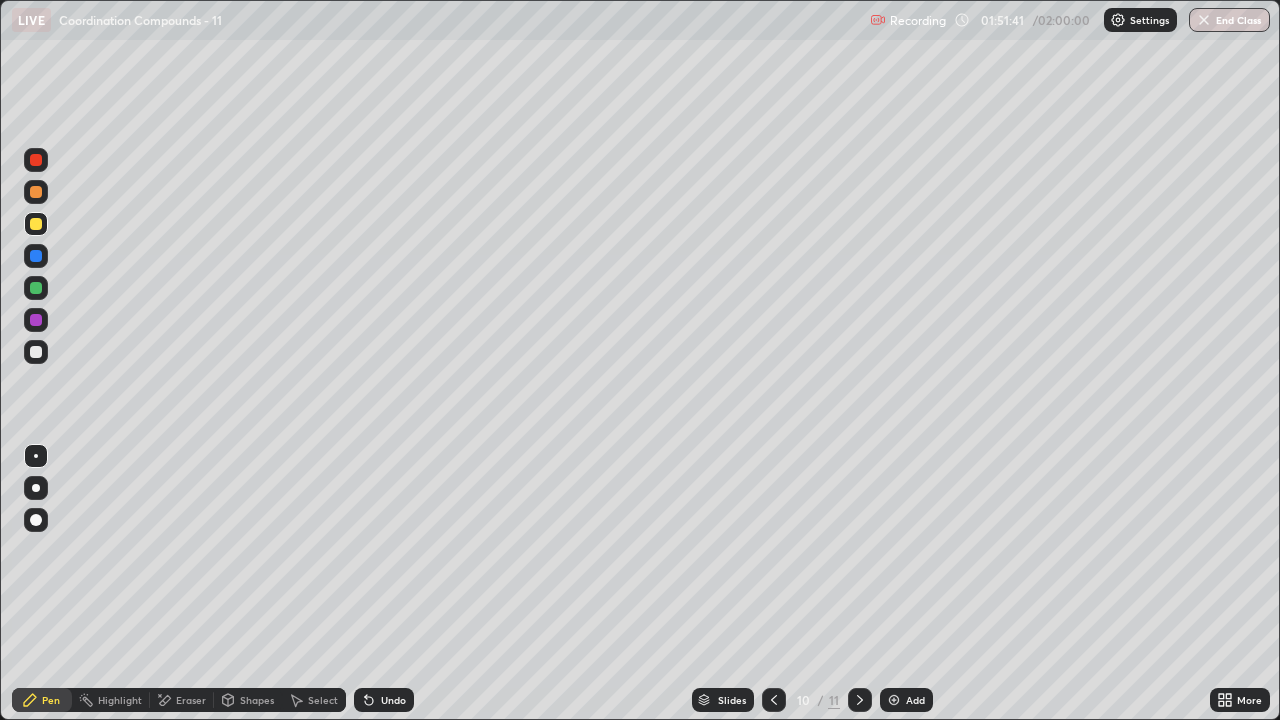 click 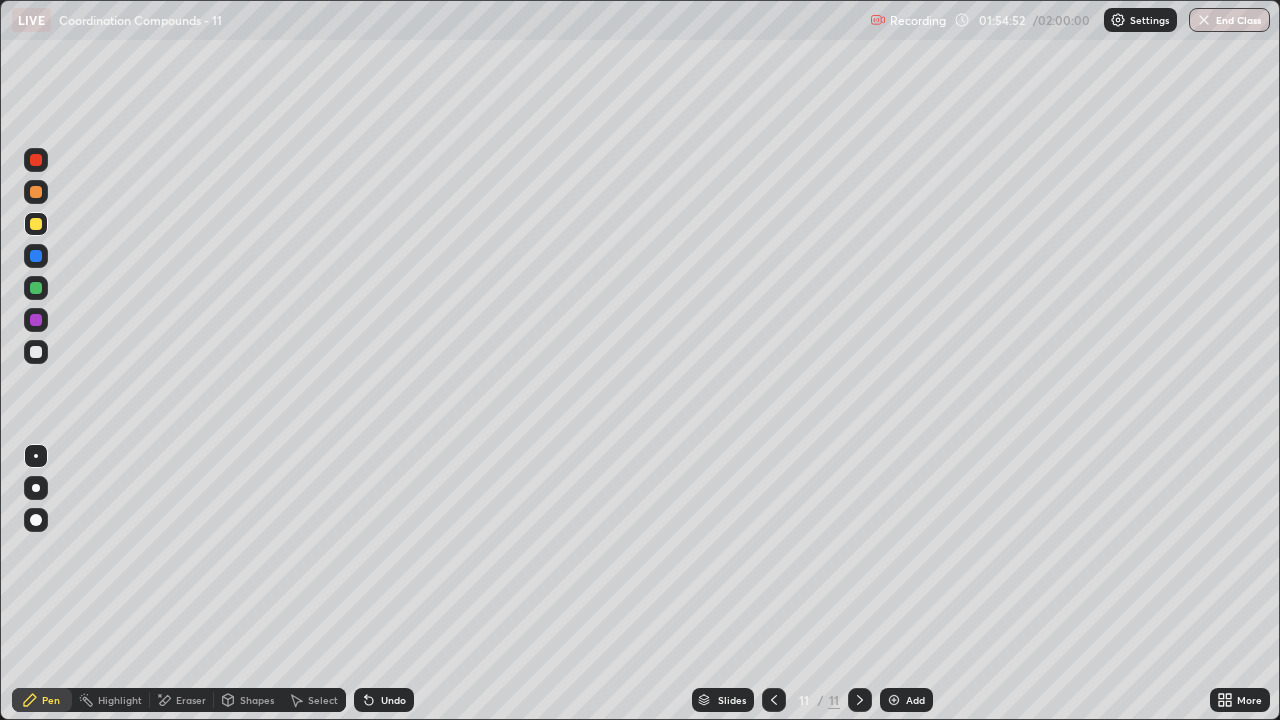 click on "Slides" at bounding box center [732, 700] 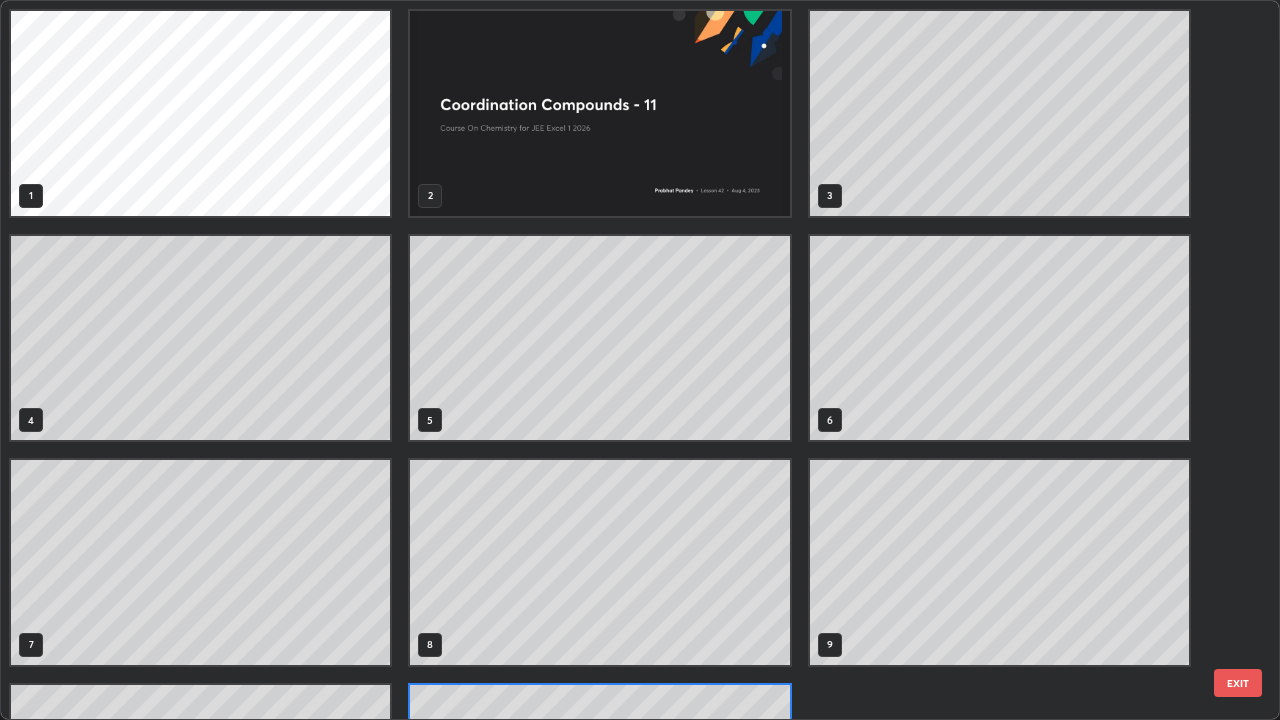 scroll, scrollTop: 180, scrollLeft: 0, axis: vertical 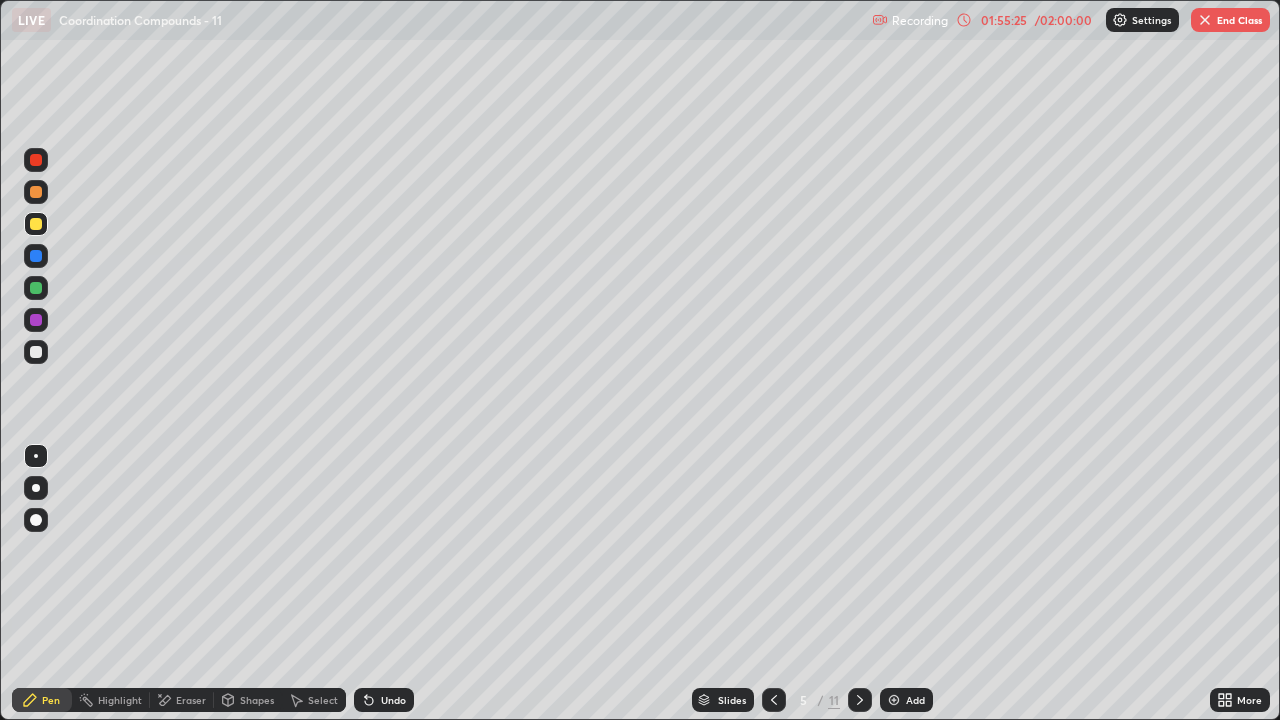 click 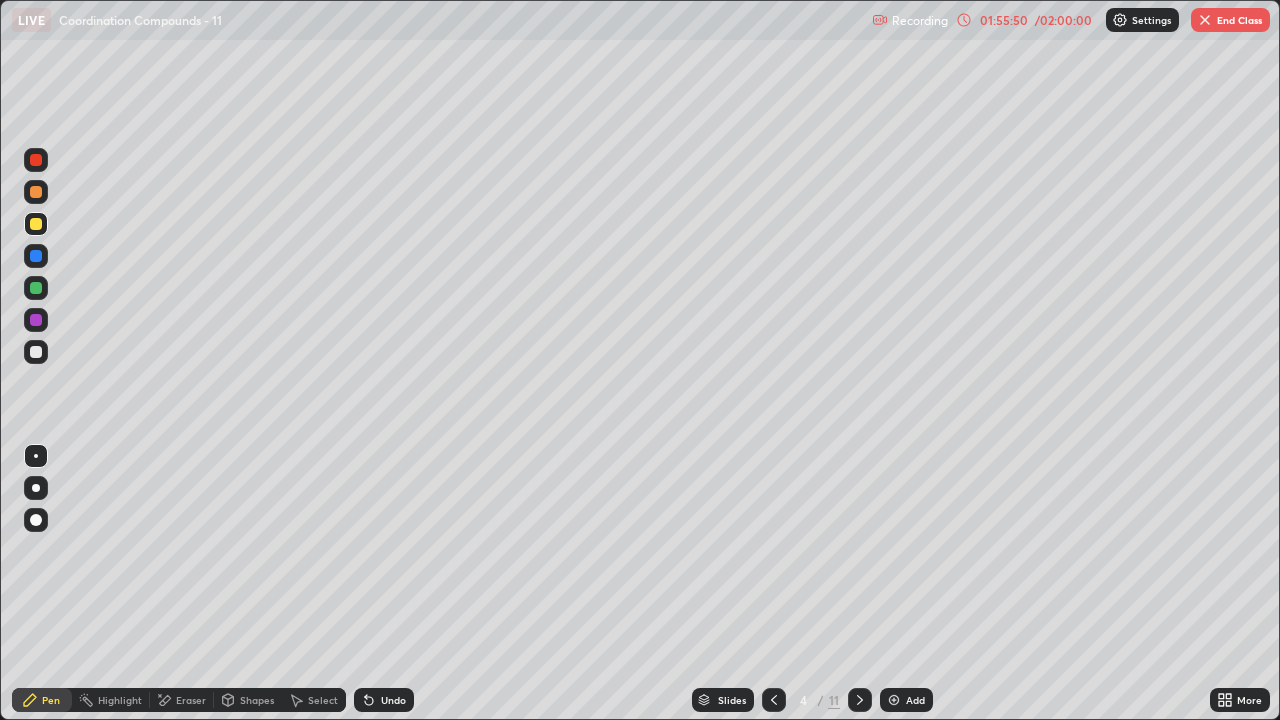 click on "Slides" at bounding box center (732, 700) 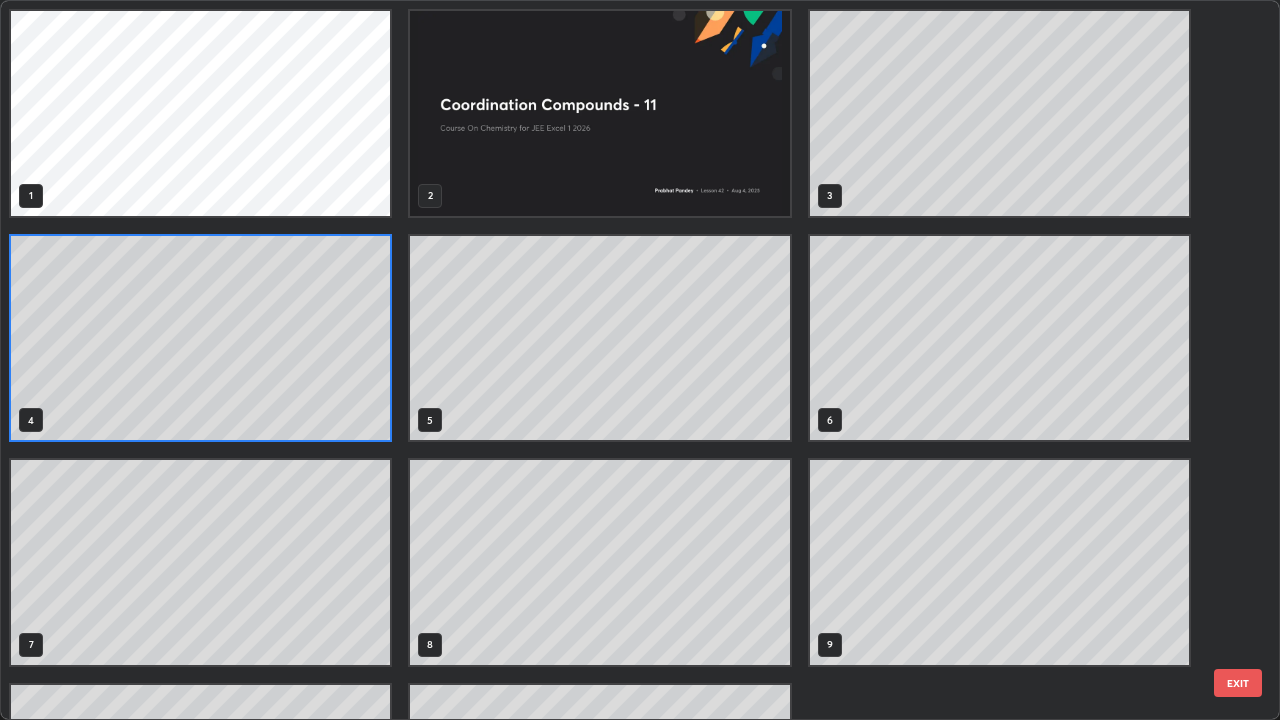 scroll, scrollTop: 7, scrollLeft: 11, axis: both 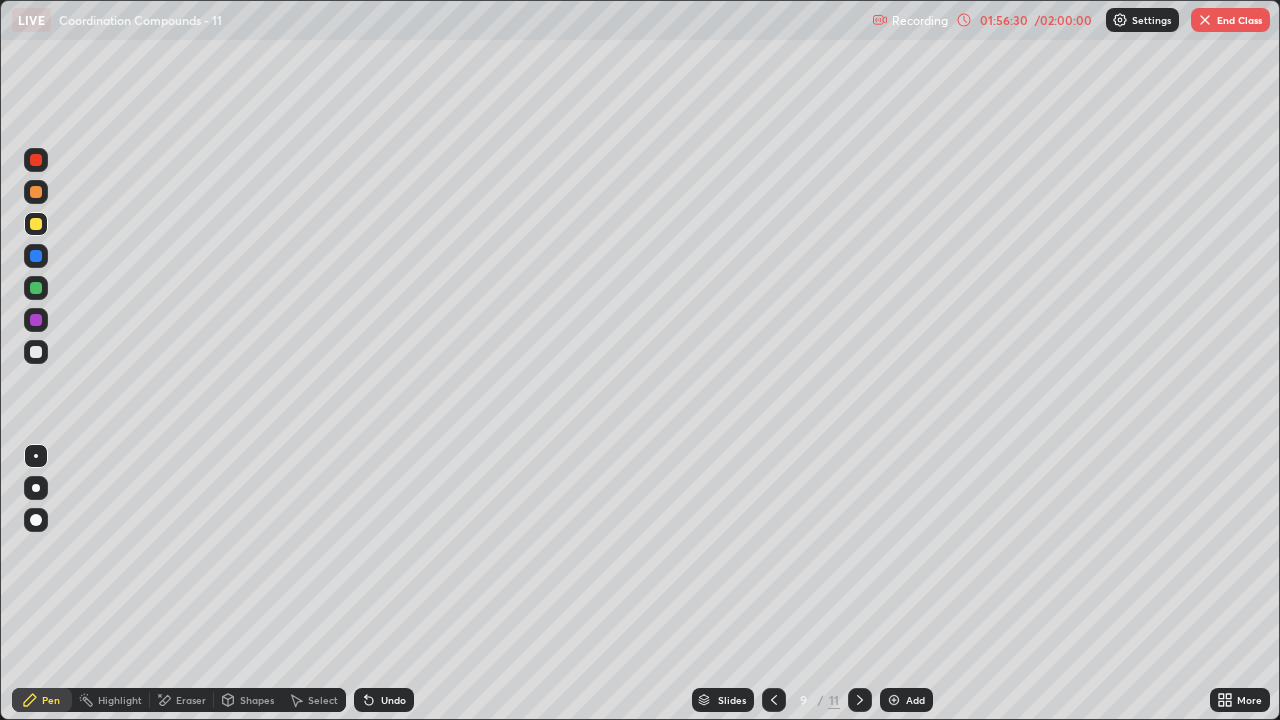 click 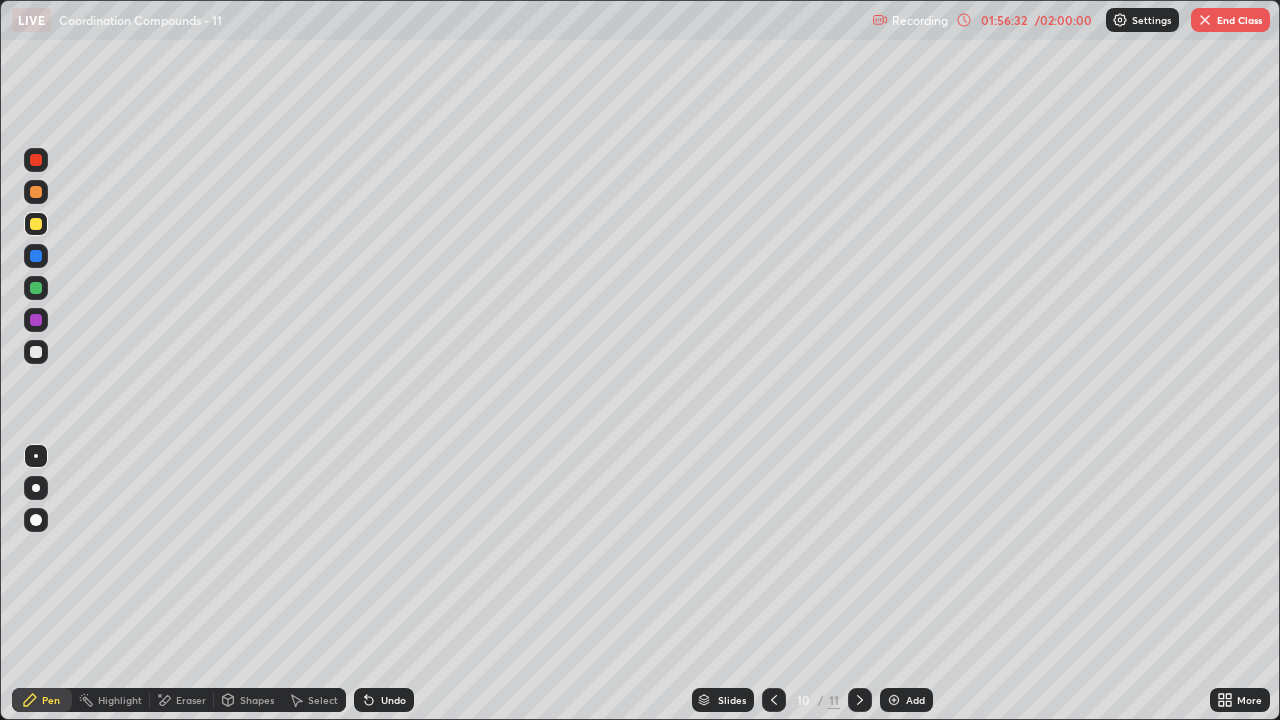 click 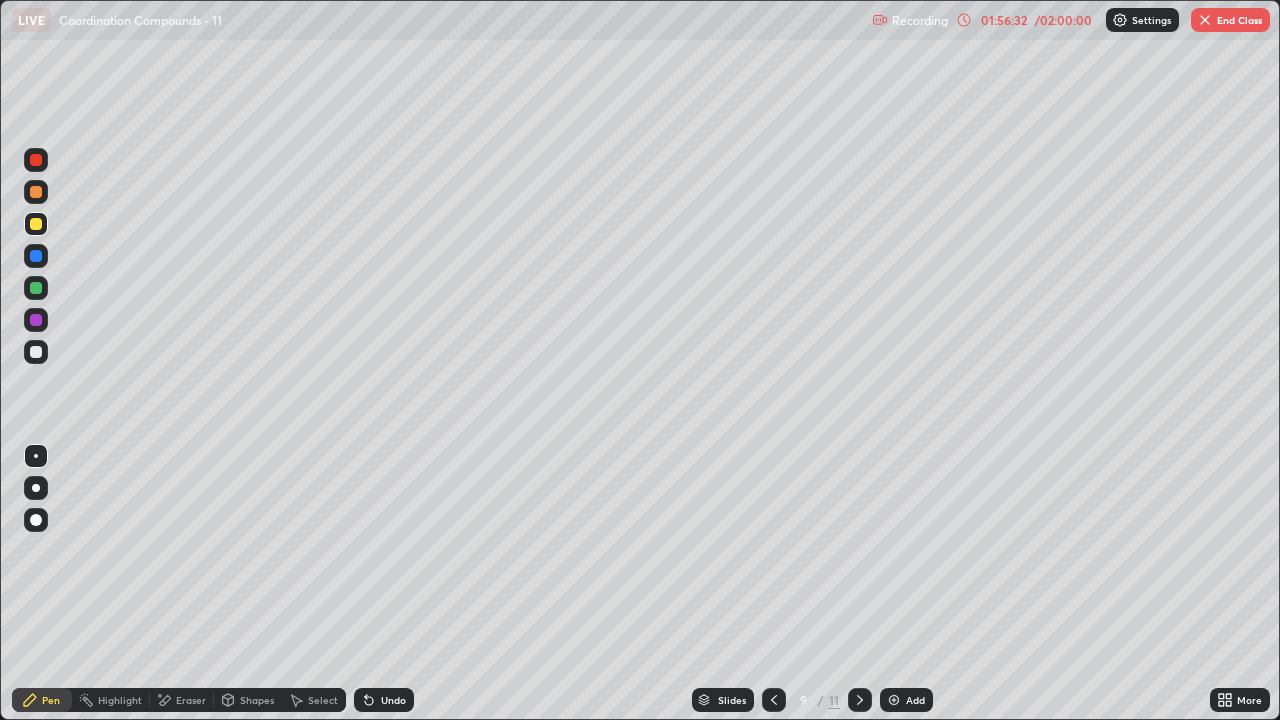 click 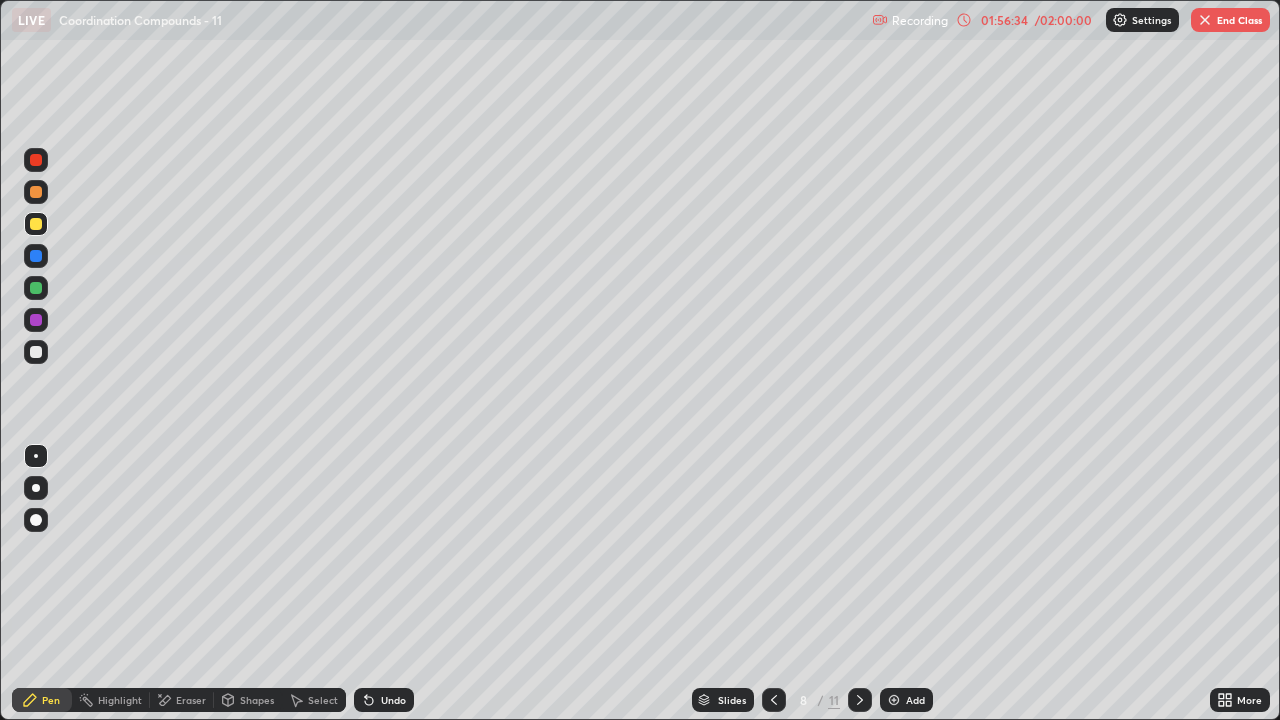 click at bounding box center [774, 700] 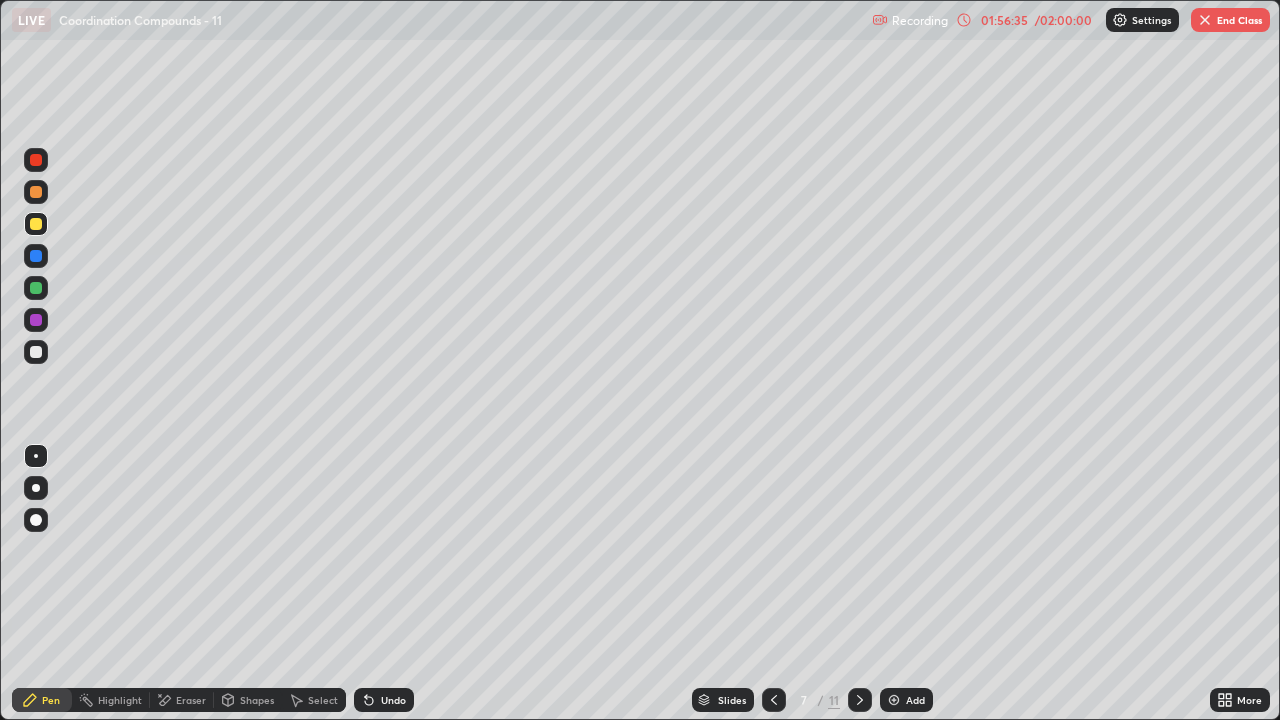 click at bounding box center (774, 700) 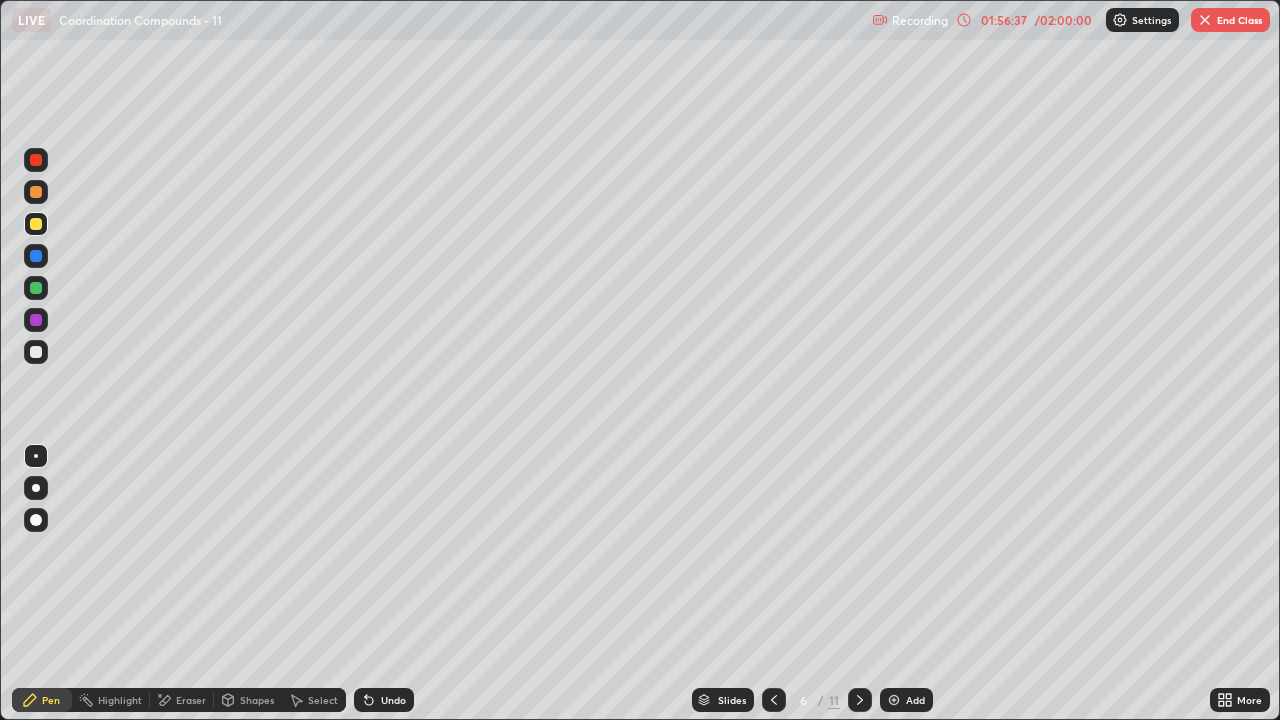 click 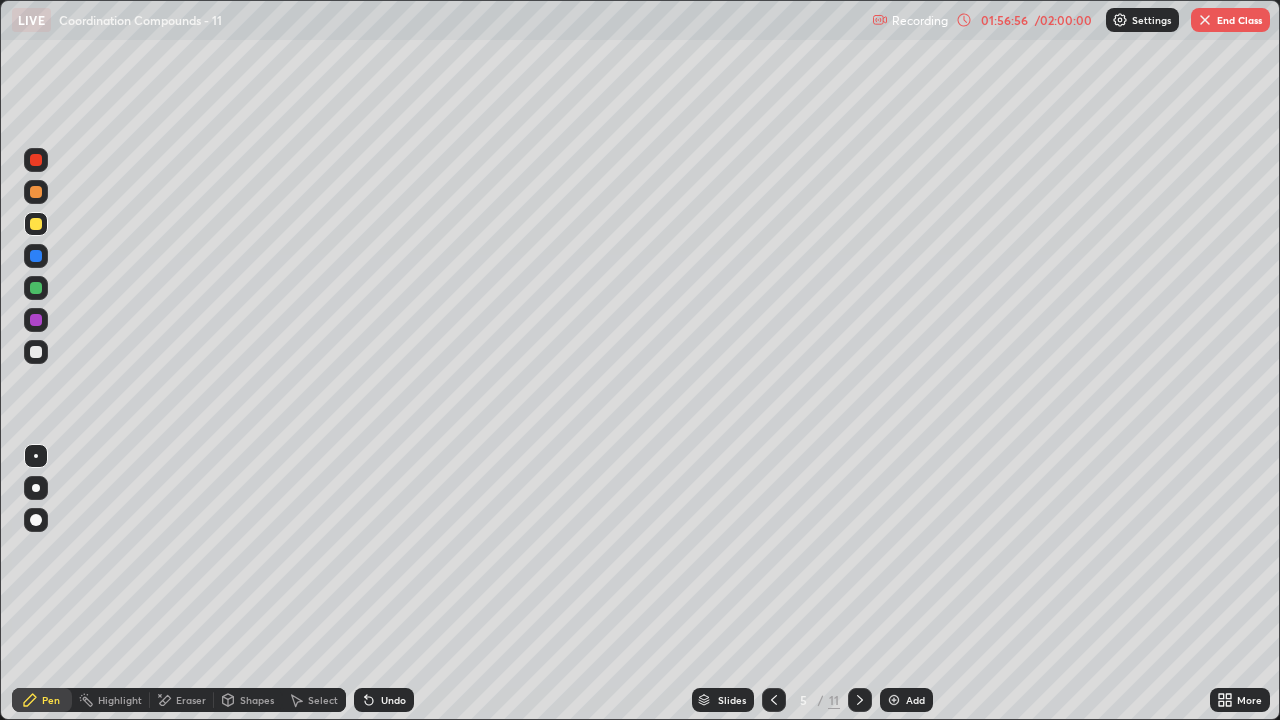click at bounding box center [860, 700] 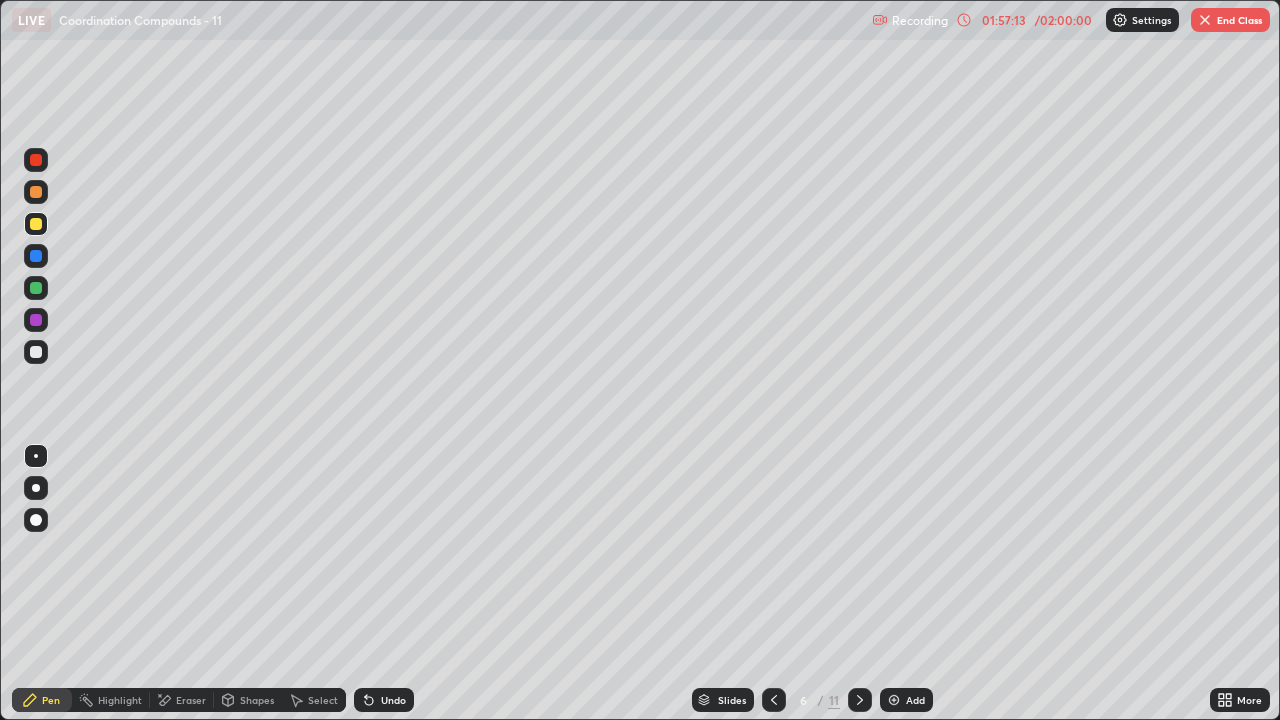 click 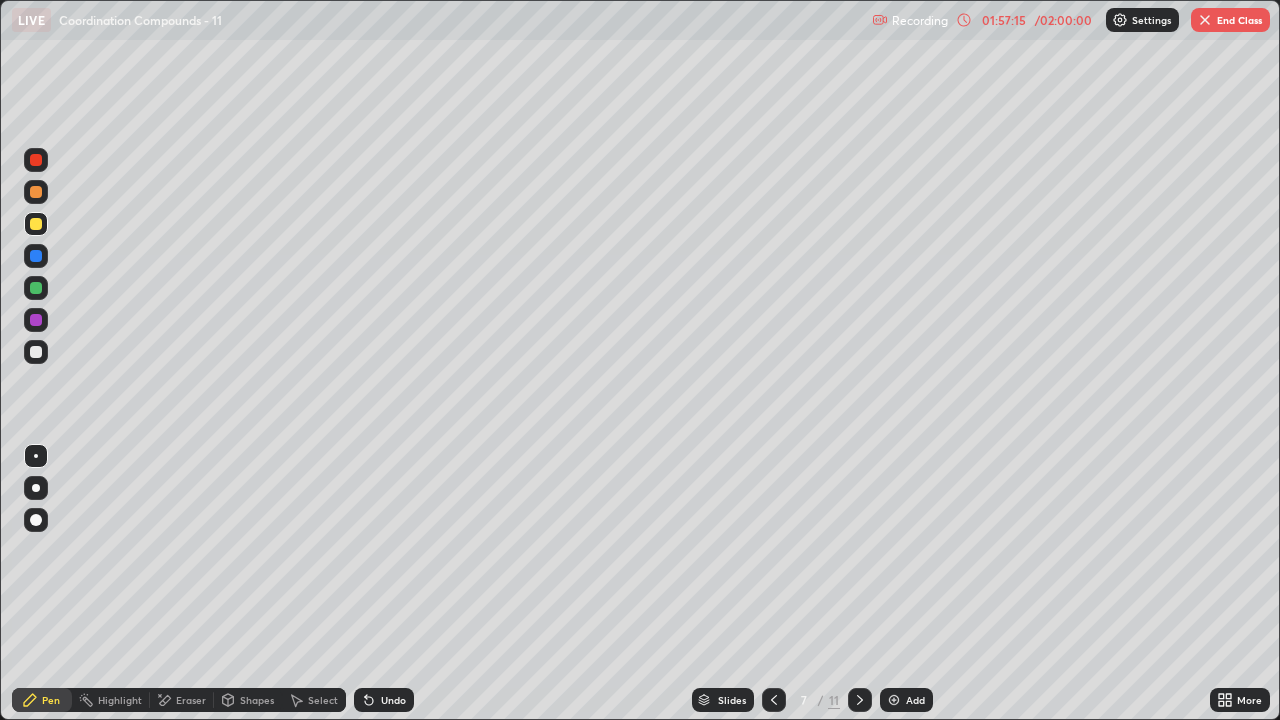 click 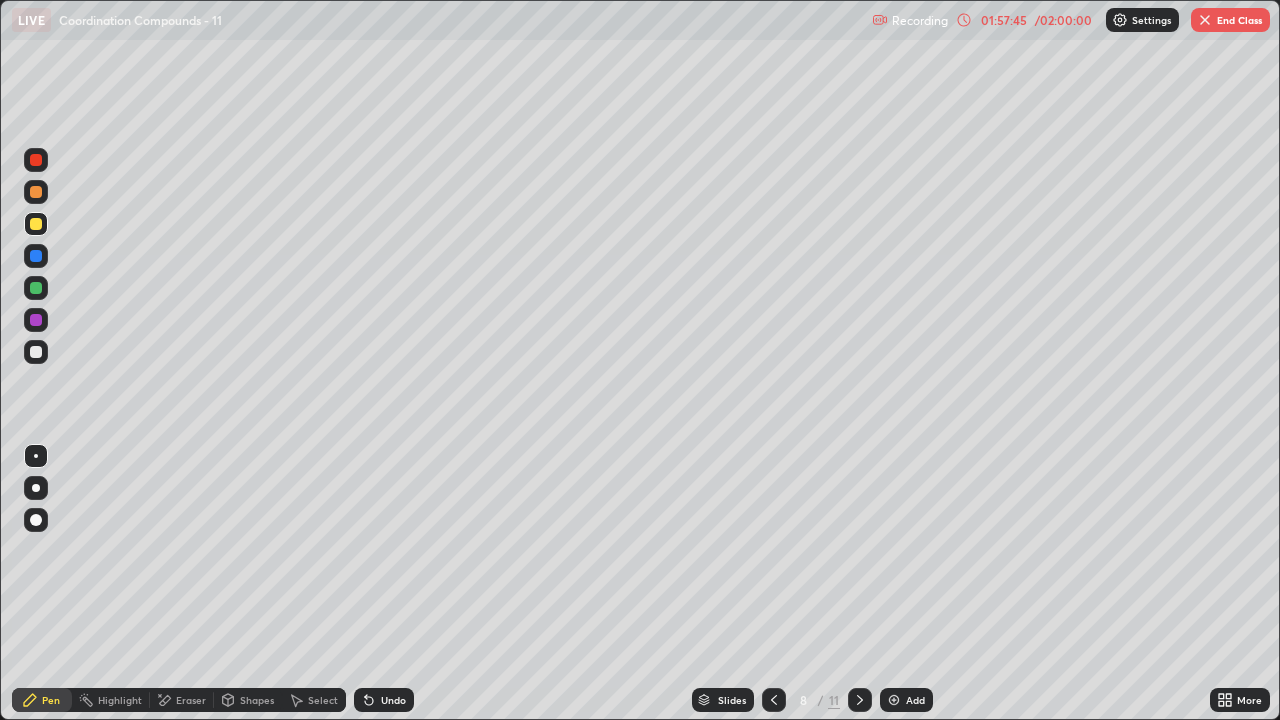 click 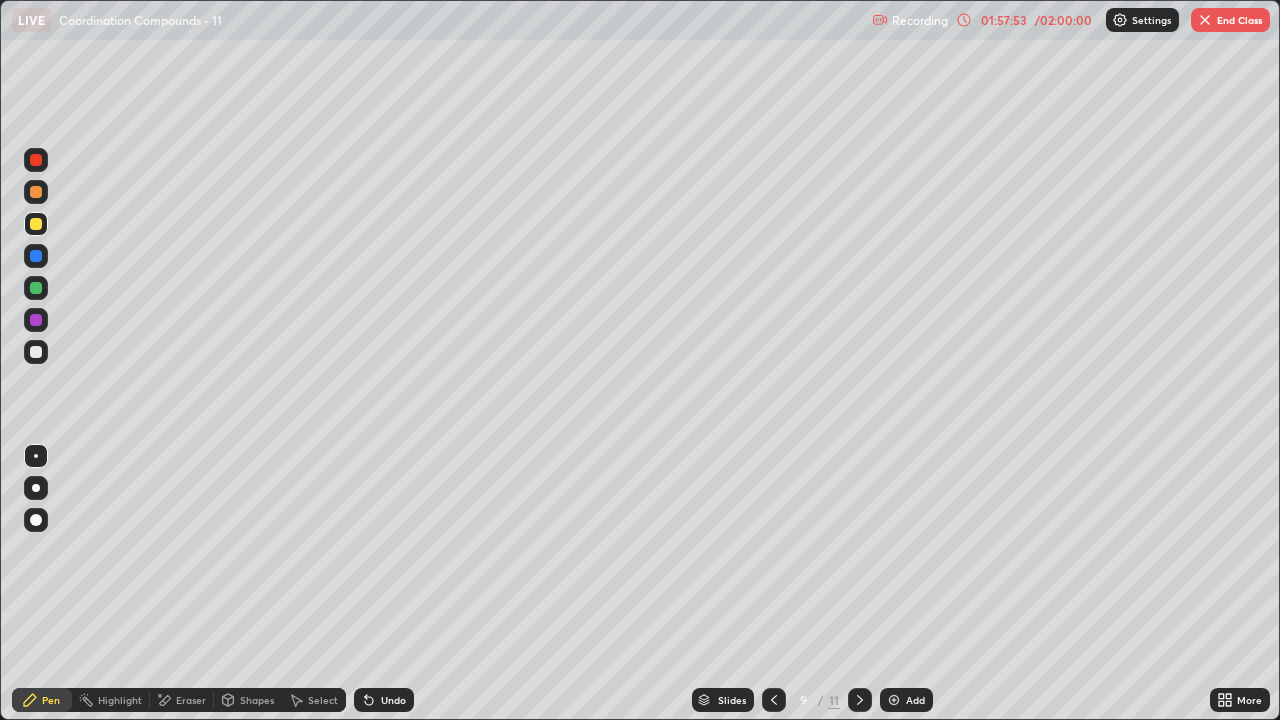 click 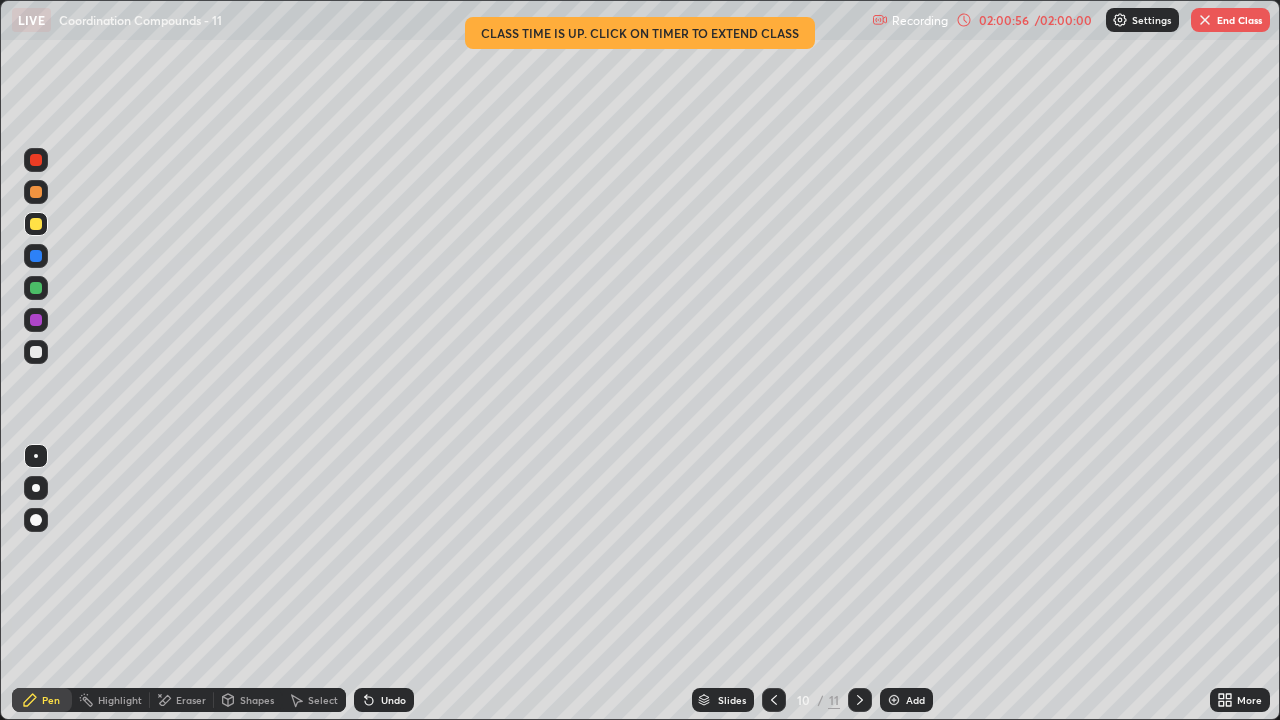 click at bounding box center (860, 700) 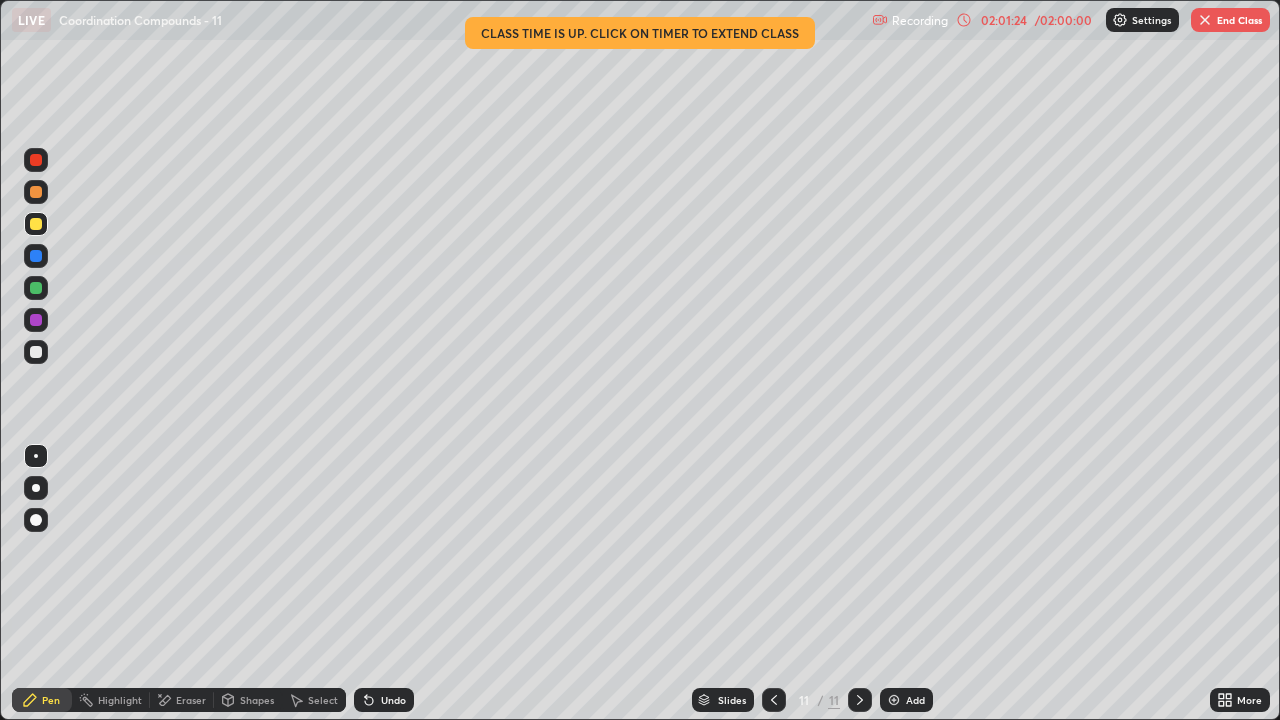 click on "02:01:24 /  02:00:00" at bounding box center (1025, 20) 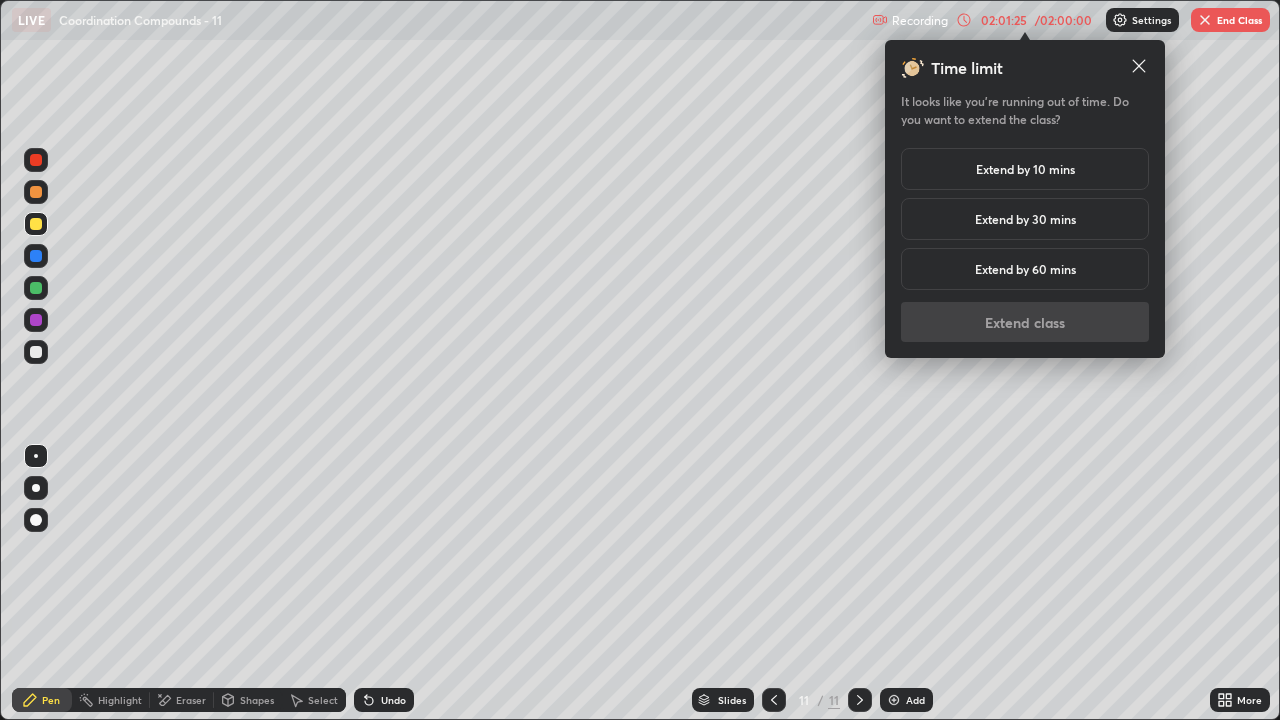 click on "Extend by 10 mins" at bounding box center [1025, 169] 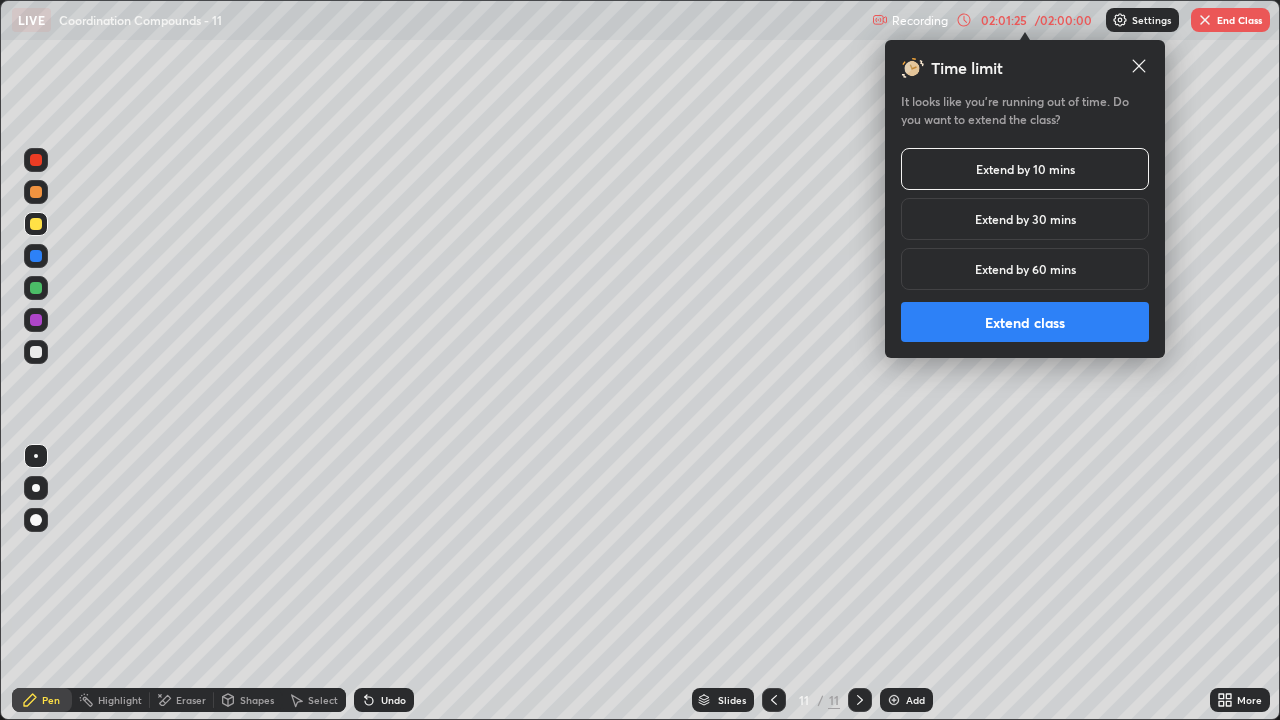 click on "Extend class" at bounding box center (1025, 322) 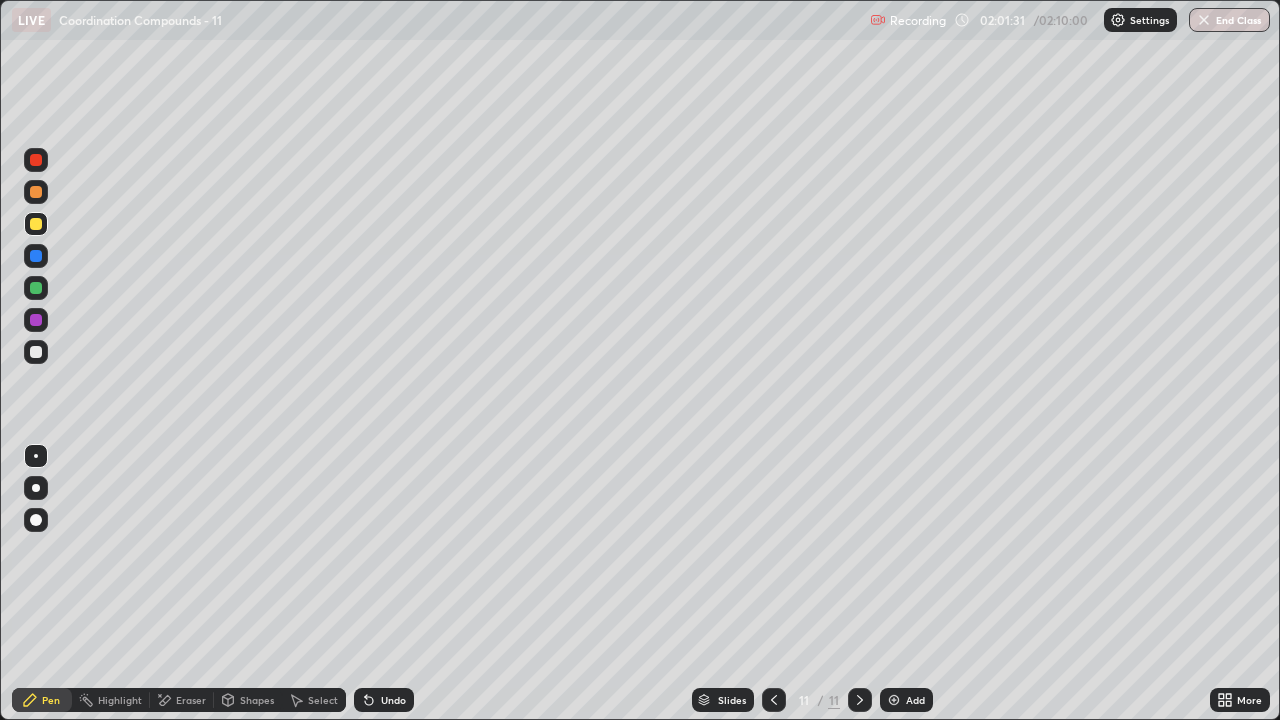 click at bounding box center [36, 352] 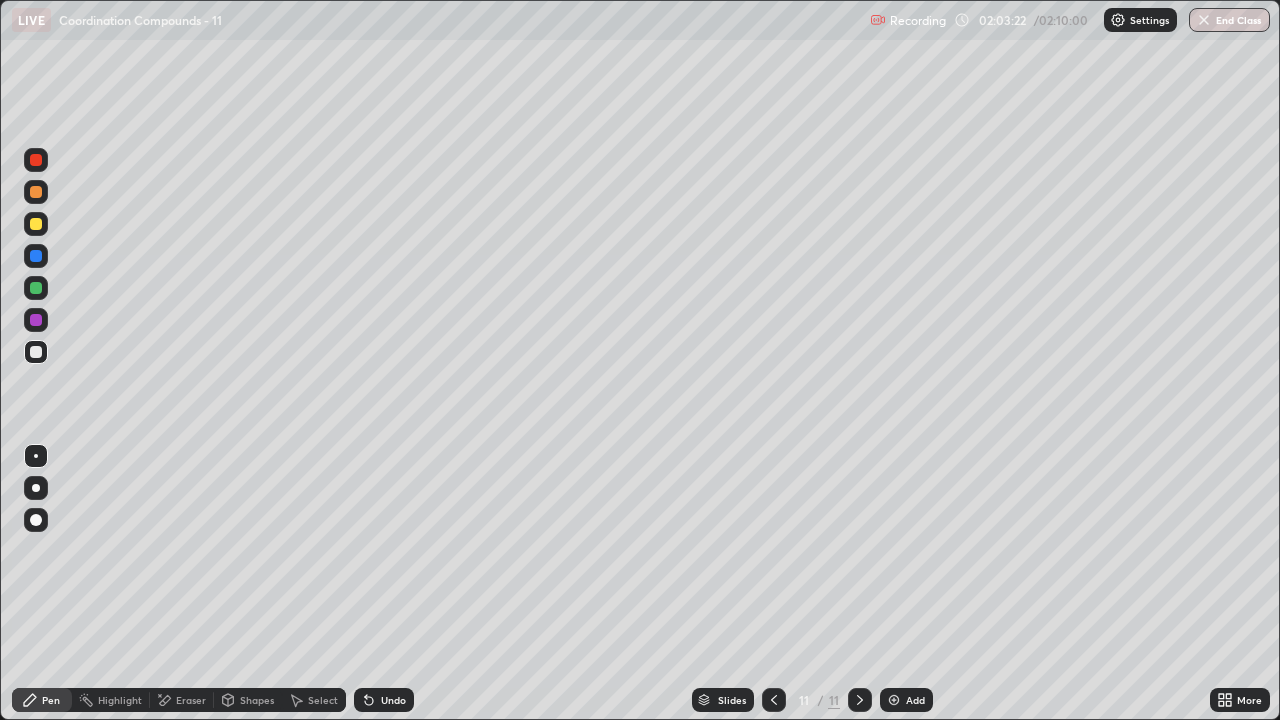 click at bounding box center (36, 224) 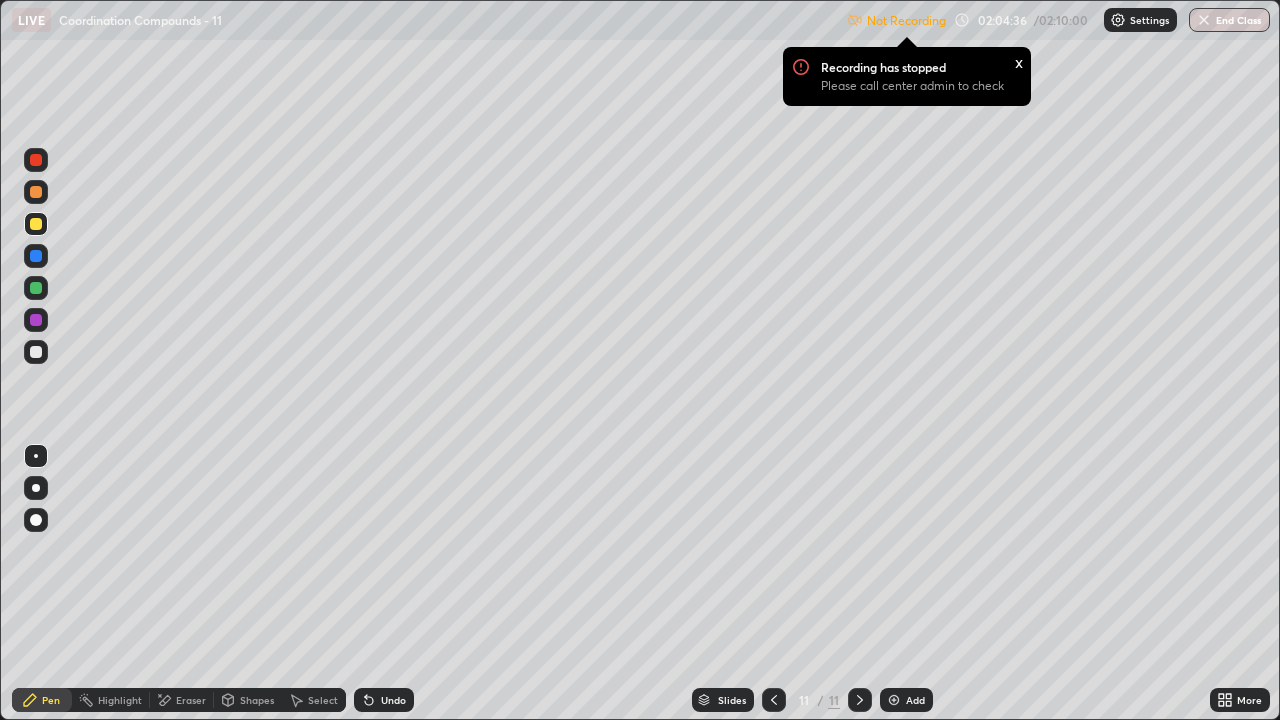 click at bounding box center (36, 288) 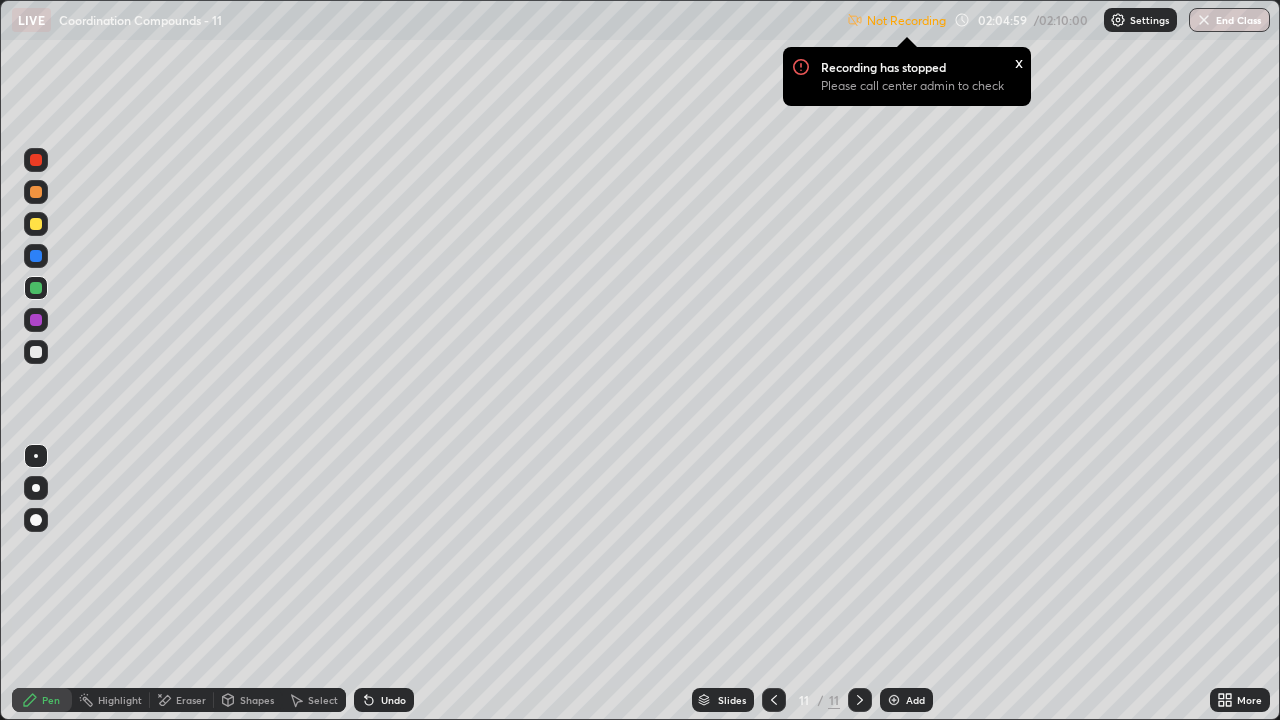 click on "Undo" at bounding box center [384, 700] 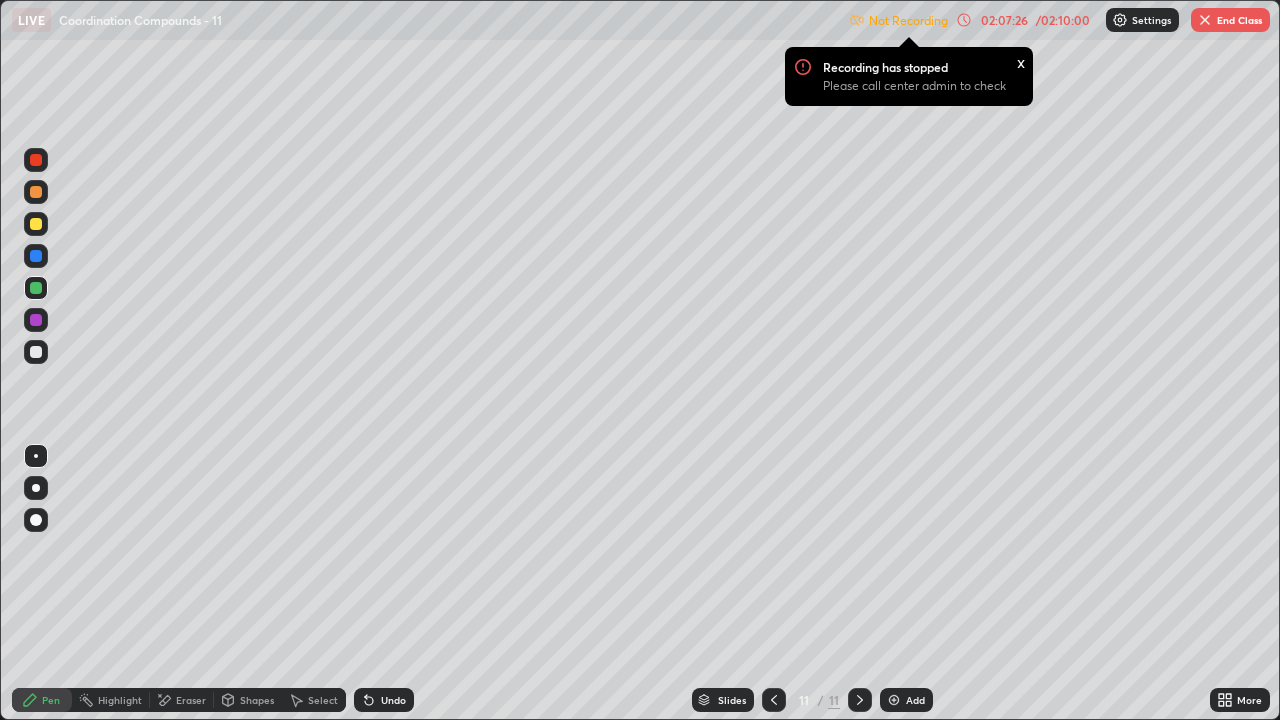 click at bounding box center (894, 700) 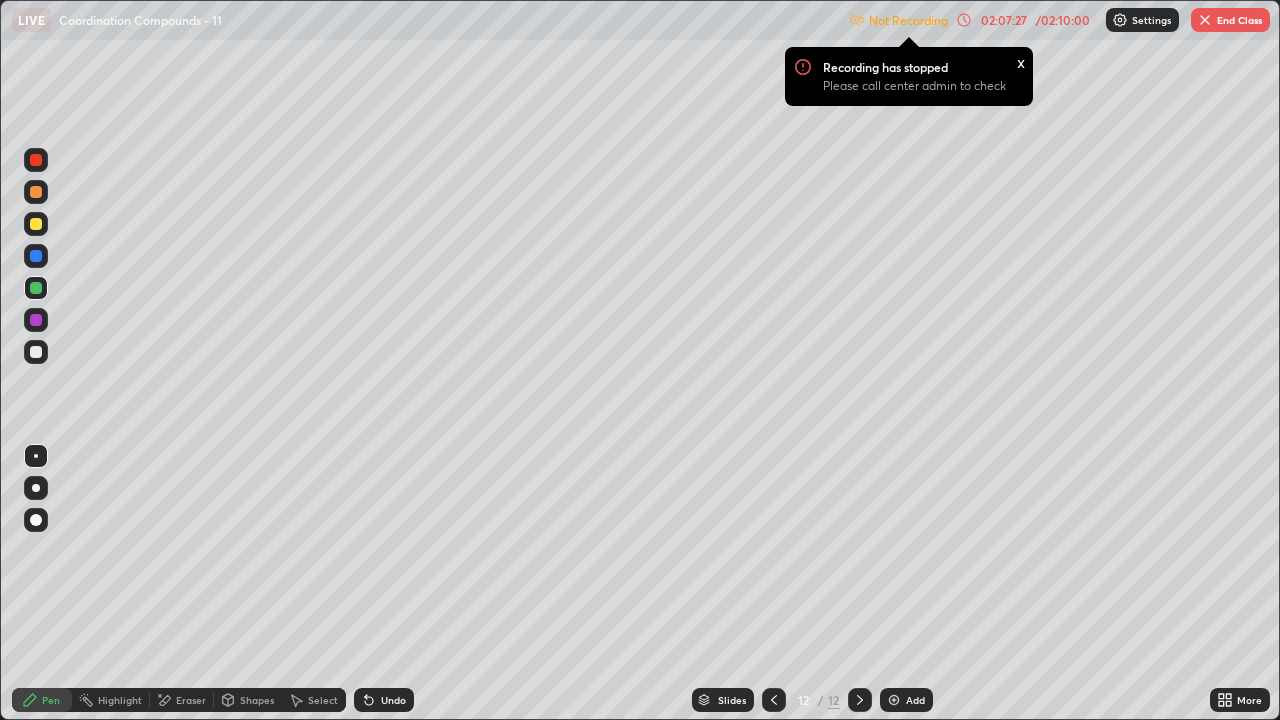 click at bounding box center [36, 352] 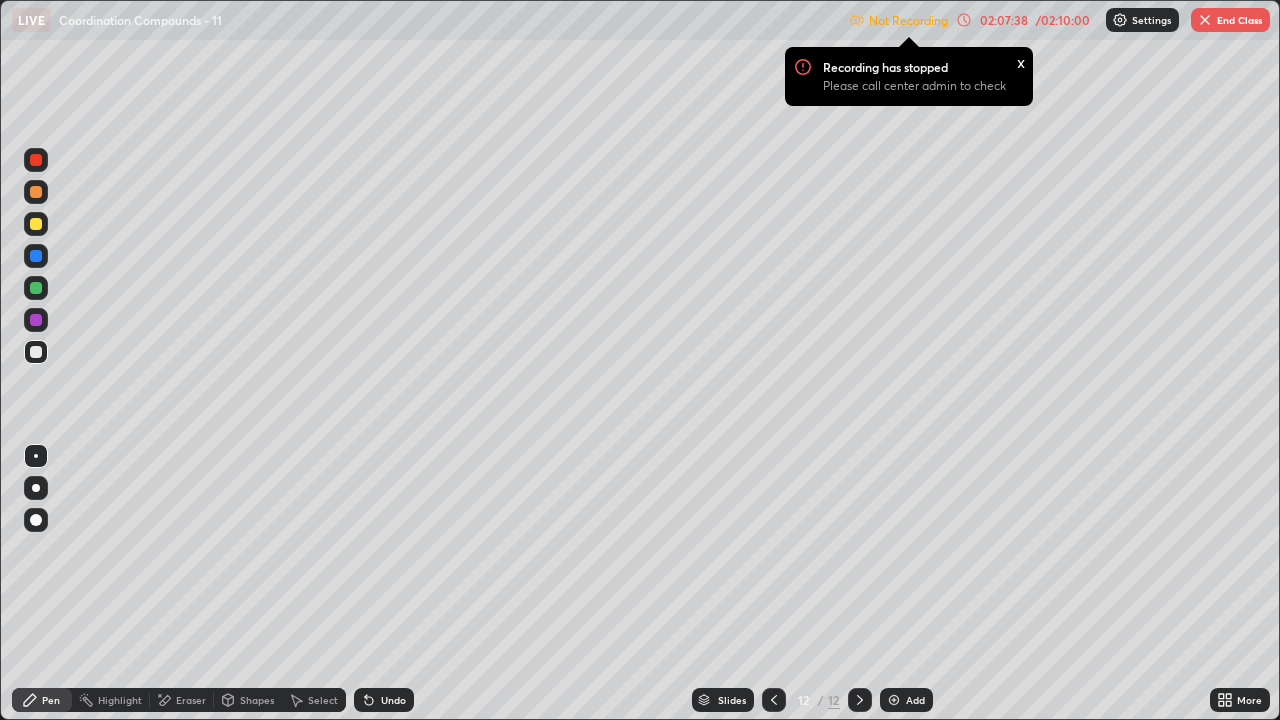 click at bounding box center (36, 192) 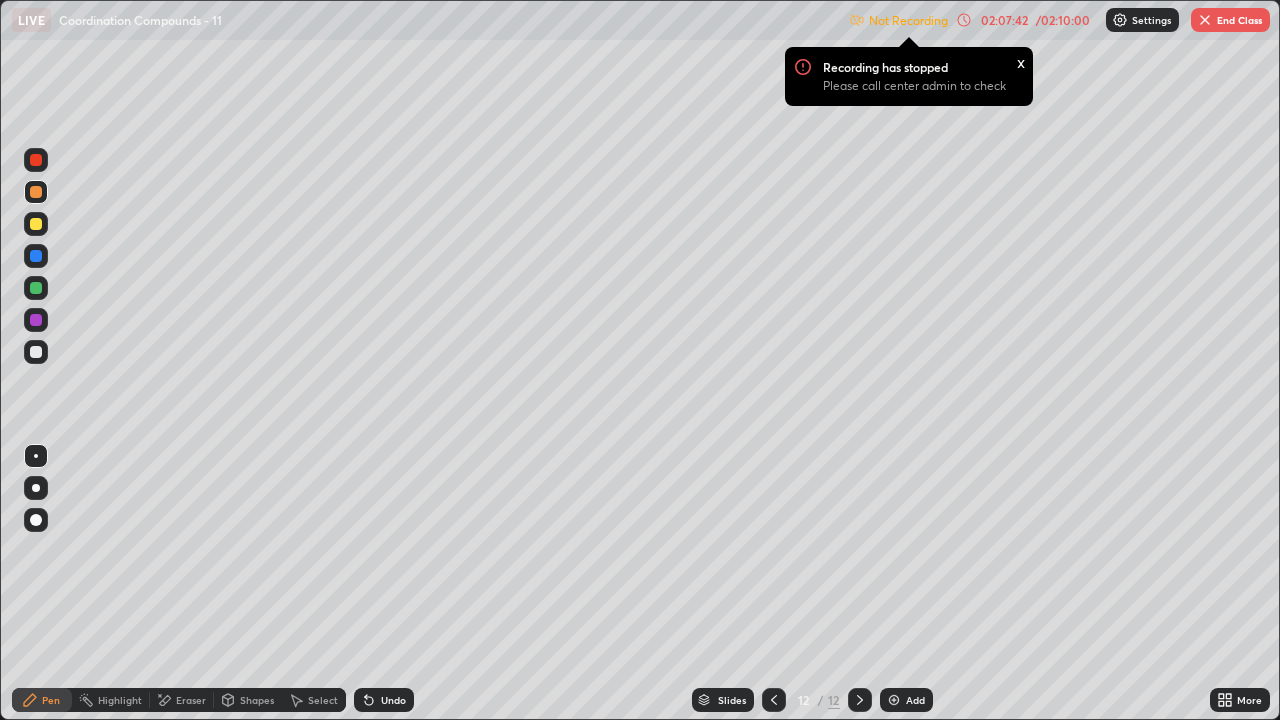 click at bounding box center (36, 224) 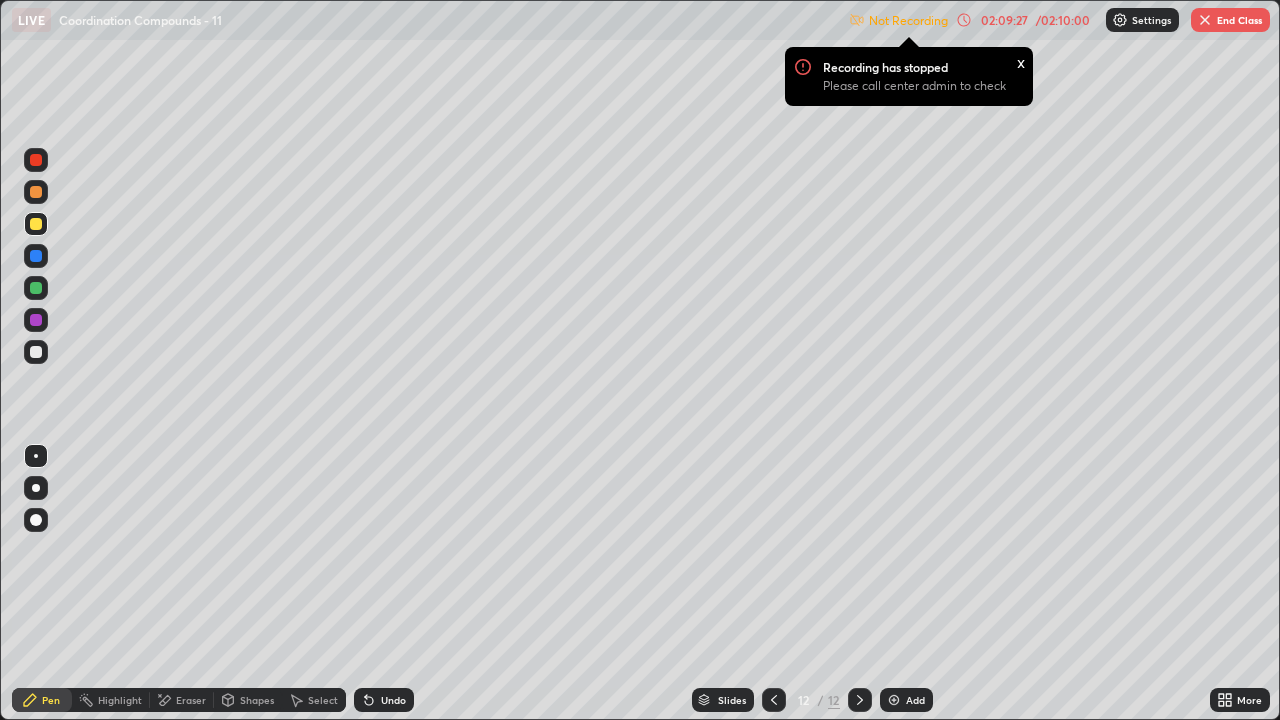 click 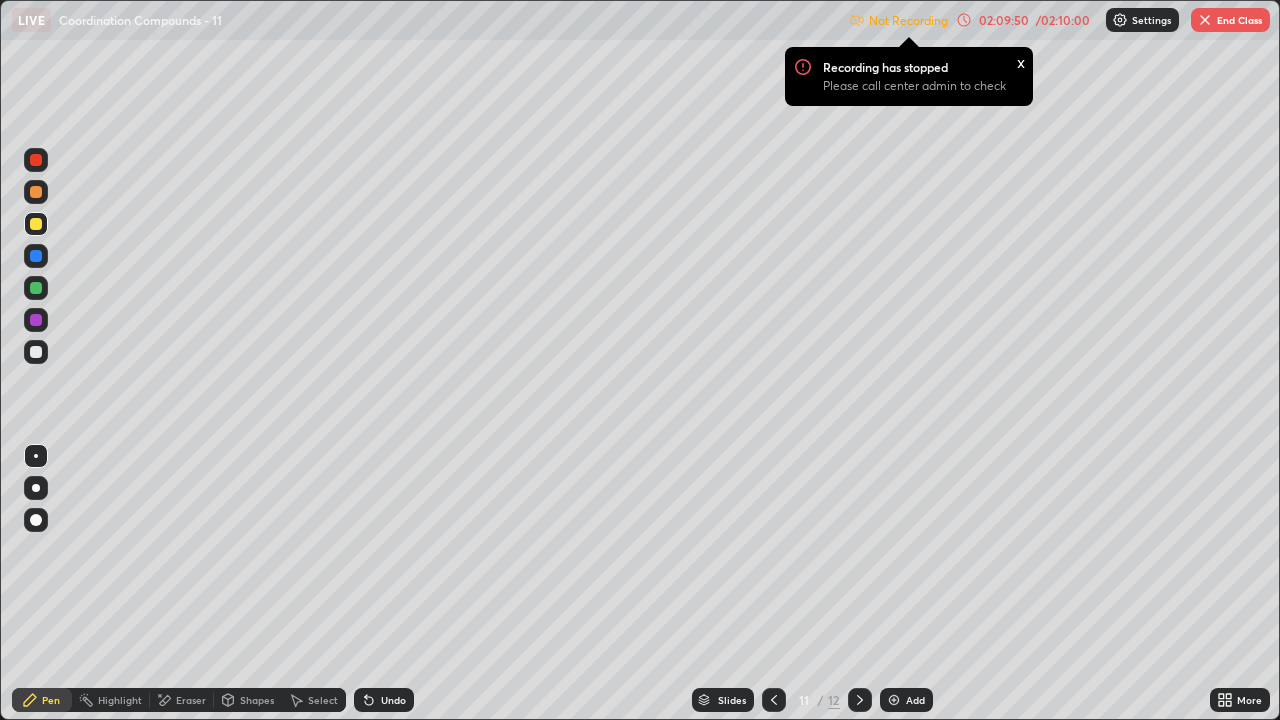 click 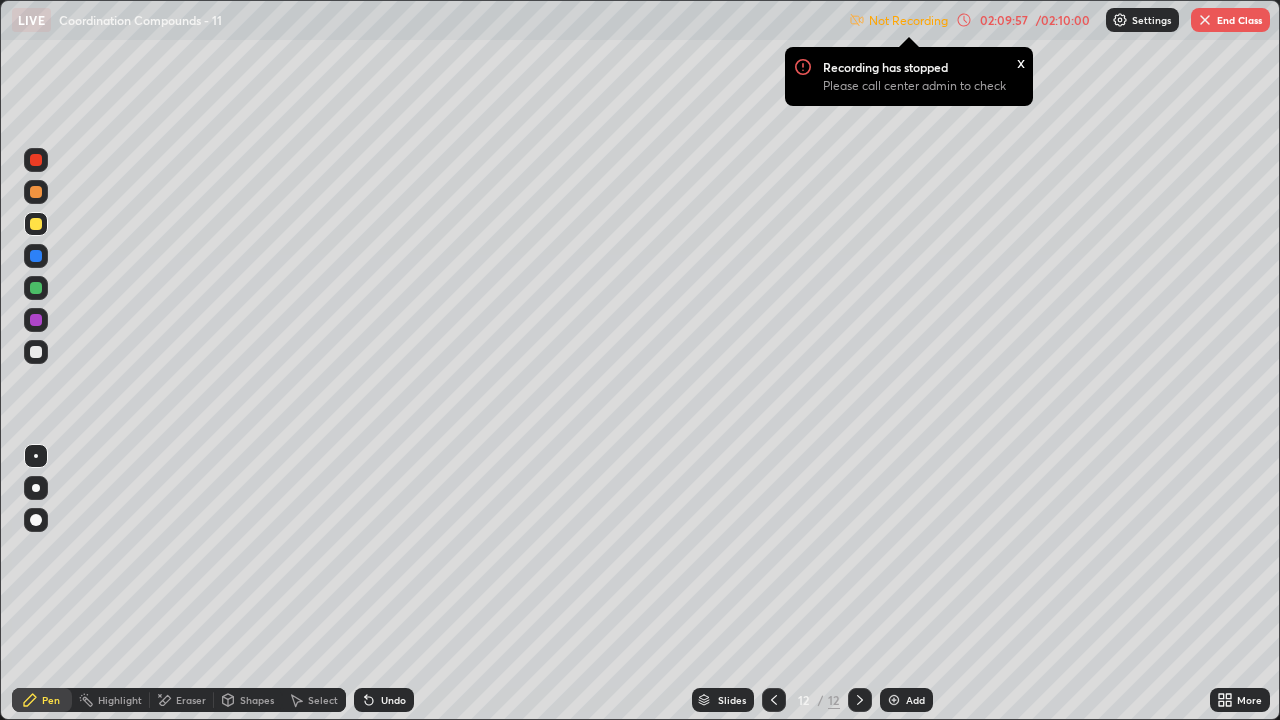 click on "End Class" at bounding box center (1230, 20) 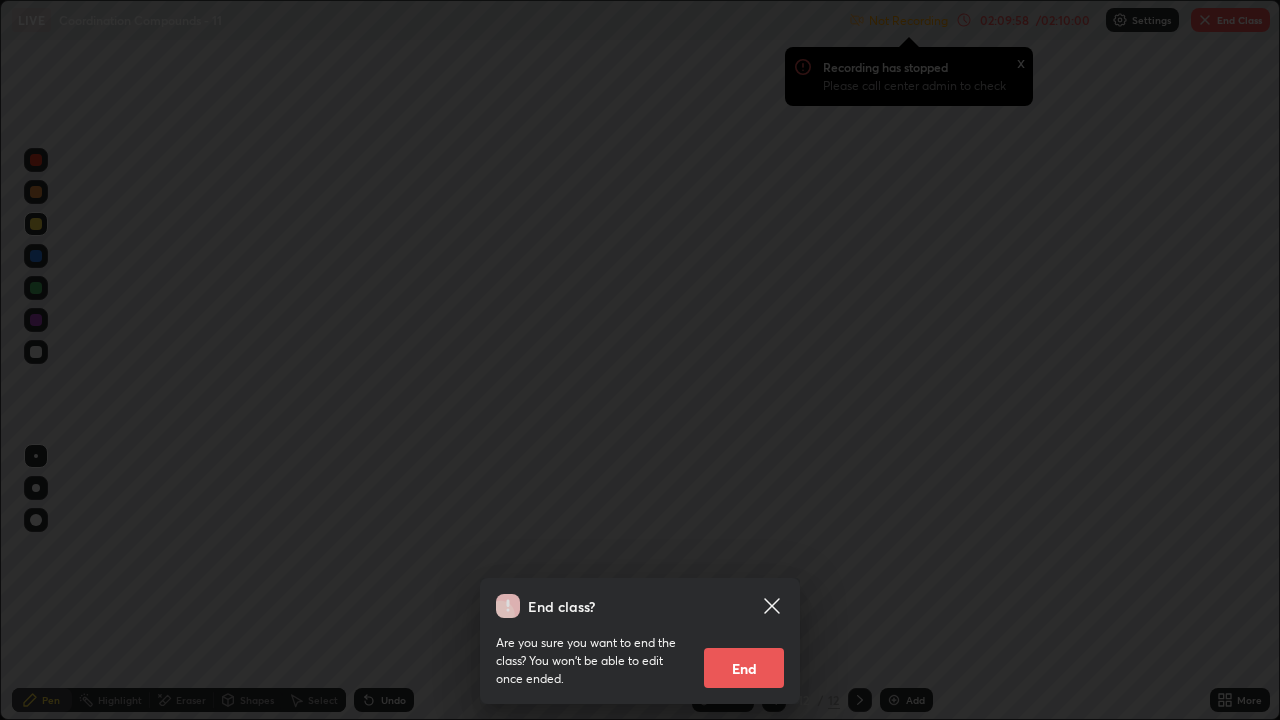 click on "End" at bounding box center (744, 668) 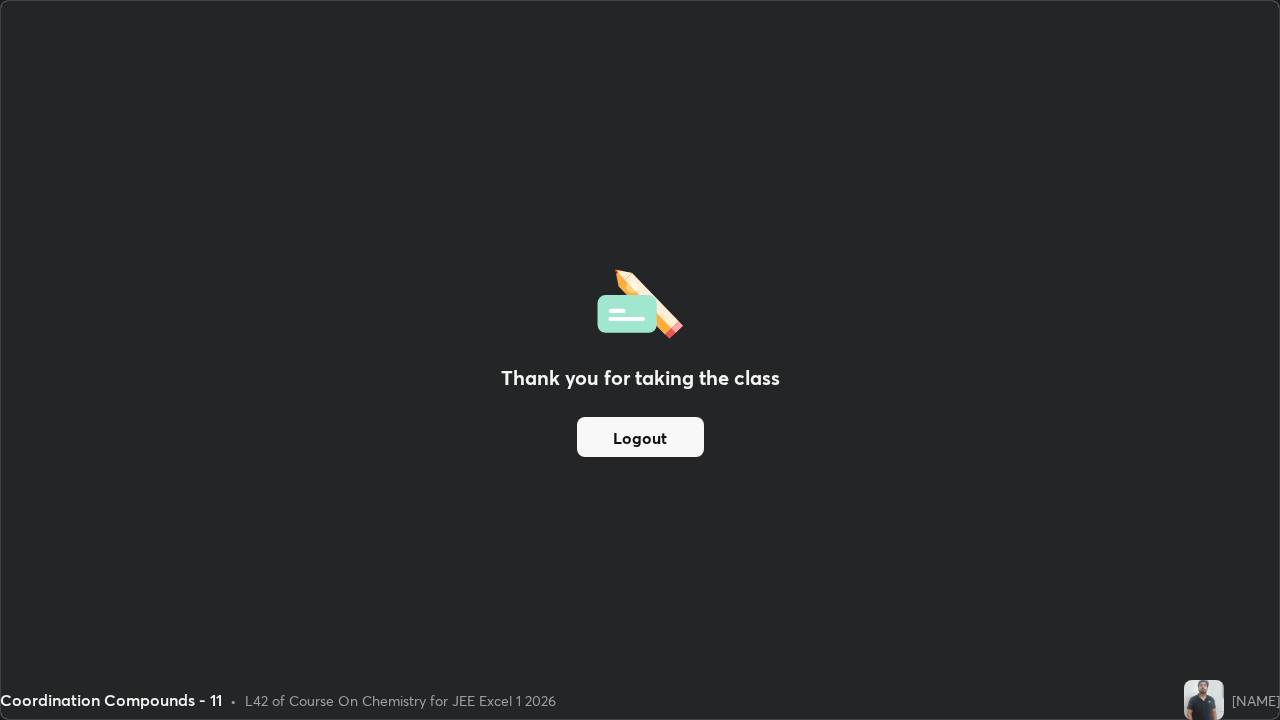 click on "Logout" at bounding box center [640, 437] 